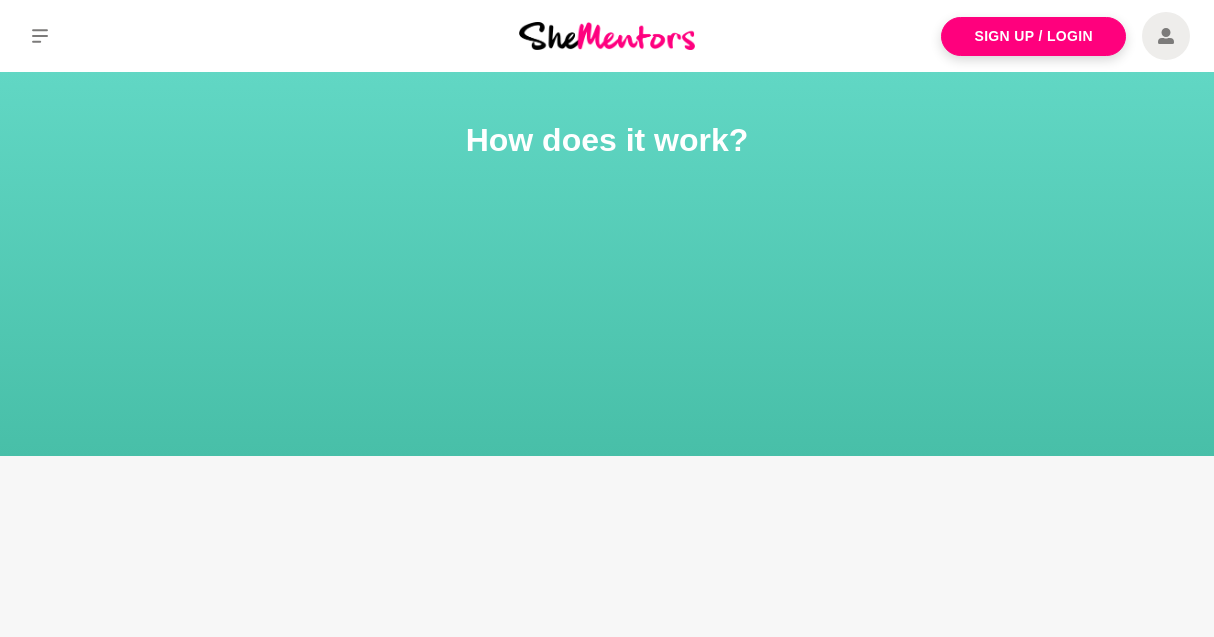 scroll, scrollTop: 0, scrollLeft: 0, axis: both 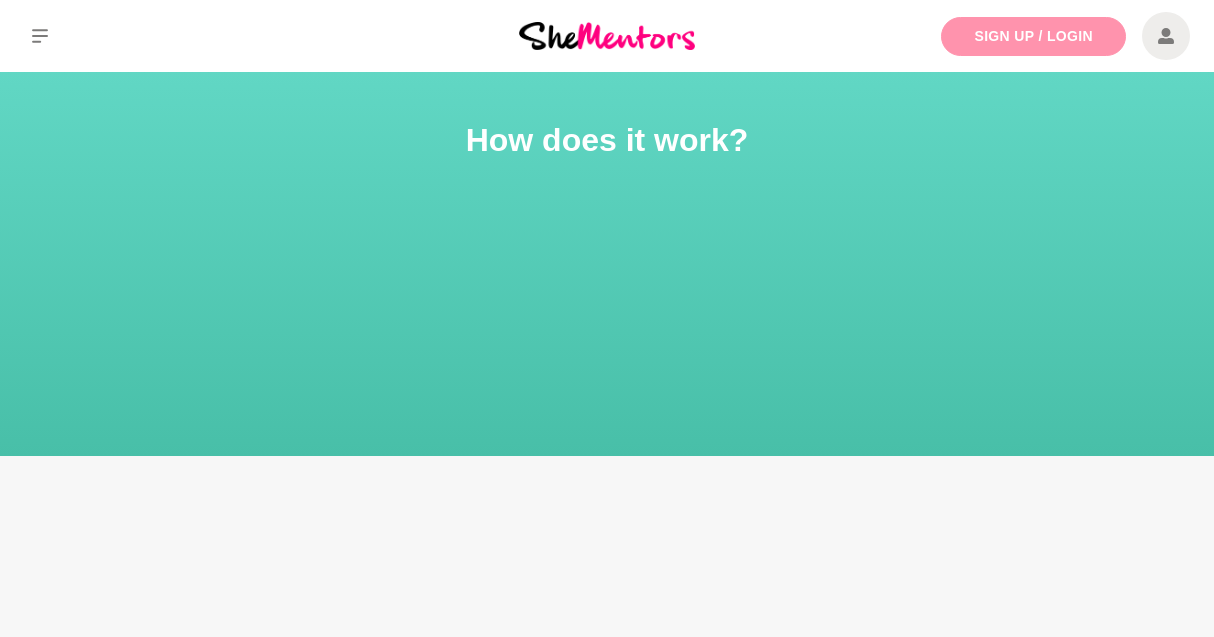 click on "Sign Up / Login" at bounding box center [1033, 36] 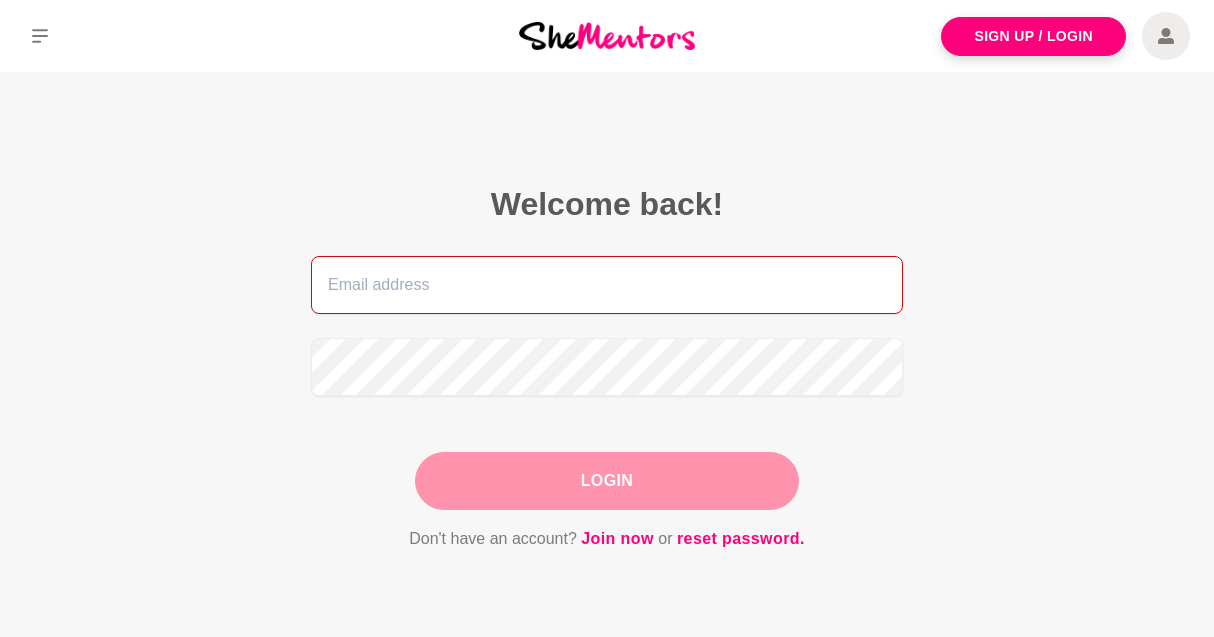 type on "prettiamin@gmail.com" 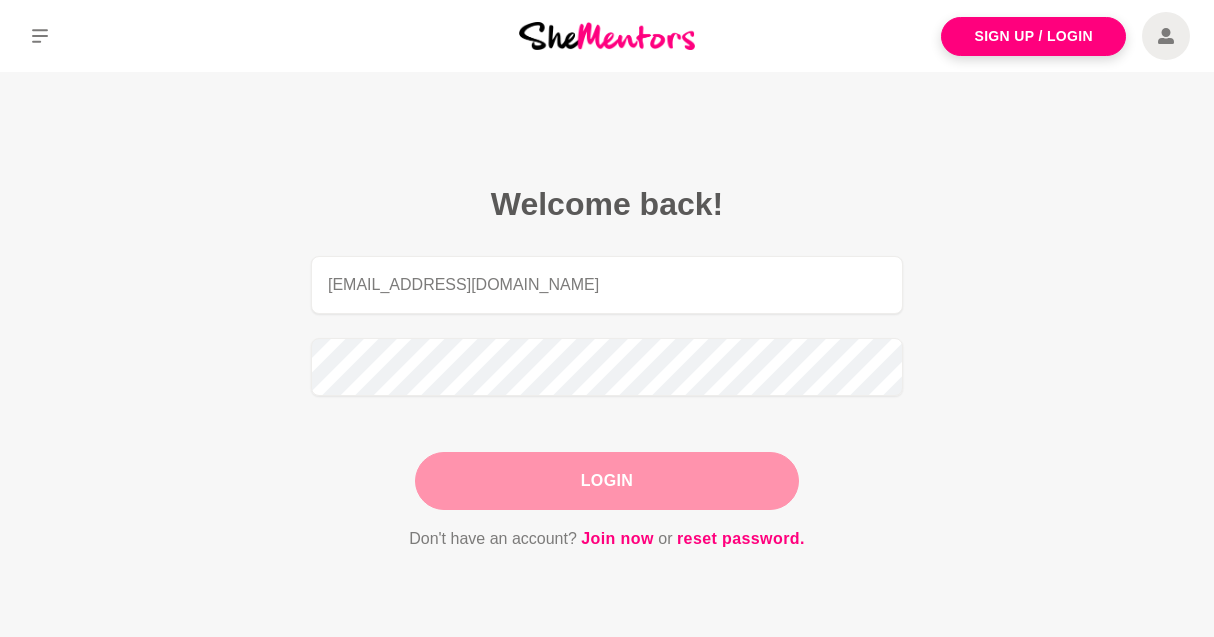 click on "Login" at bounding box center [607, 481] 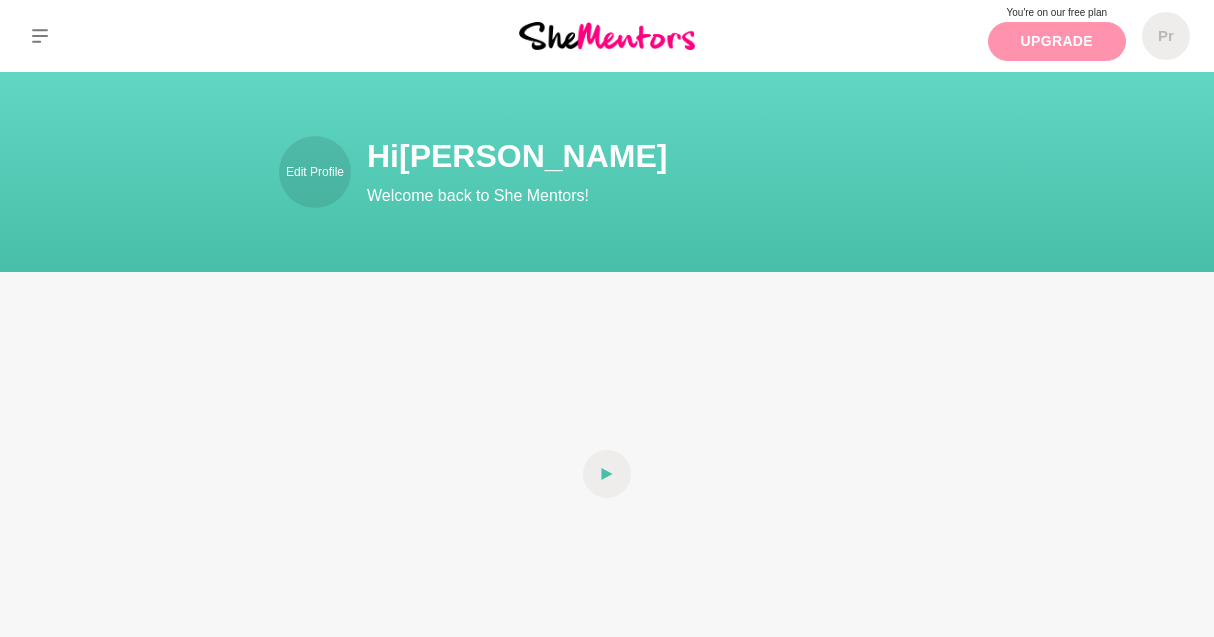 click on "Upgrade" at bounding box center (1057, 41) 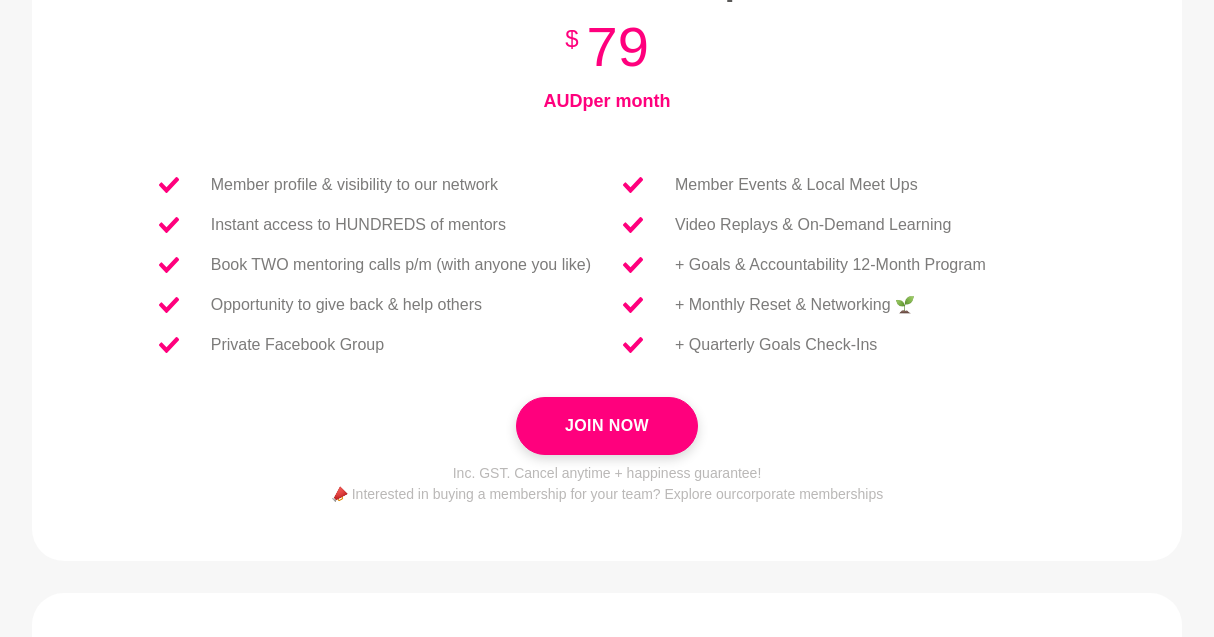 scroll, scrollTop: 185, scrollLeft: 0, axis: vertical 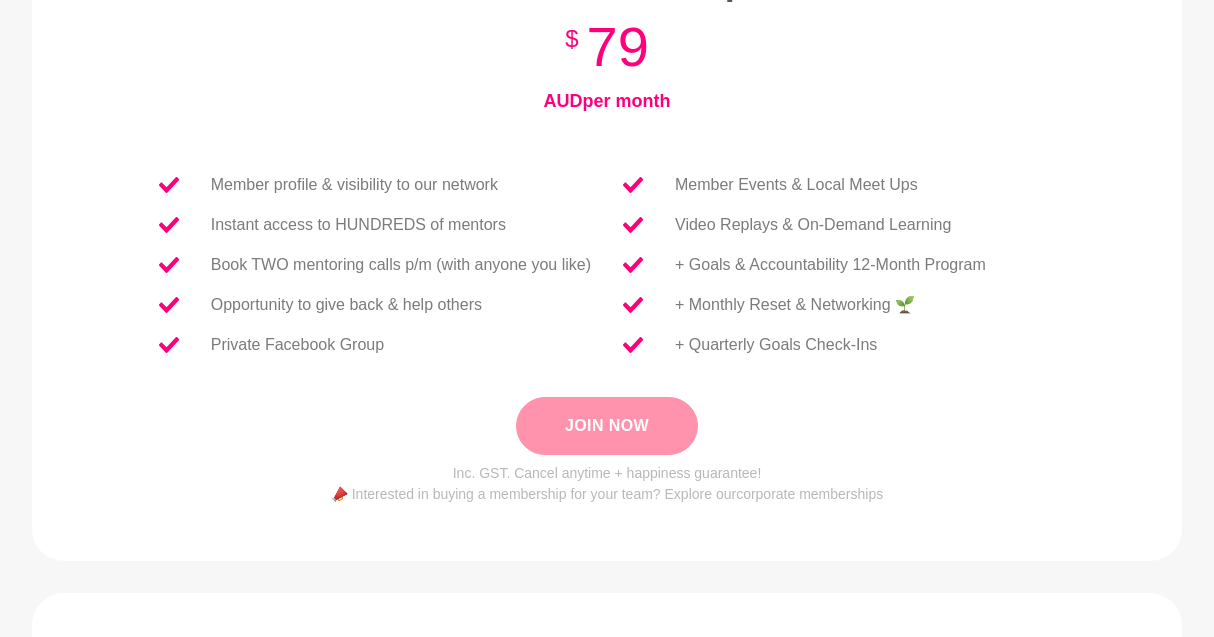 click on "Join Now" at bounding box center (607, 426) 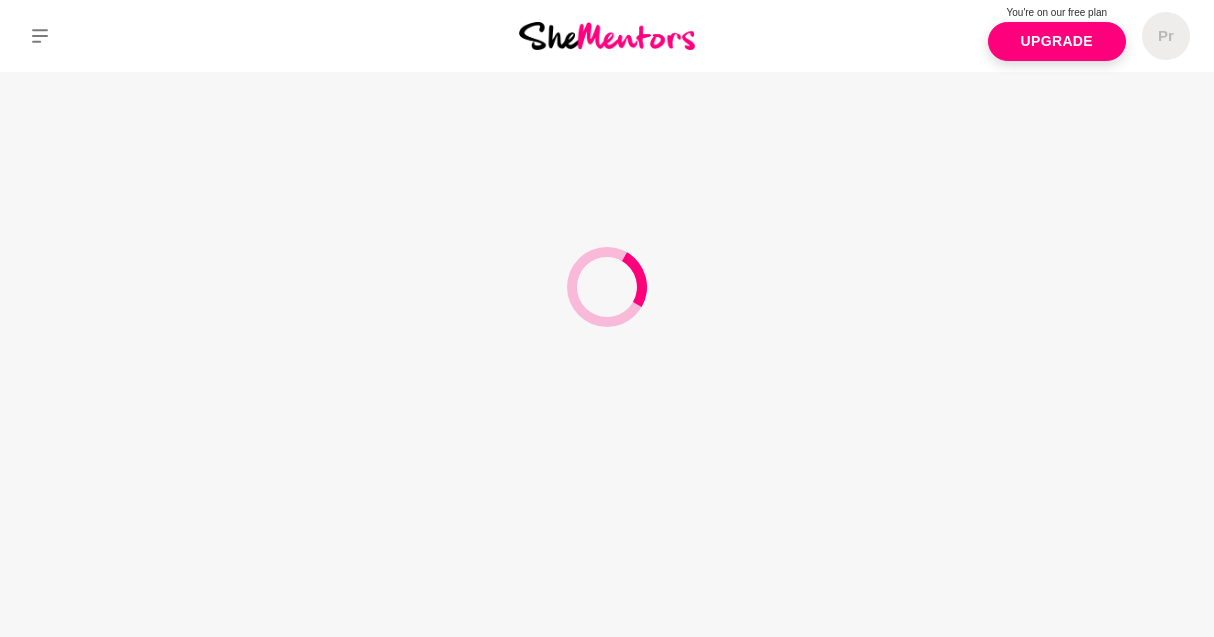 scroll, scrollTop: 0, scrollLeft: 0, axis: both 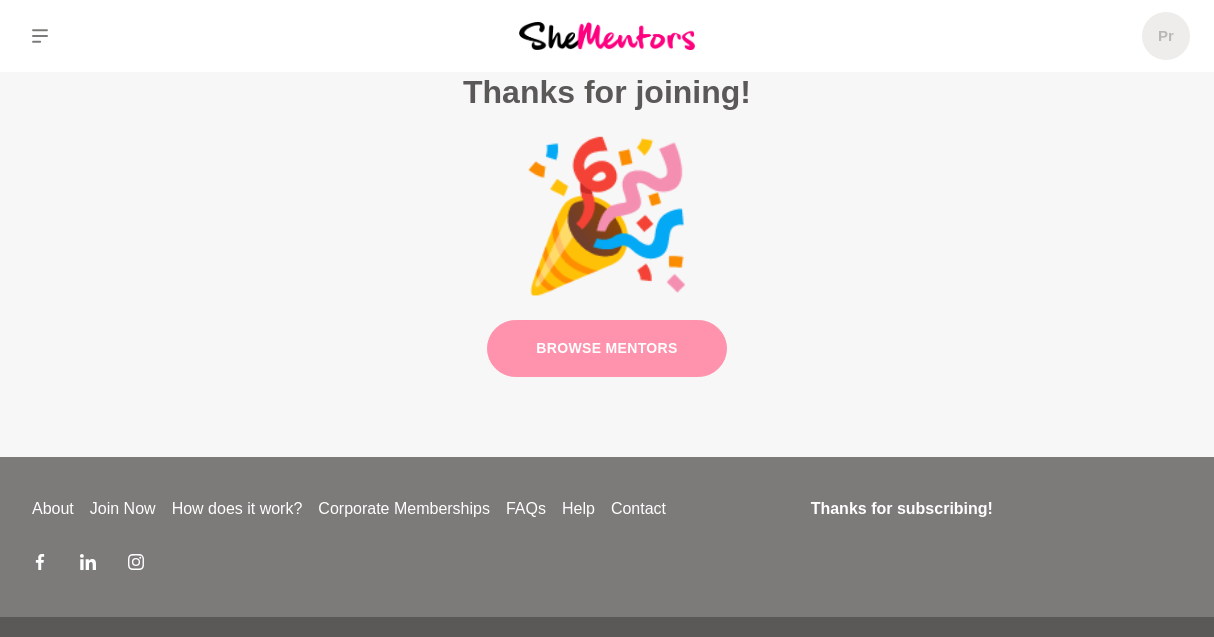 click on "Browse Mentors" at bounding box center (607, 348) 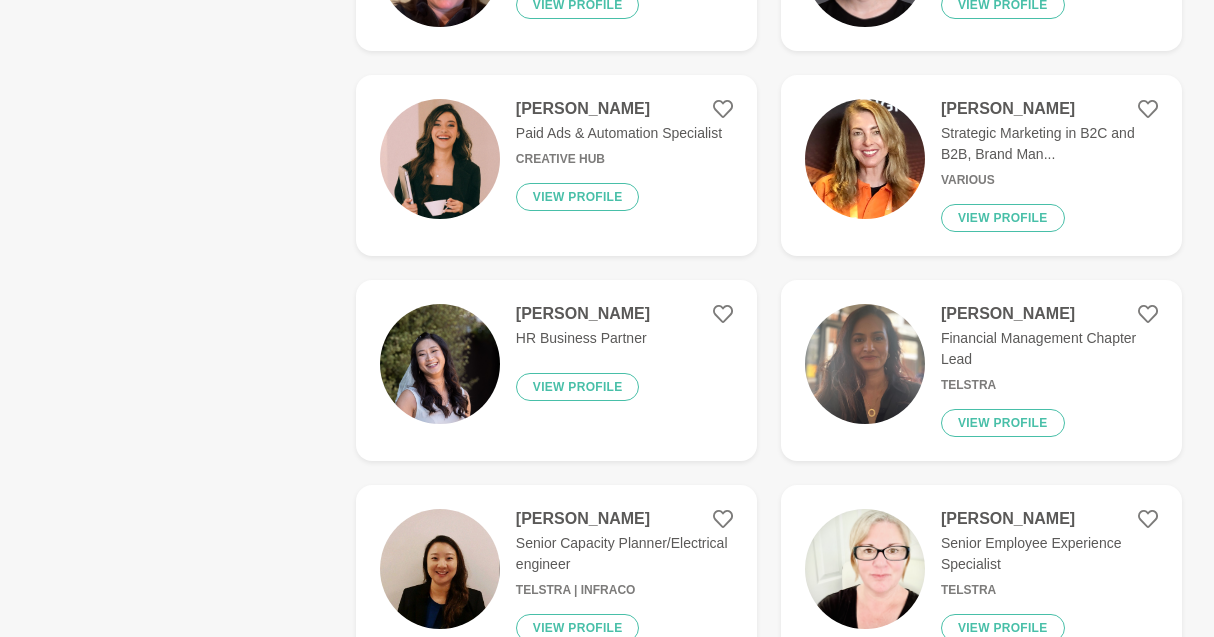scroll, scrollTop: 1226, scrollLeft: 0, axis: vertical 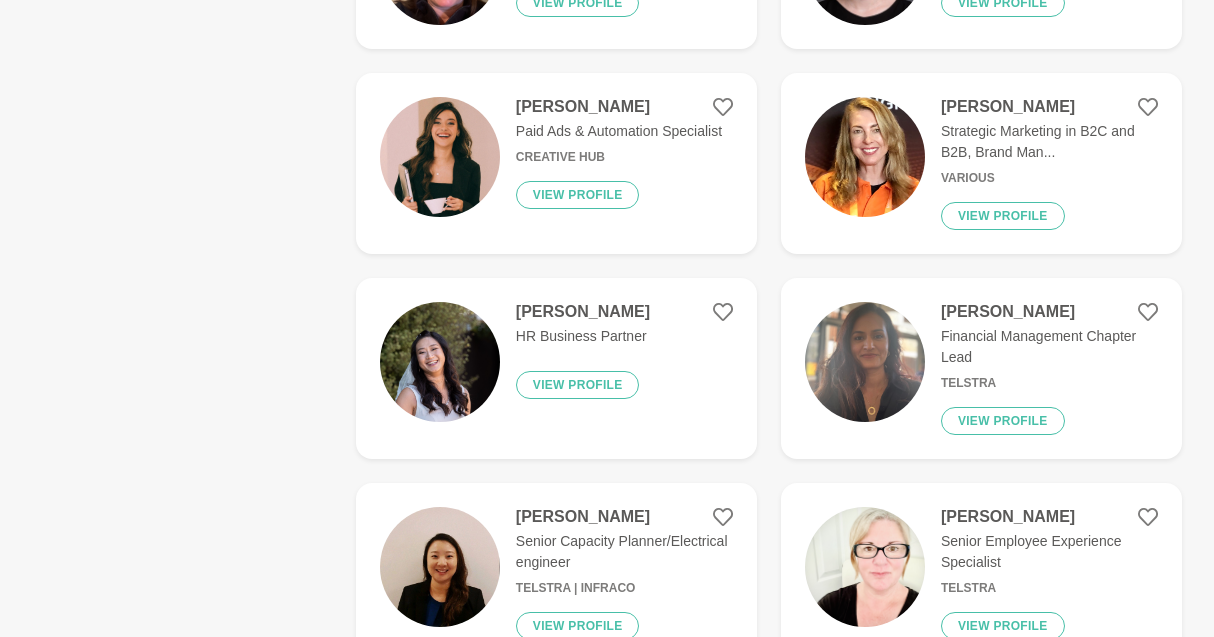 click on "[PERSON_NAME] Strategic Marketing in B2C and B2B, Brand Man... Various View profile" at bounding box center (1041, 163) 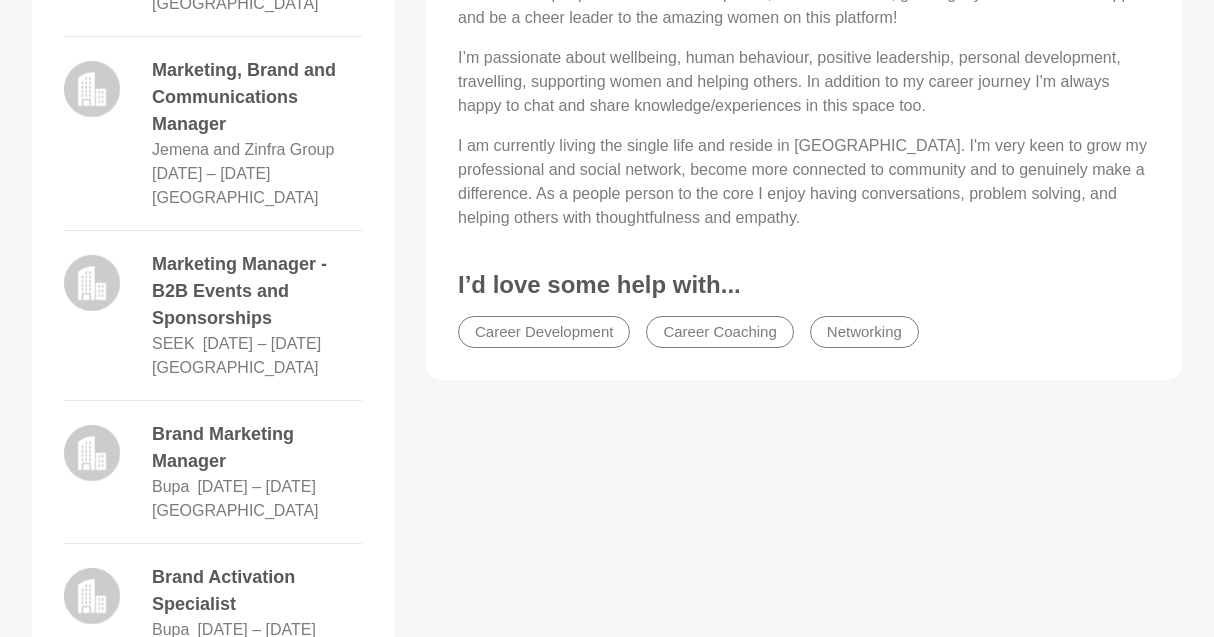 scroll, scrollTop: 1316, scrollLeft: 0, axis: vertical 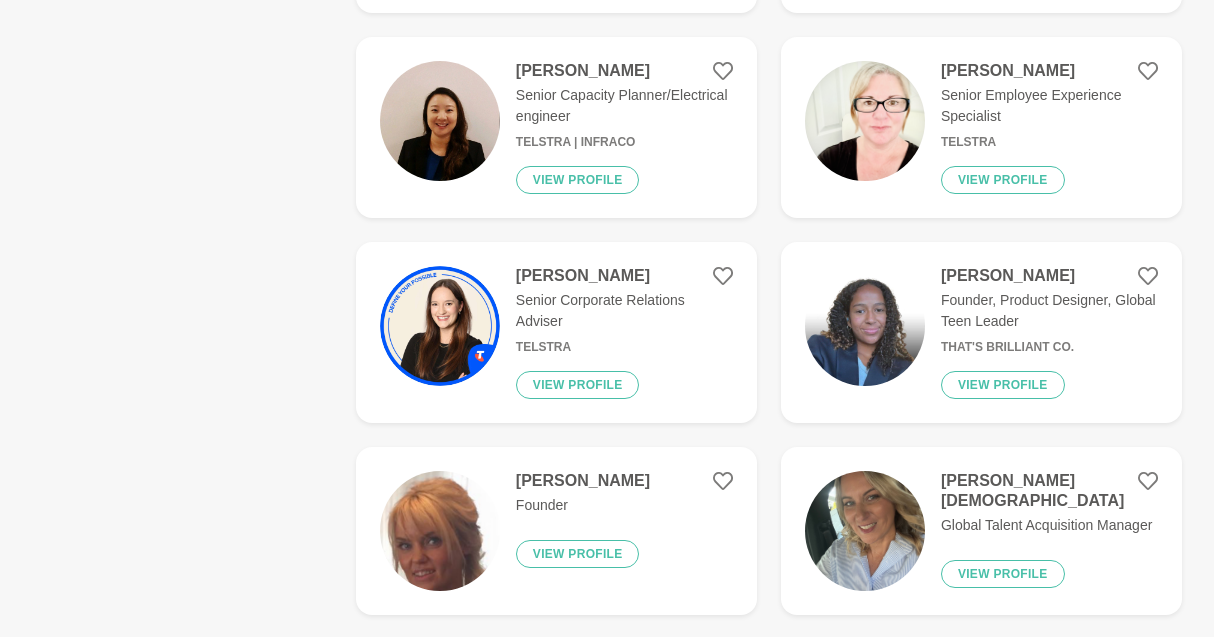click on "Senior Employee Experience Specialist" at bounding box center (1049, 106) 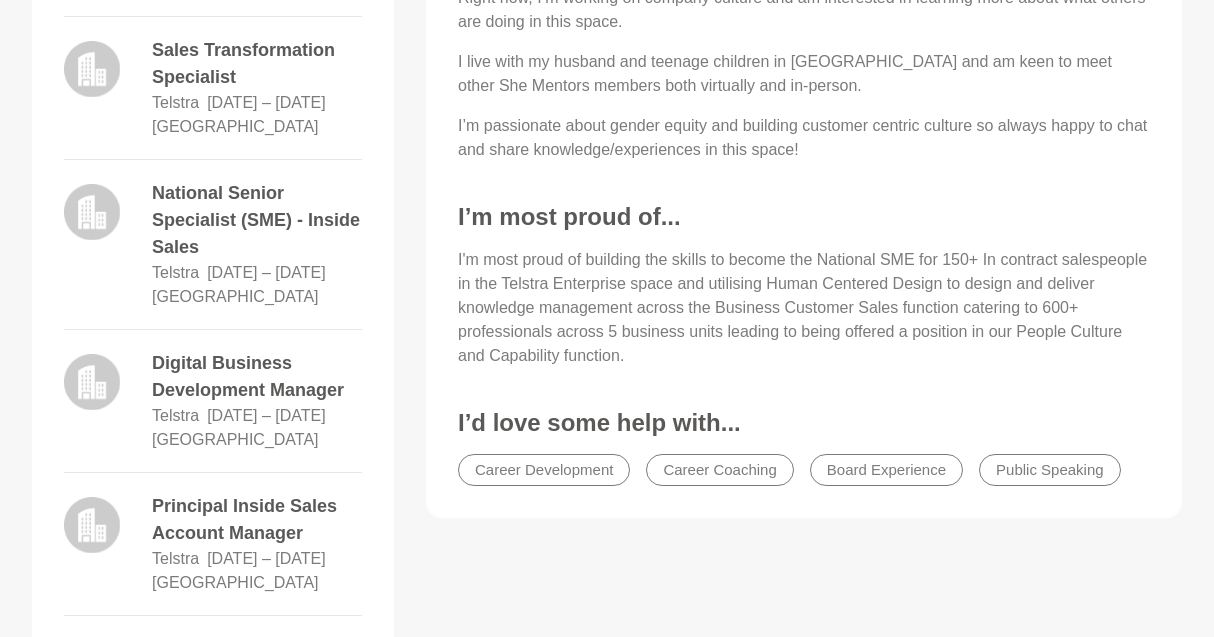 scroll, scrollTop: 1142, scrollLeft: 0, axis: vertical 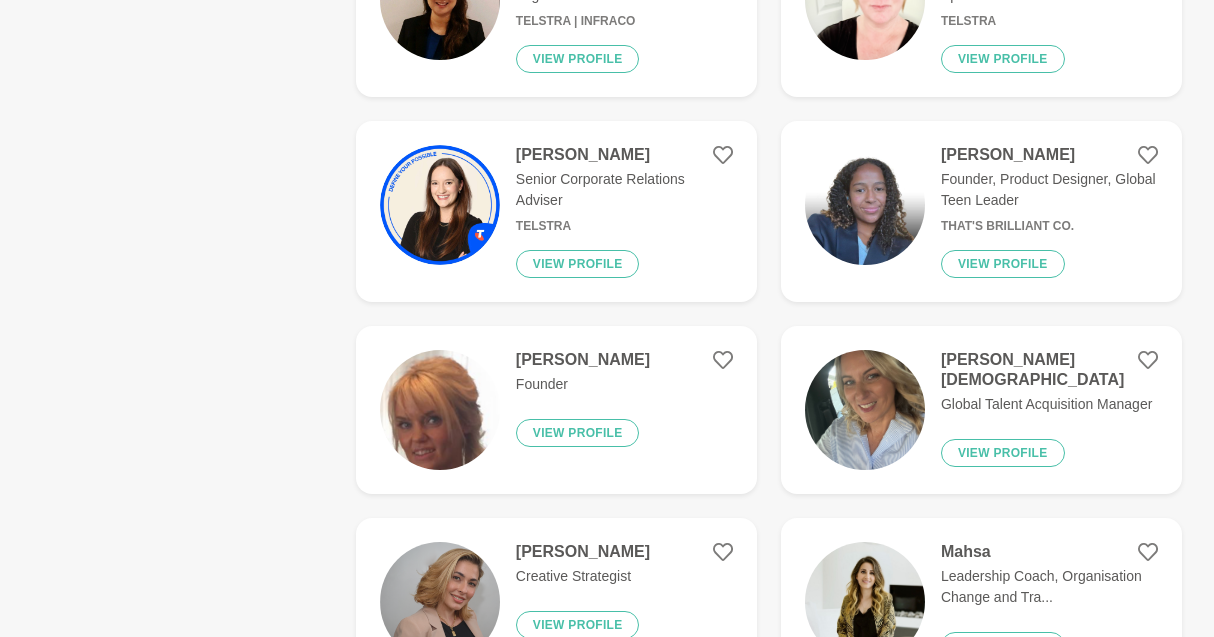 click on "Global Talent Acquisition Manager" at bounding box center [1049, 404] 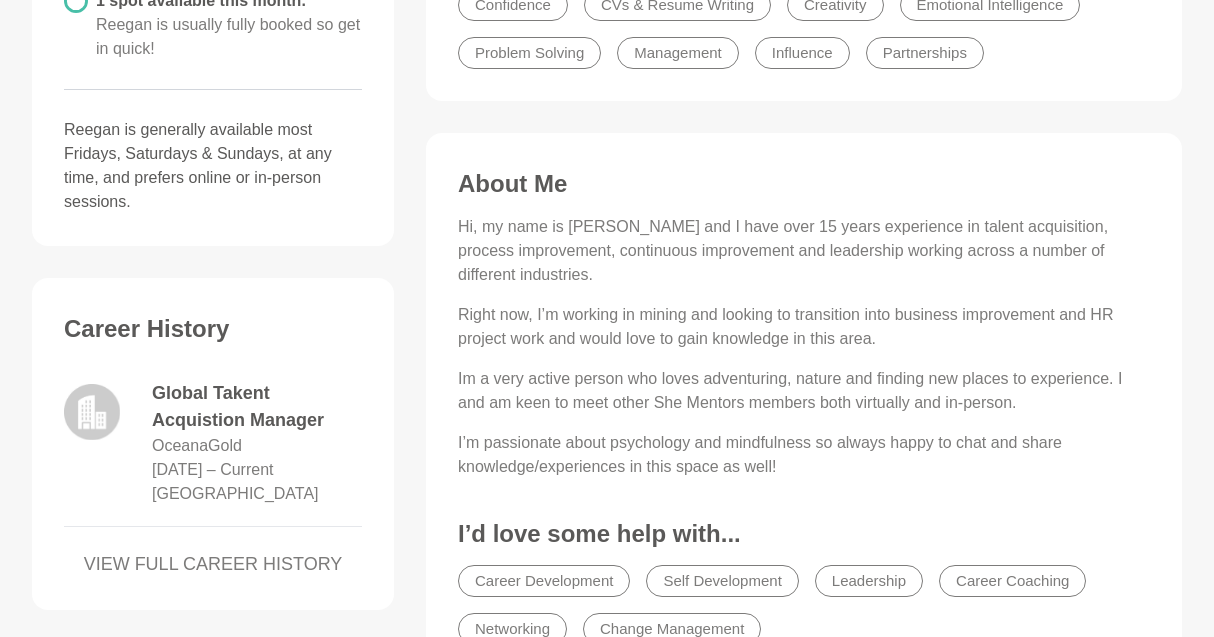 scroll, scrollTop: 635, scrollLeft: 0, axis: vertical 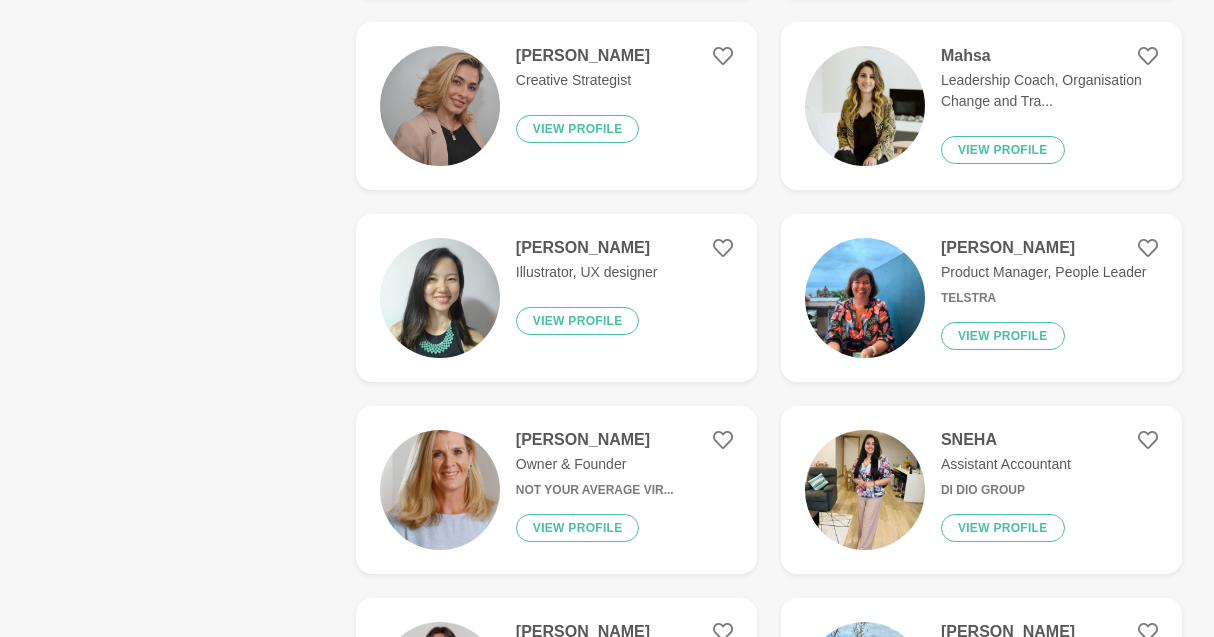 click on "Leadership Coach, Organisation Change and Tra..." at bounding box center [1049, 91] 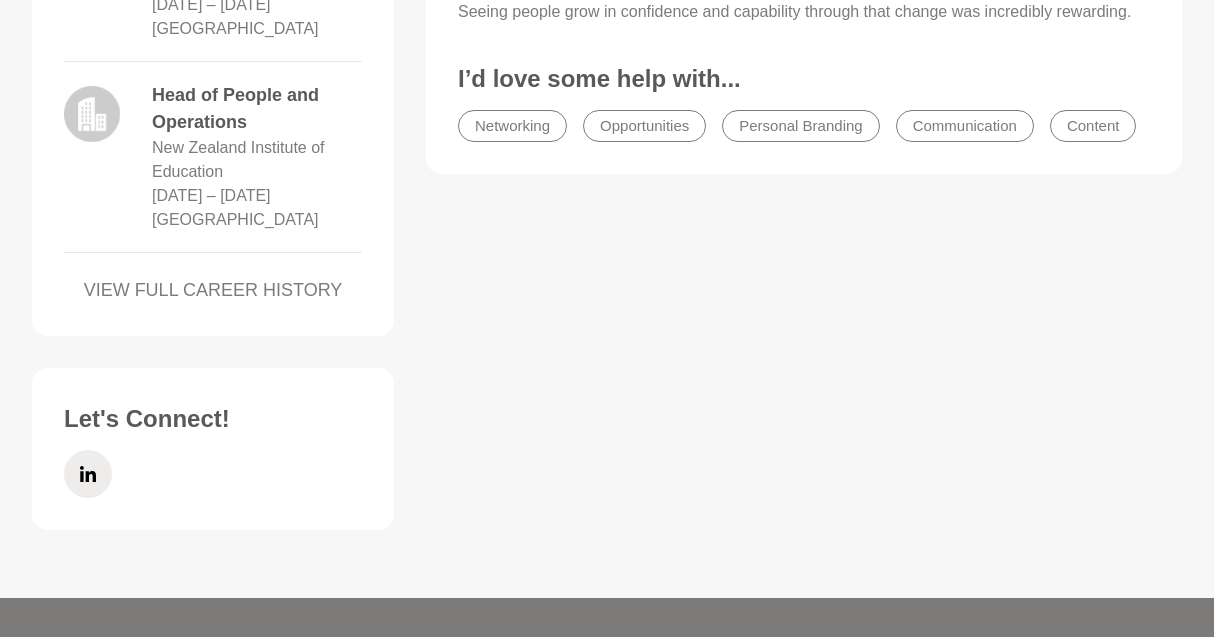 scroll, scrollTop: 1421, scrollLeft: 0, axis: vertical 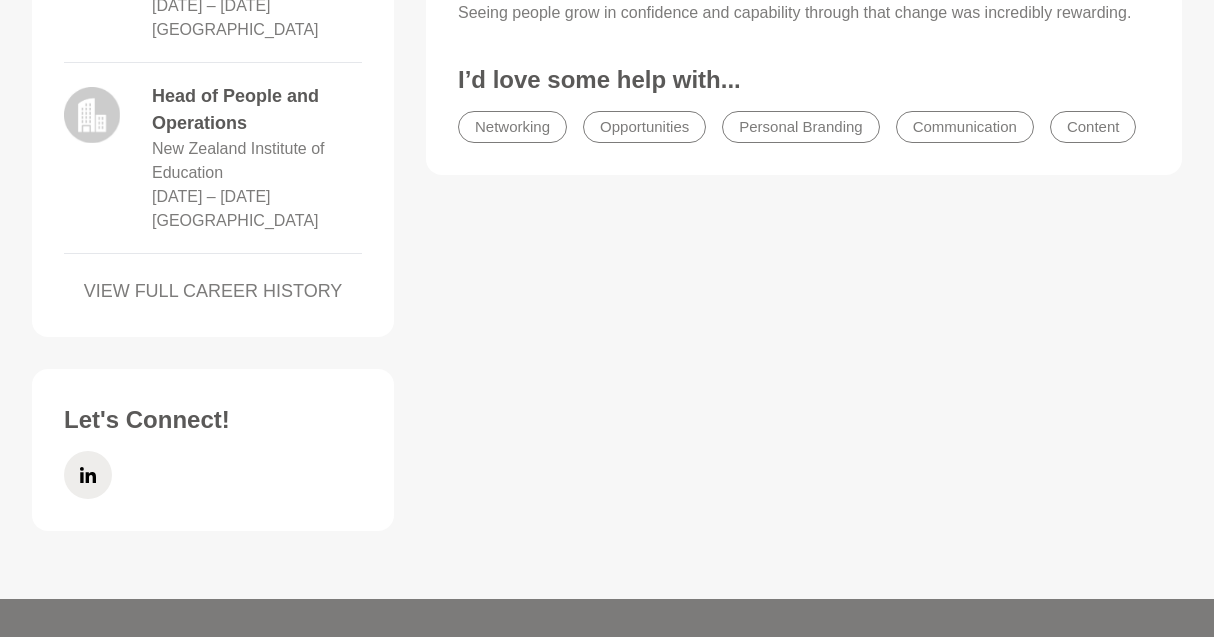 click on "VIEW FULL CAREER HISTORY" at bounding box center (213, 291) 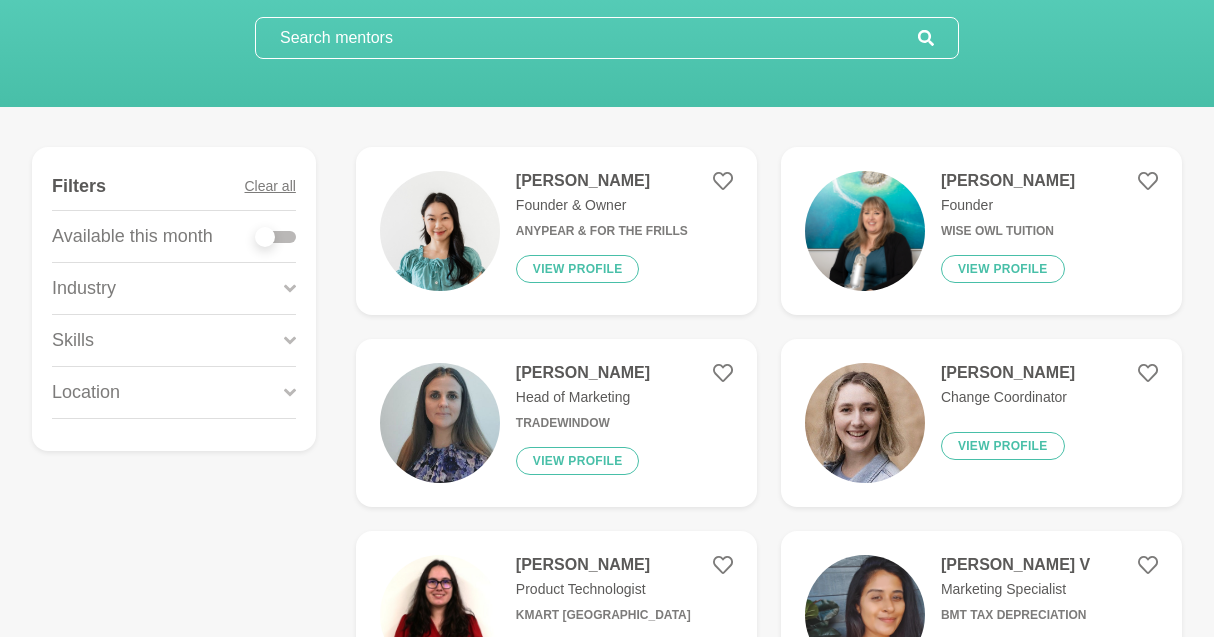 scroll, scrollTop: 181, scrollLeft: 0, axis: vertical 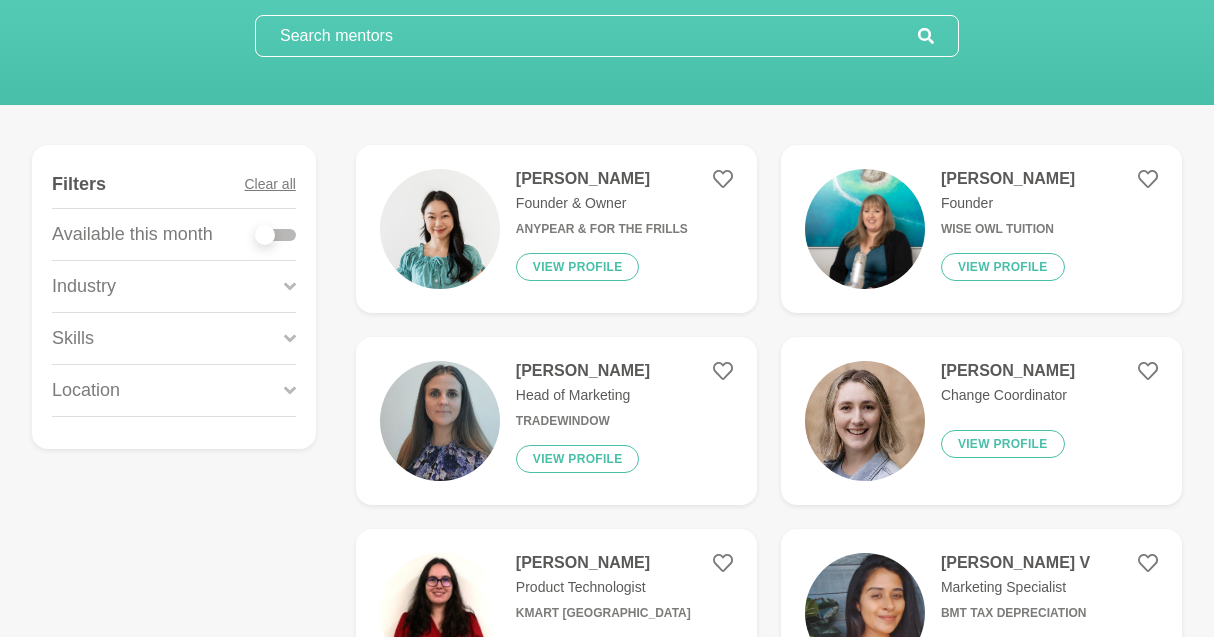 click 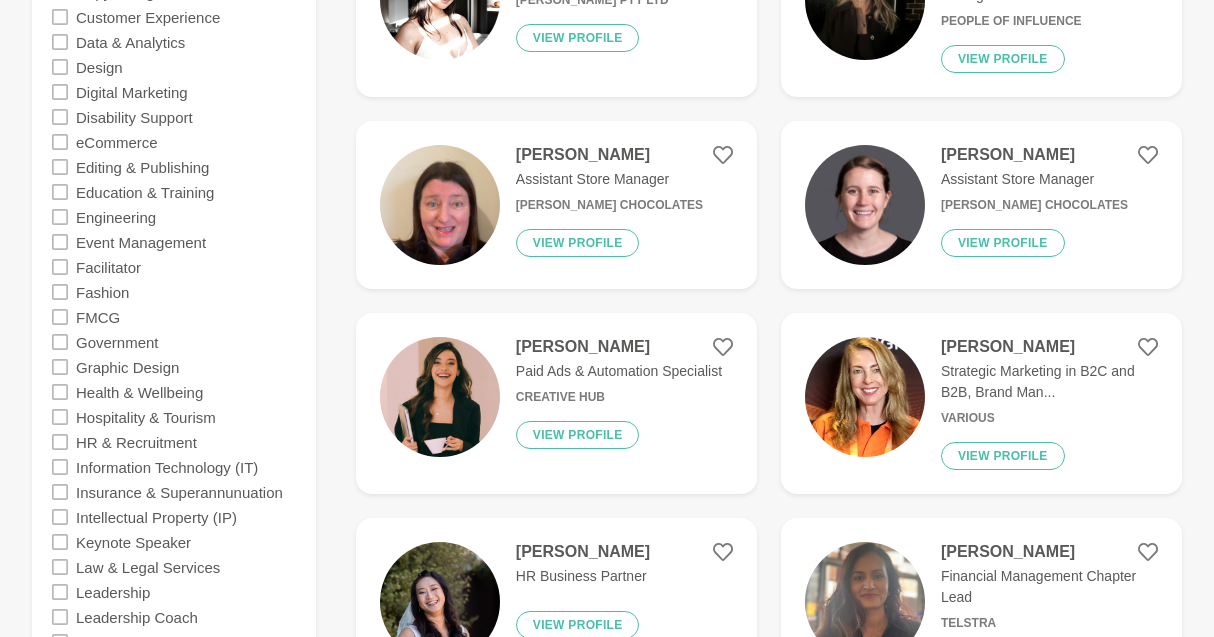 scroll, scrollTop: 989, scrollLeft: 0, axis: vertical 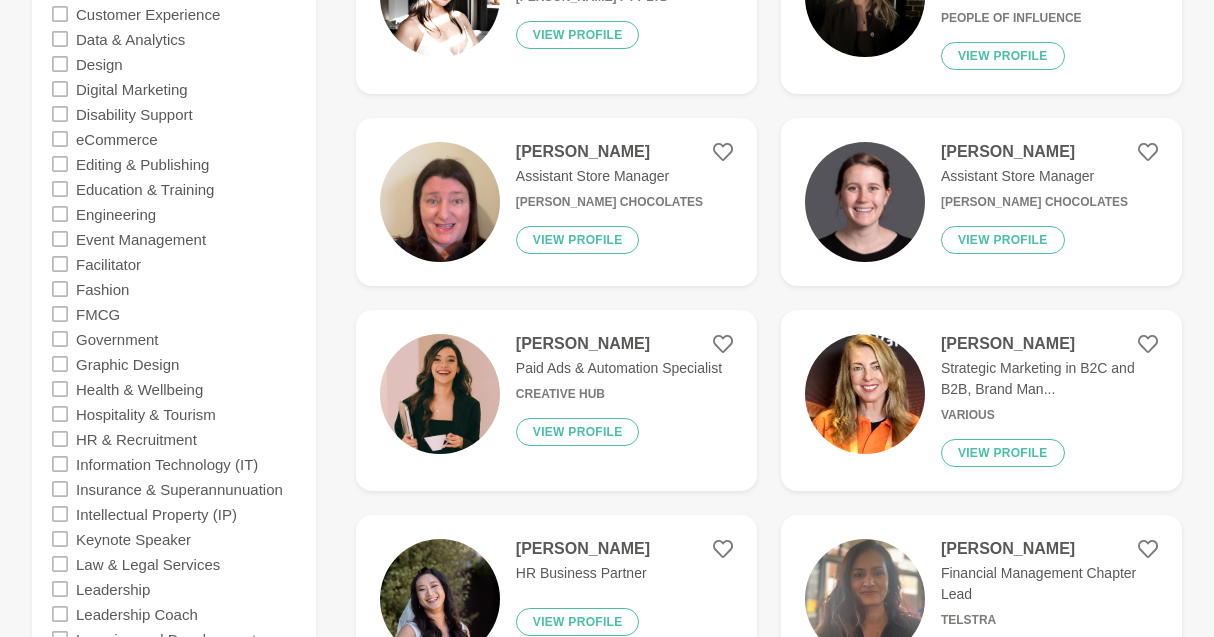 click 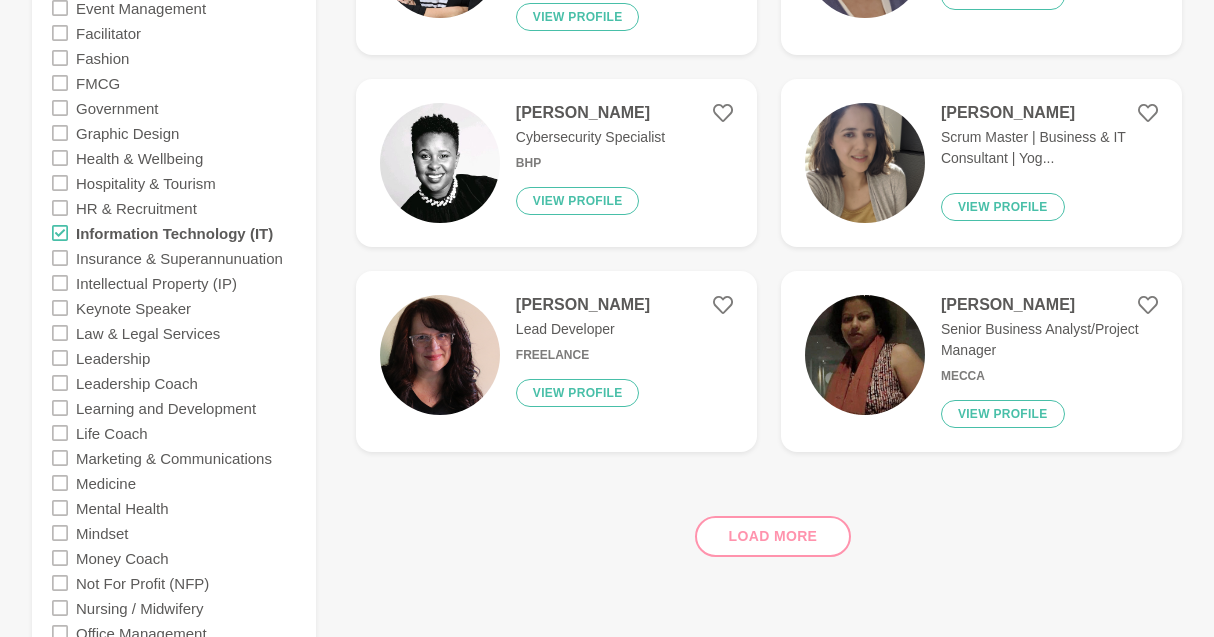 scroll, scrollTop: 1220, scrollLeft: 0, axis: vertical 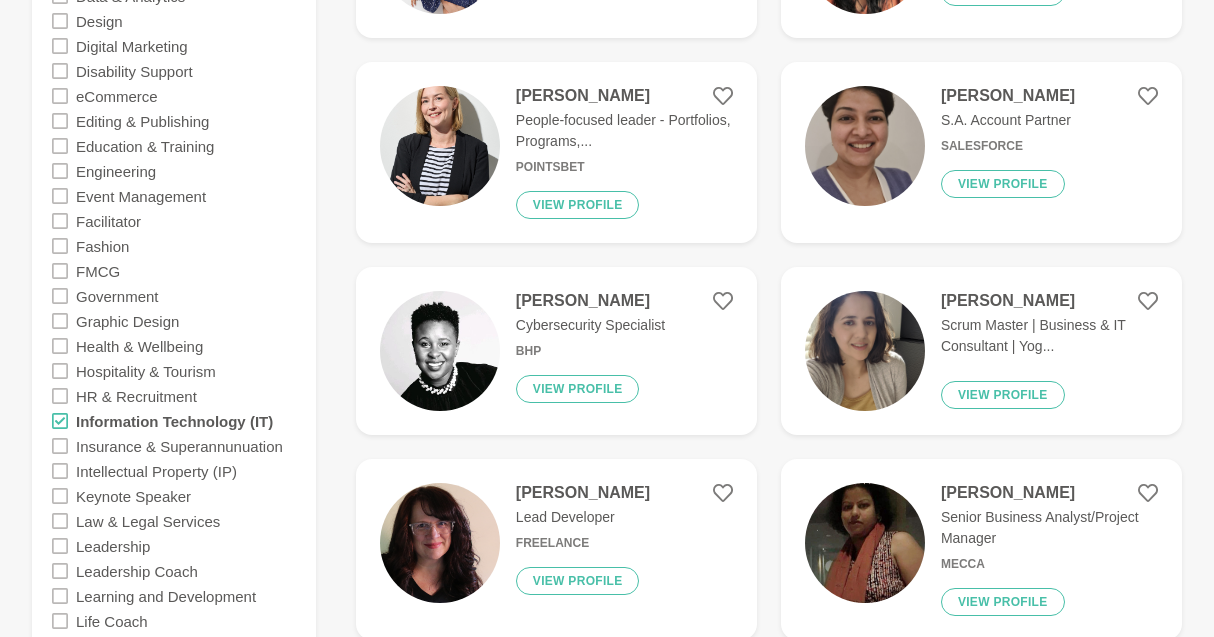 click on "Scrum Master | Business & IT Consultant | Yog..." at bounding box center [1049, 336] 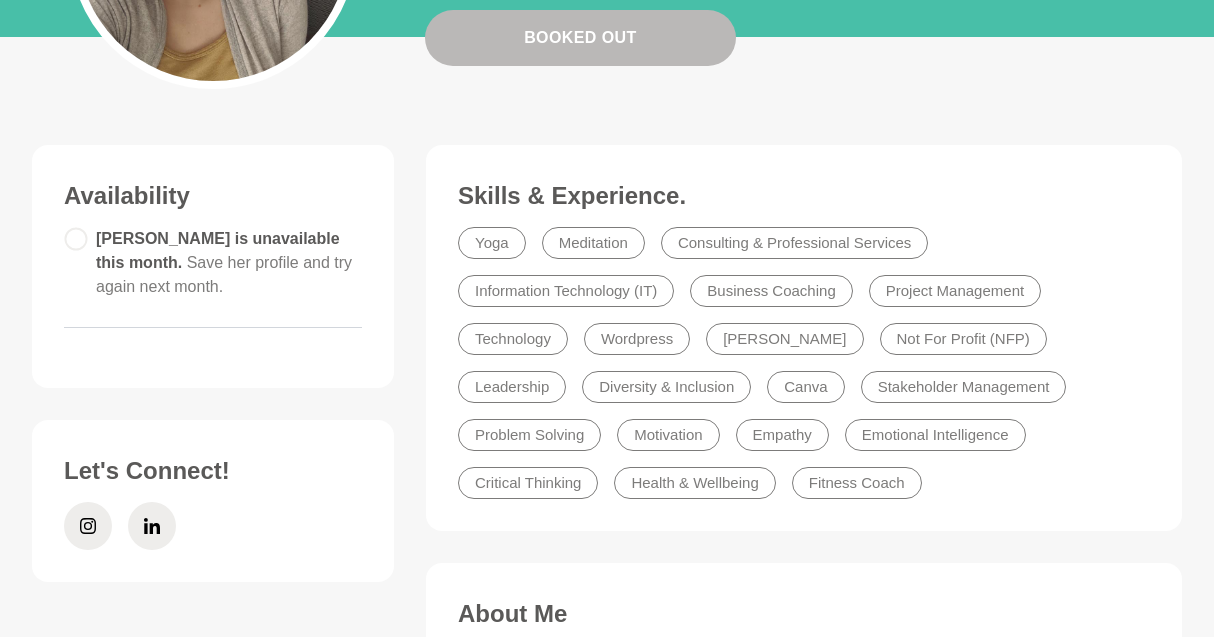 scroll, scrollTop: 407, scrollLeft: 0, axis: vertical 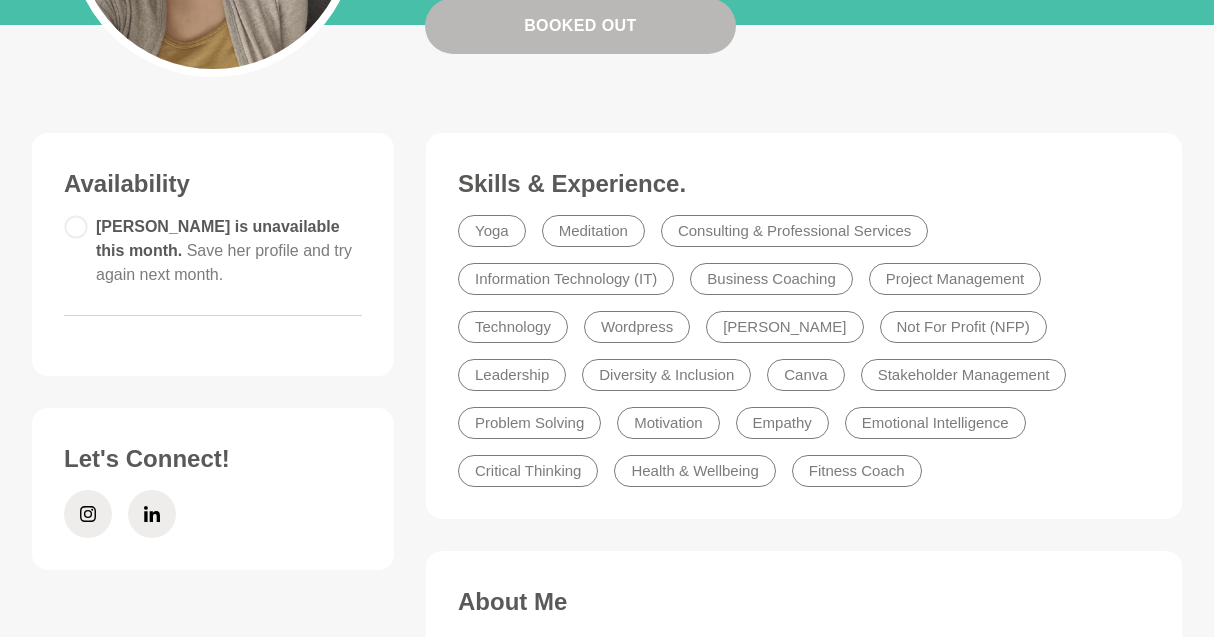click 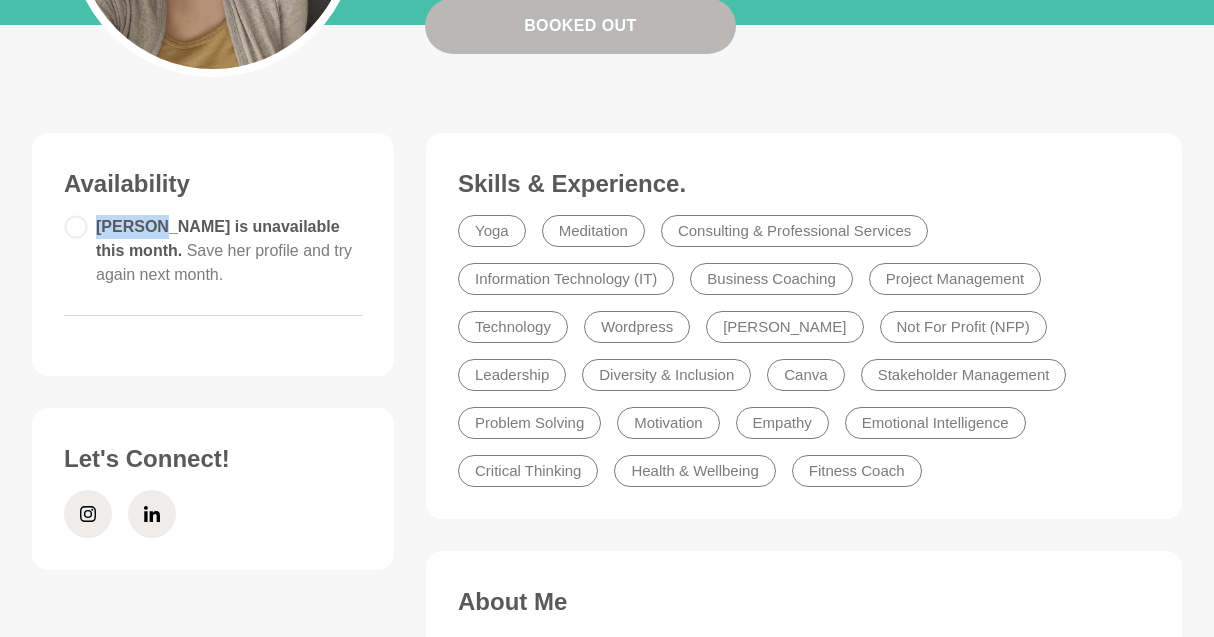 click 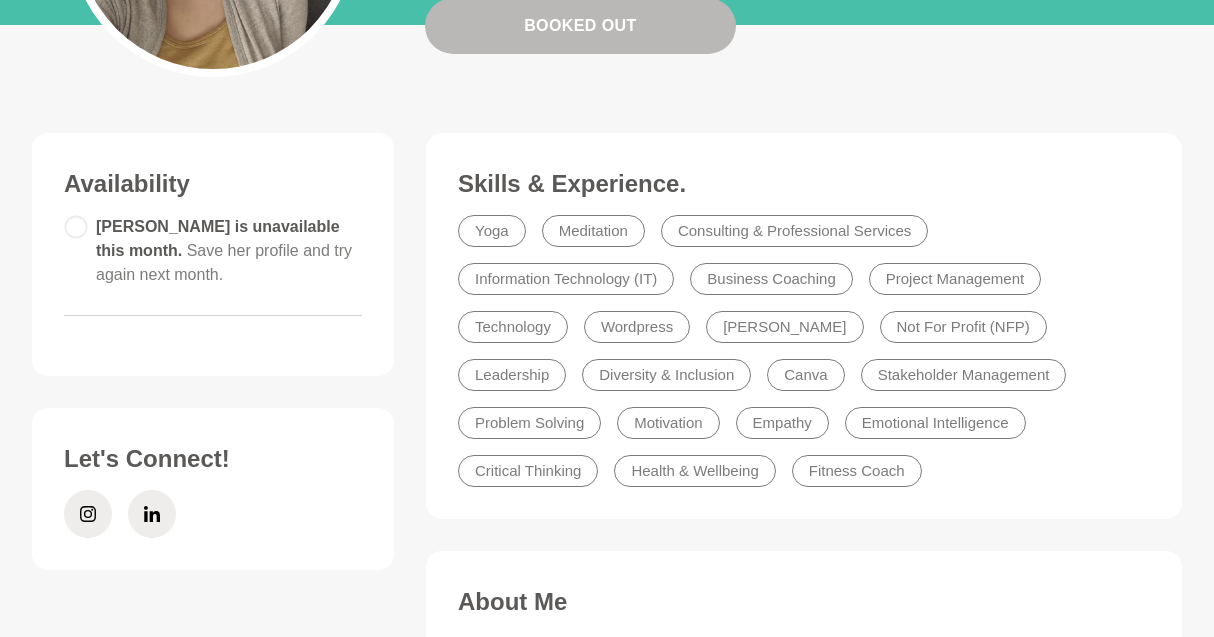 click 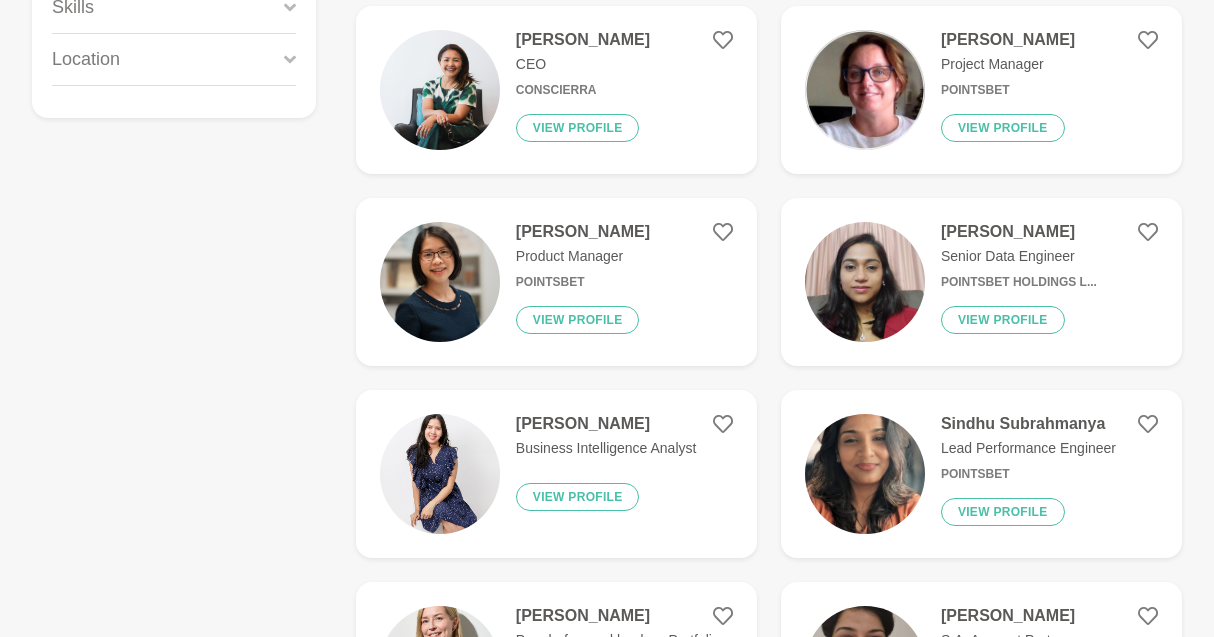 scroll, scrollTop: 487, scrollLeft: 0, axis: vertical 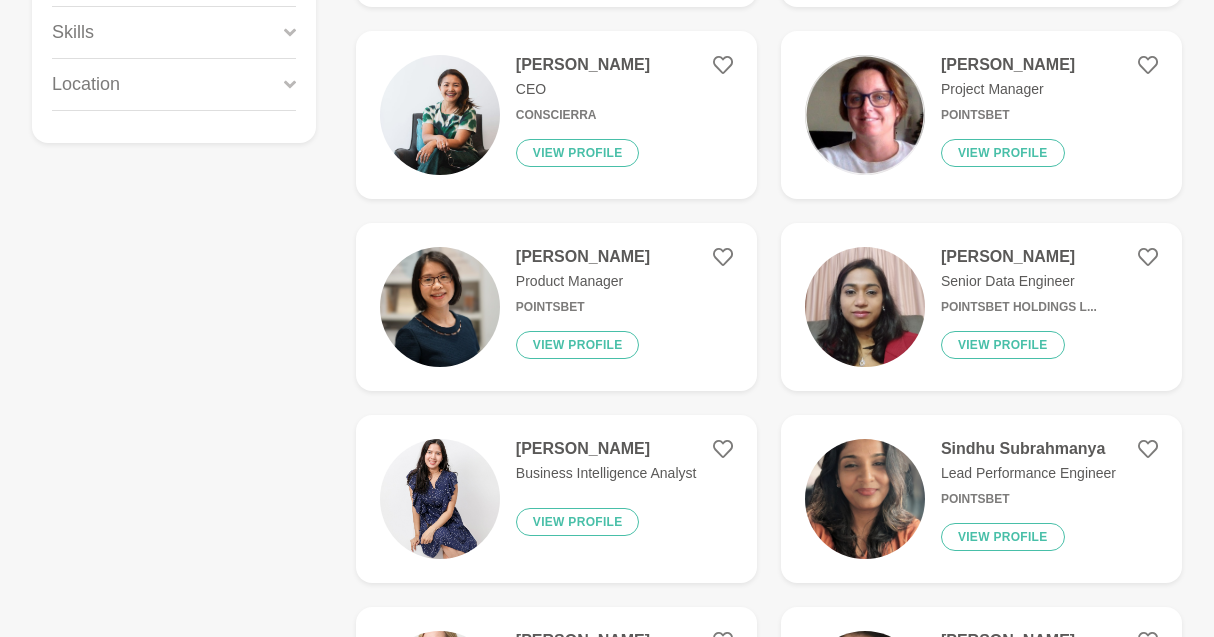 click on "[PERSON_NAME]" at bounding box center [1008, 65] 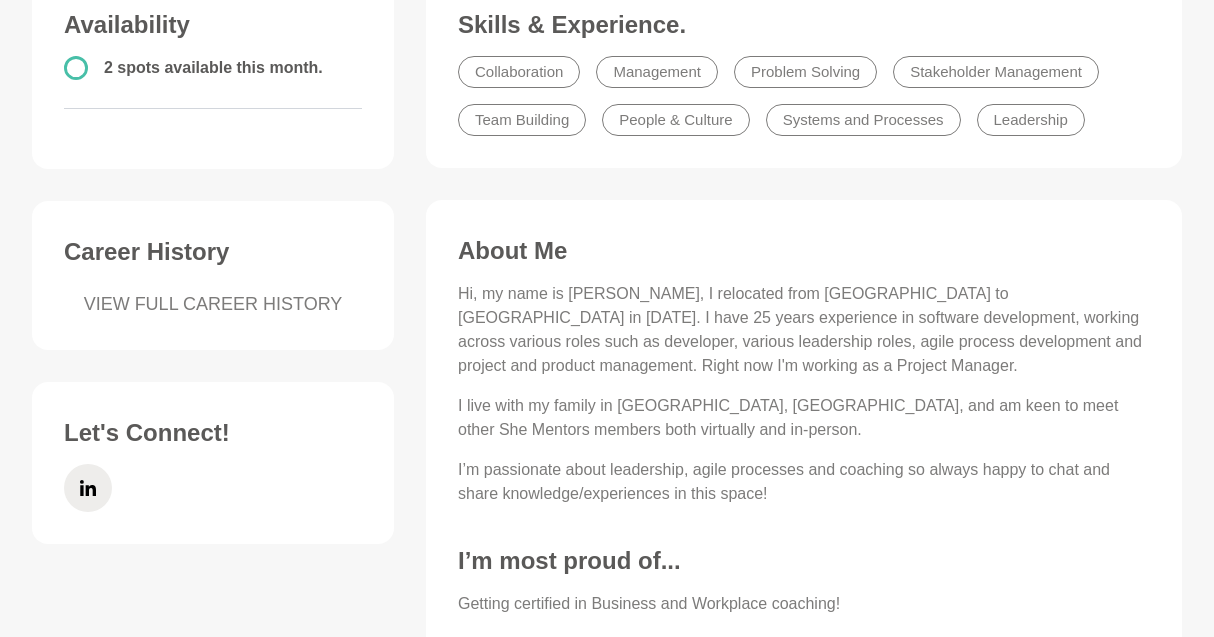 scroll, scrollTop: 459, scrollLeft: 0, axis: vertical 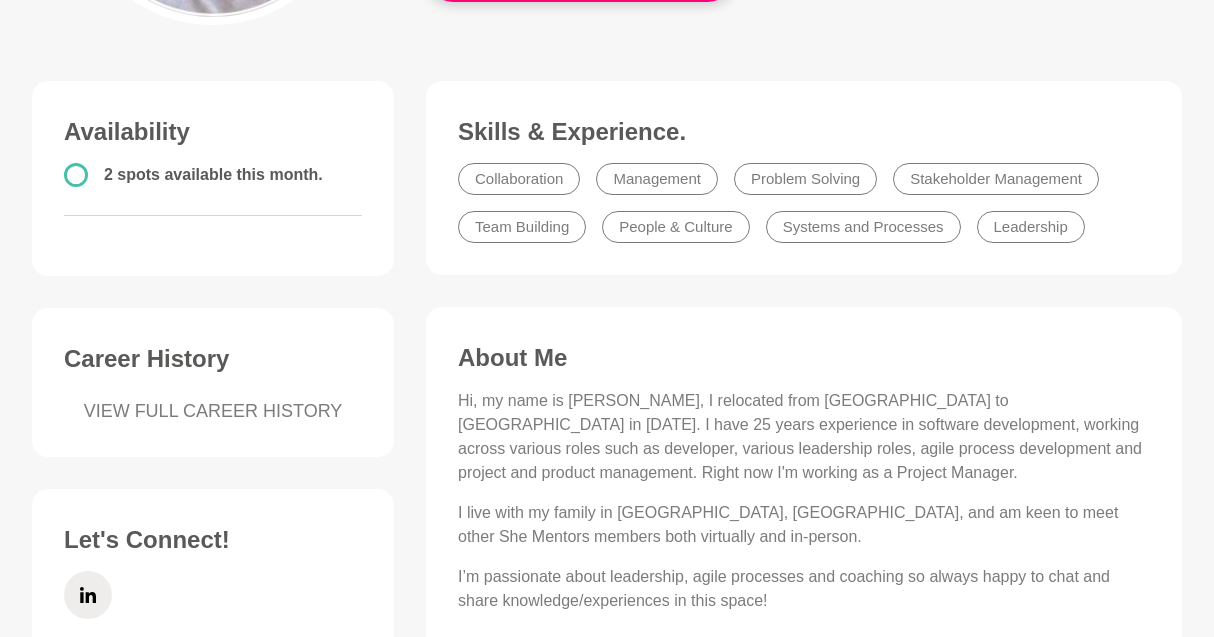 click on "VIEW FULL CAREER HISTORY" at bounding box center (213, 411) 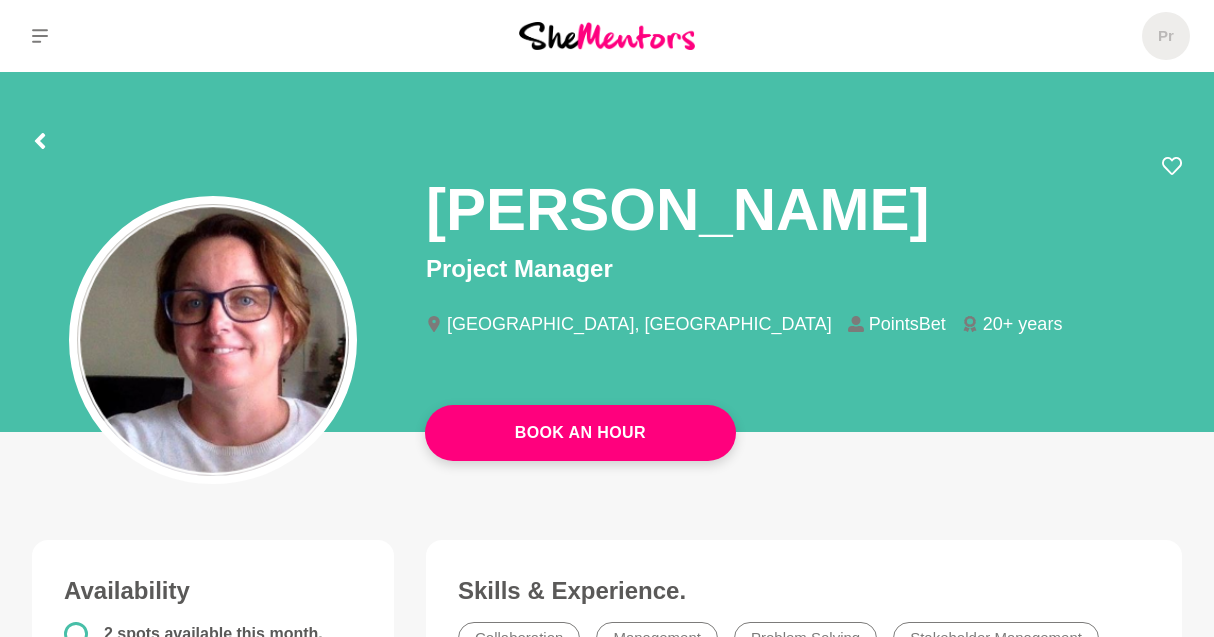 scroll, scrollTop: 0, scrollLeft: 0, axis: both 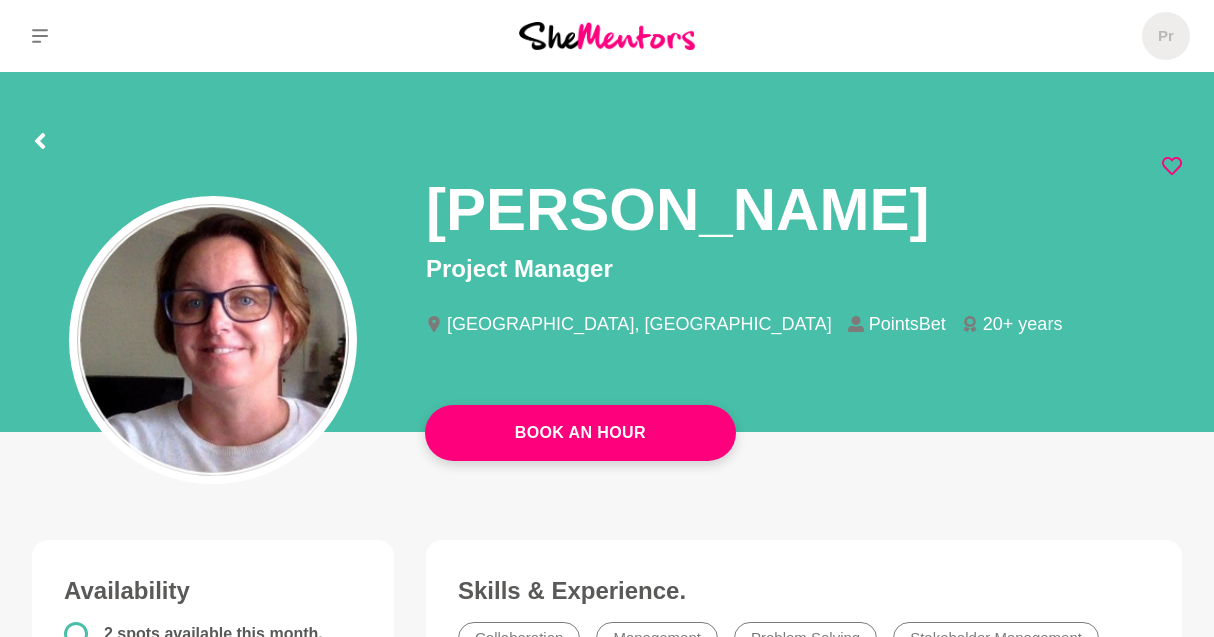 click 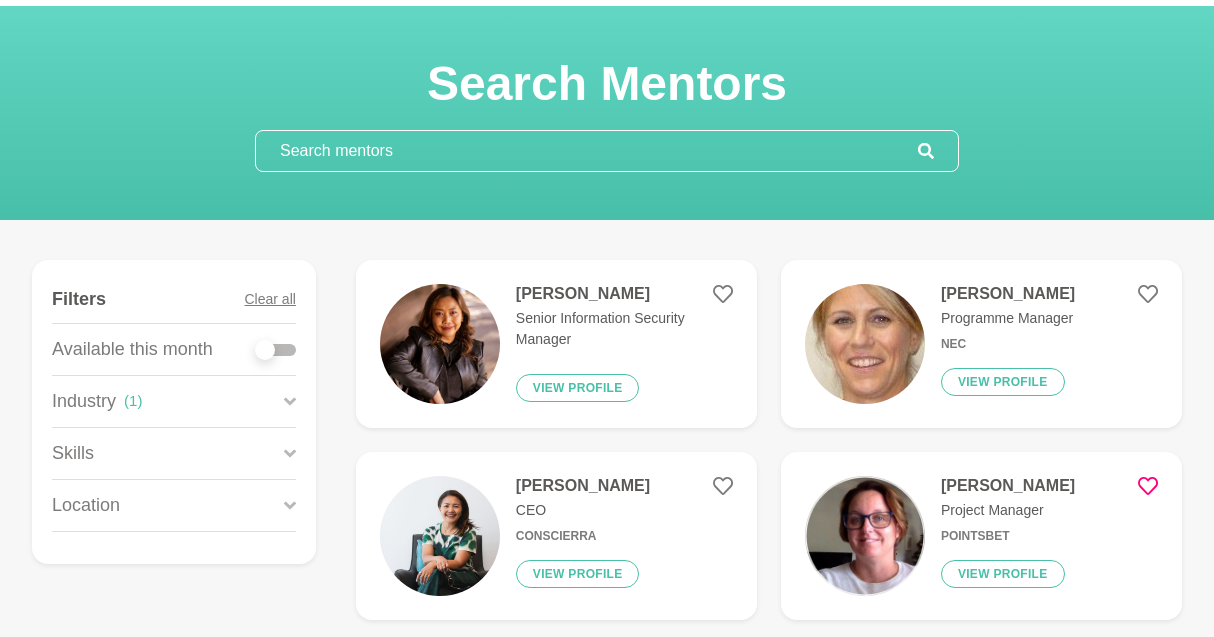 scroll, scrollTop: 67, scrollLeft: 0, axis: vertical 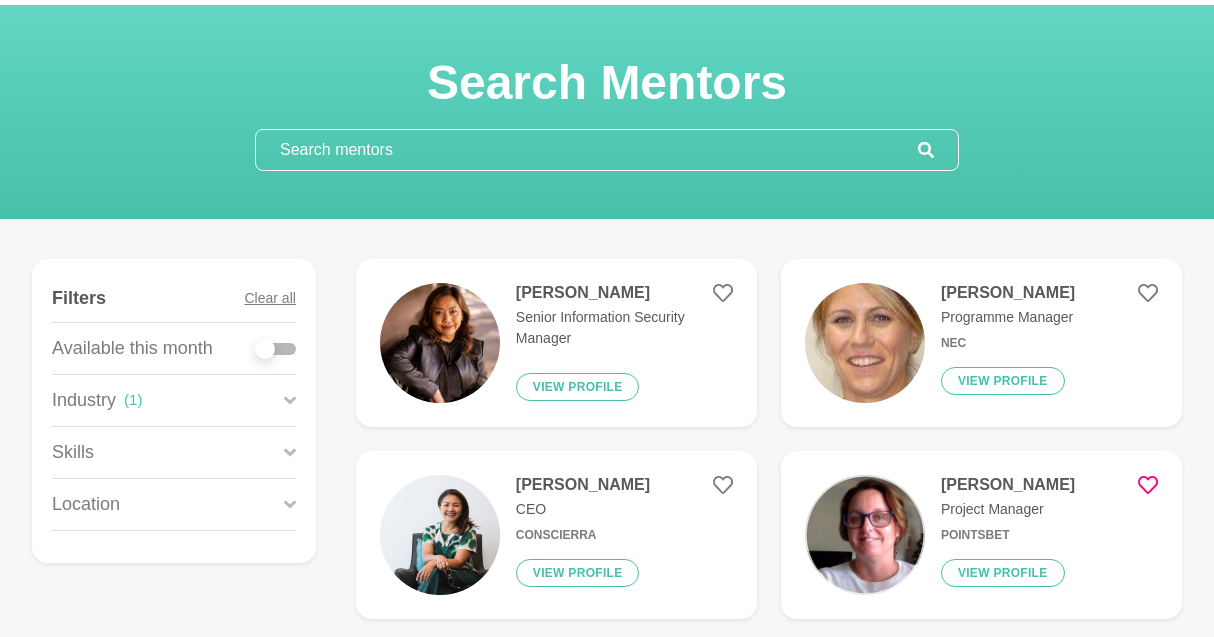 click on "[PERSON_NAME] CEO Conscierra View profile" at bounding box center [575, 535] 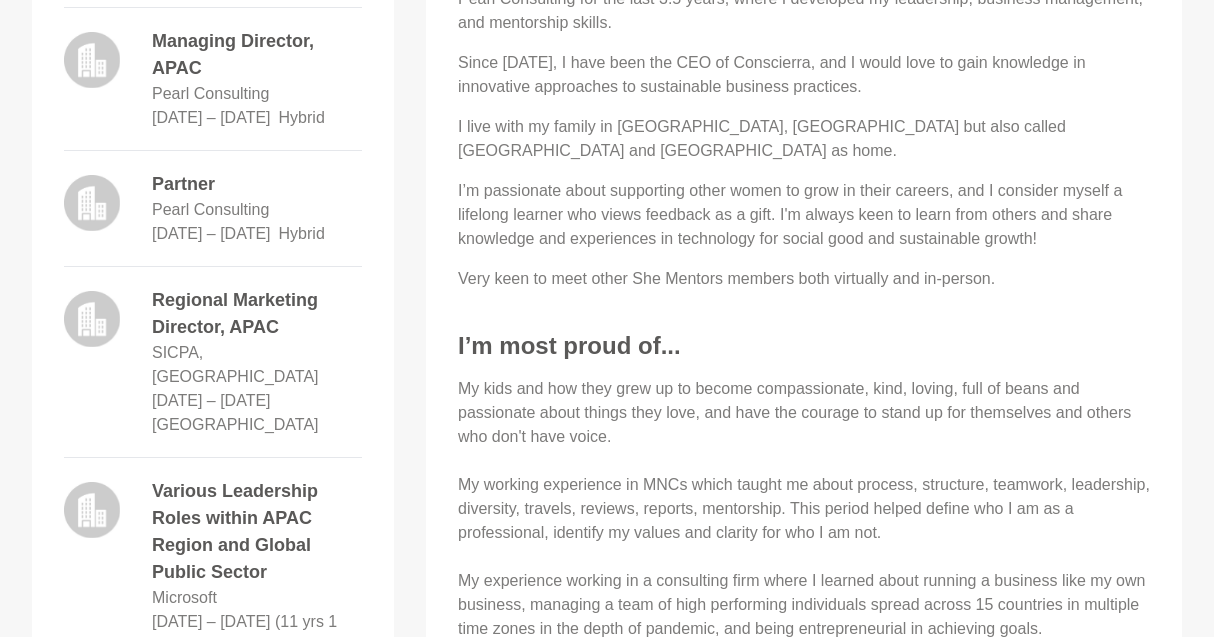 scroll, scrollTop: 1001, scrollLeft: 0, axis: vertical 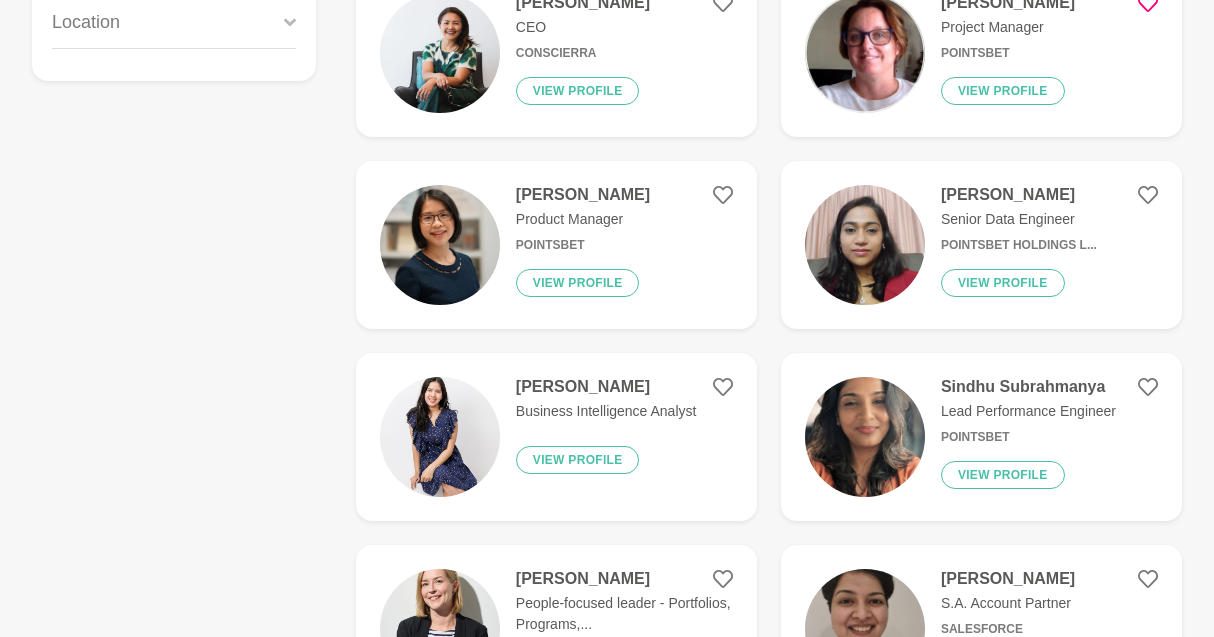 click on "[PERSON_NAME]" at bounding box center [583, 195] 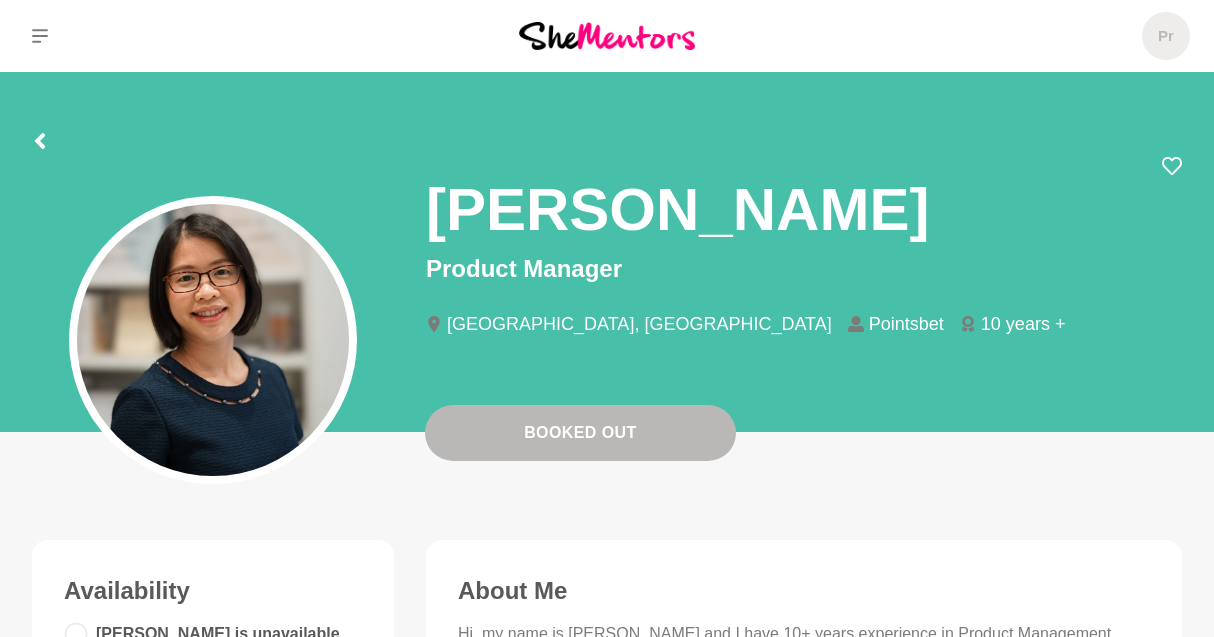 scroll, scrollTop: 0, scrollLeft: 0, axis: both 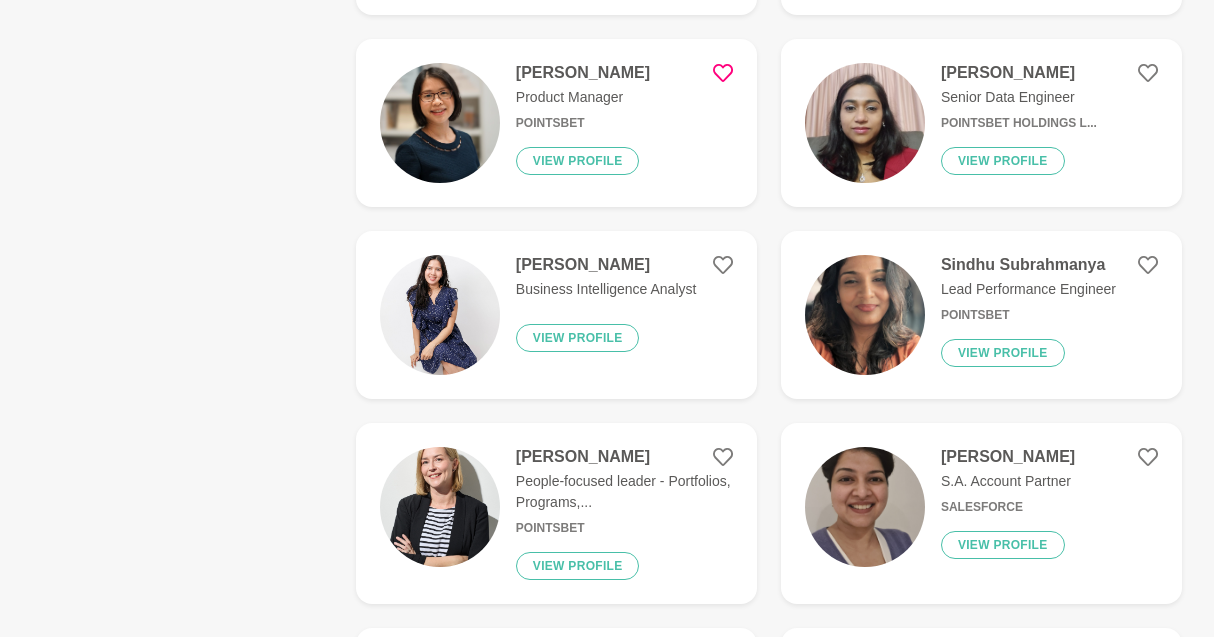 click 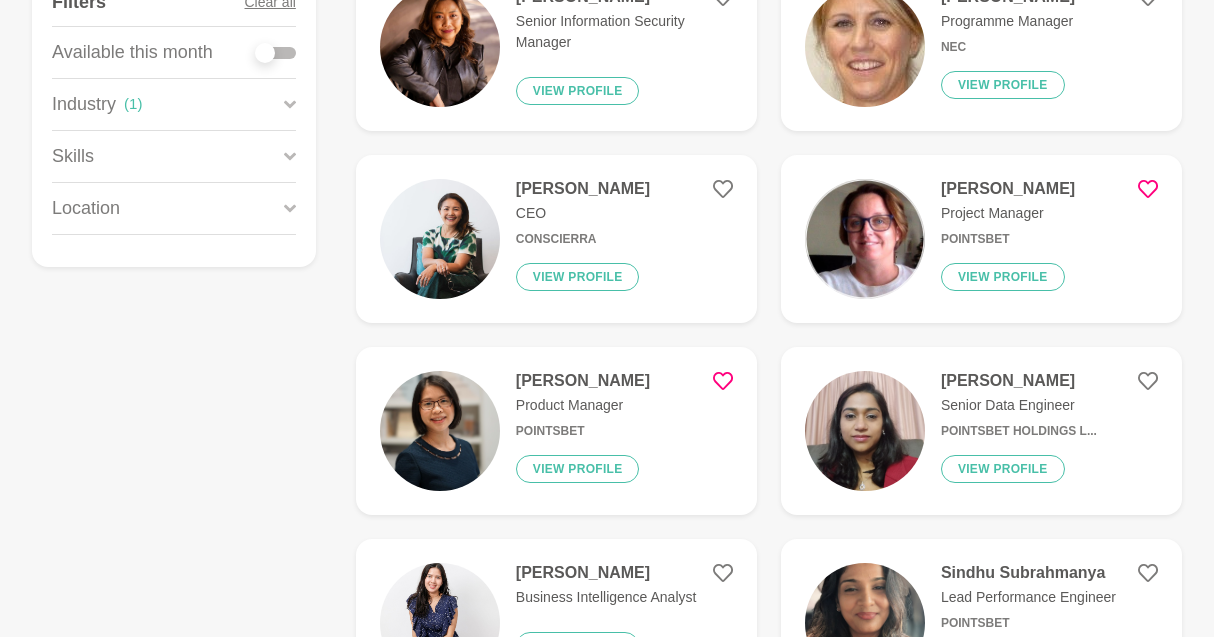 scroll, scrollTop: 268, scrollLeft: 0, axis: vertical 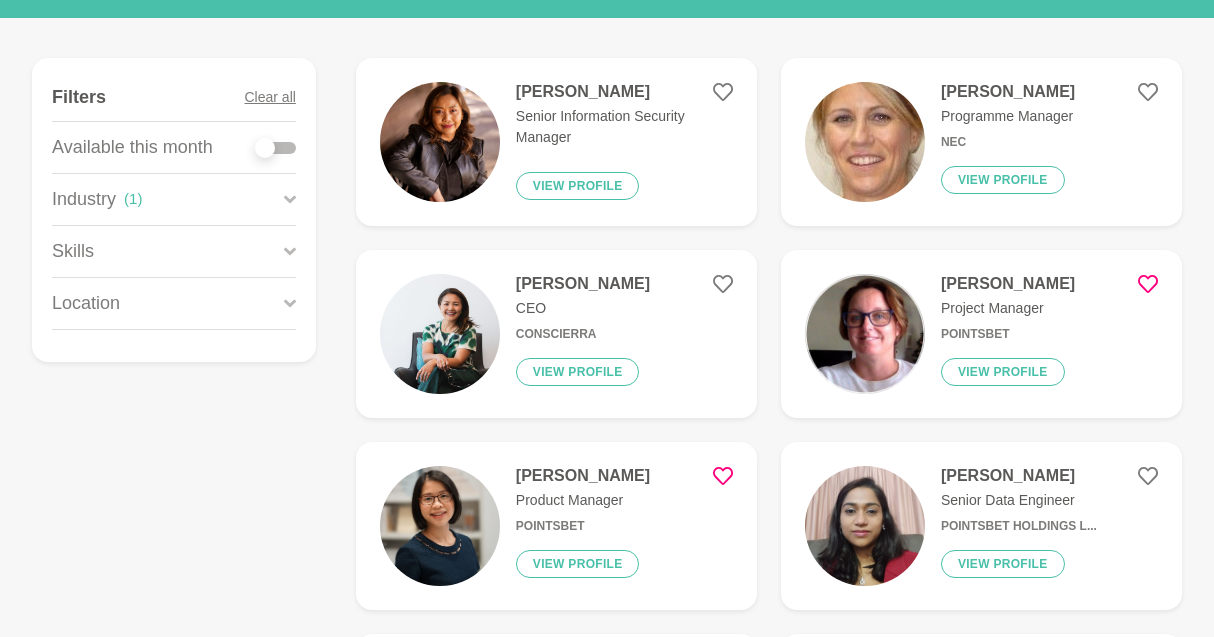 click on "Industry ( 1 )" at bounding box center (174, 199) 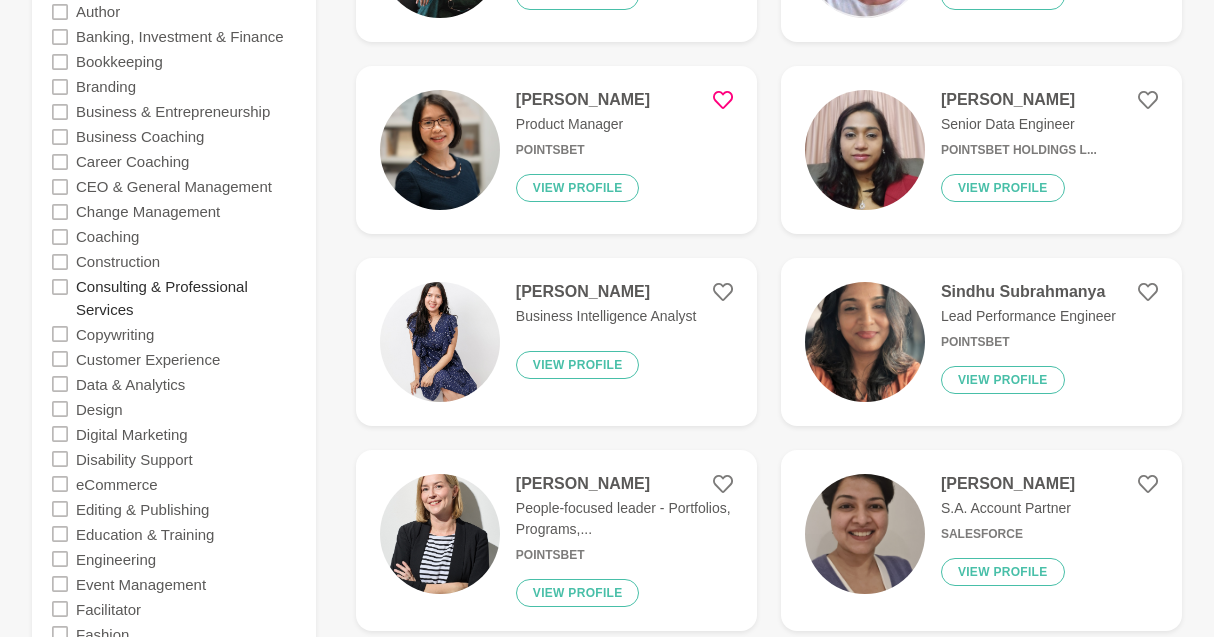scroll, scrollTop: 651, scrollLeft: 0, axis: vertical 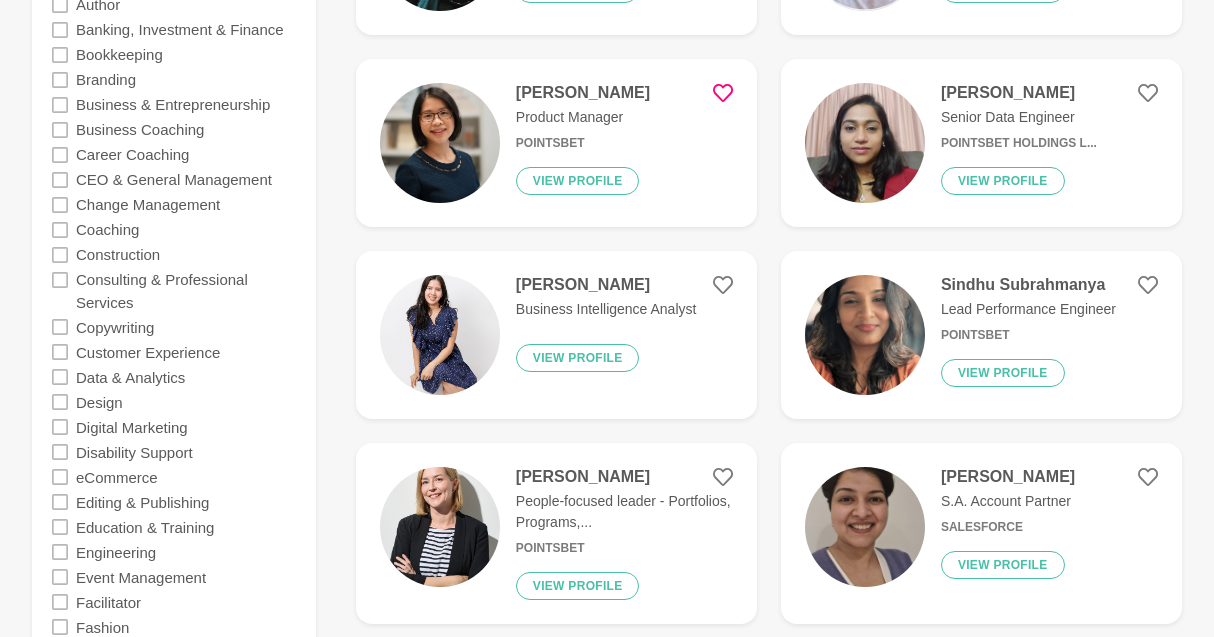 click on "Disability Support" at bounding box center (174, 451) 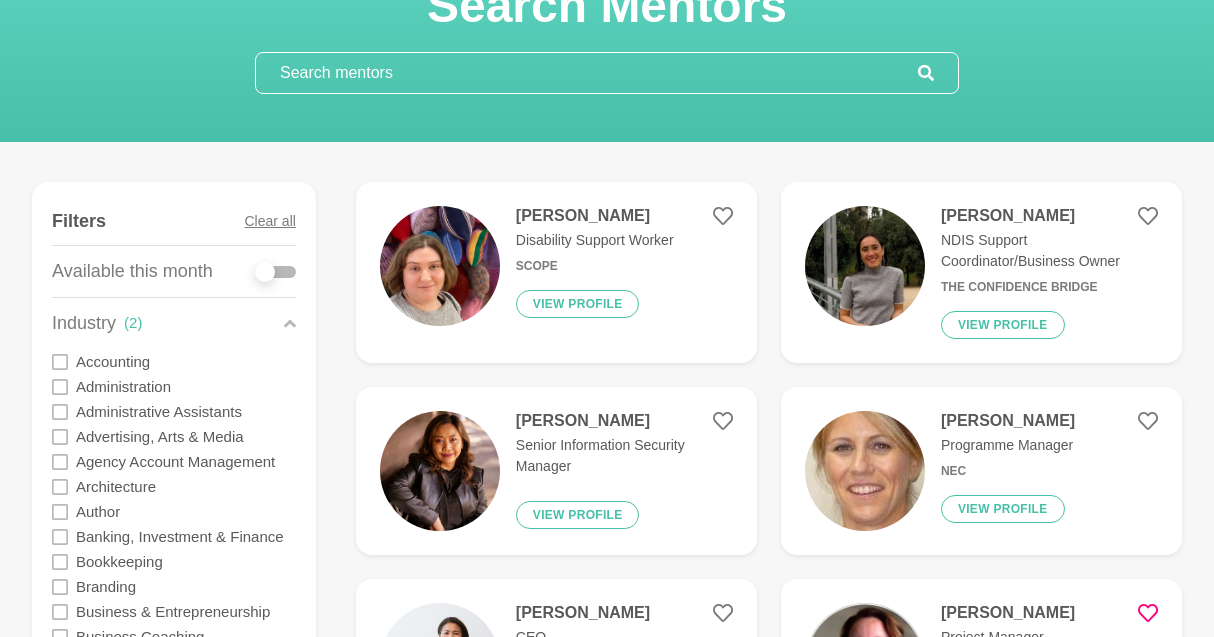 scroll, scrollTop: 146, scrollLeft: 0, axis: vertical 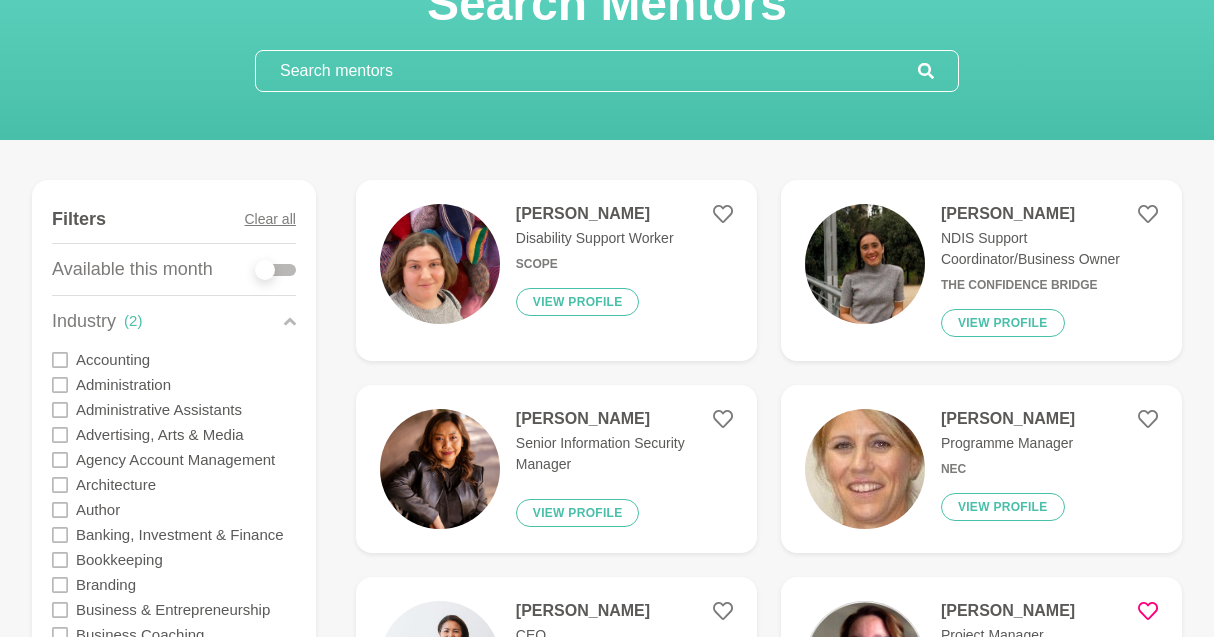 click on "[PERSON_NAME]" at bounding box center (1049, 214) 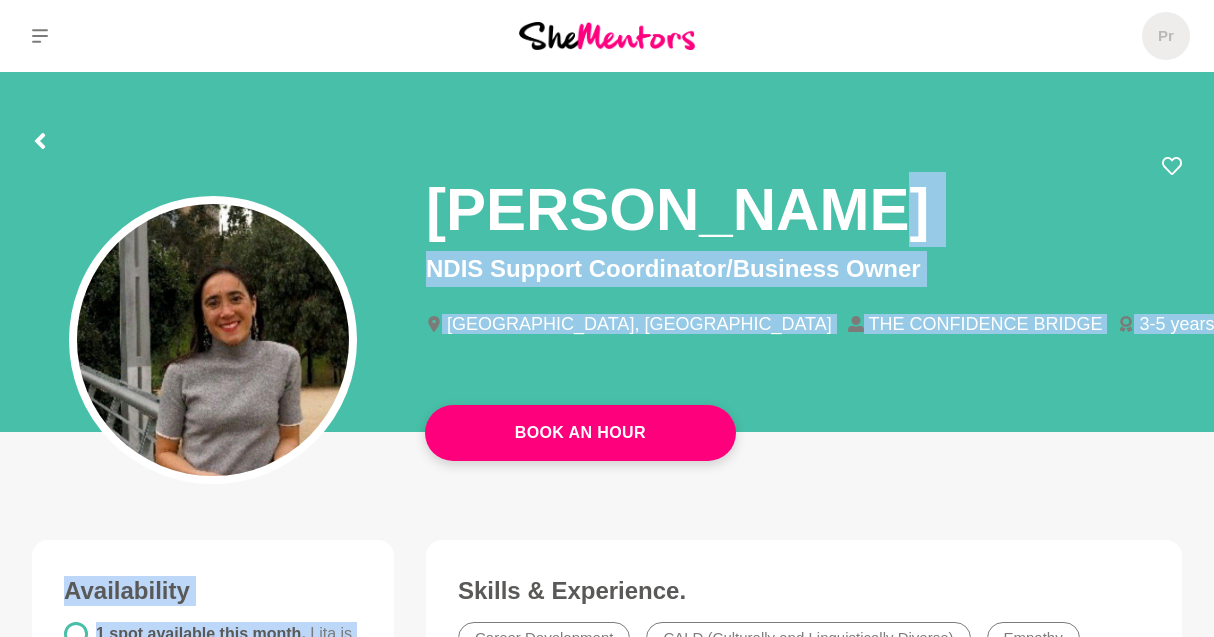 drag, startPoint x: 834, startPoint y: 511, endPoint x: 896, endPoint y: 184, distance: 332.82578 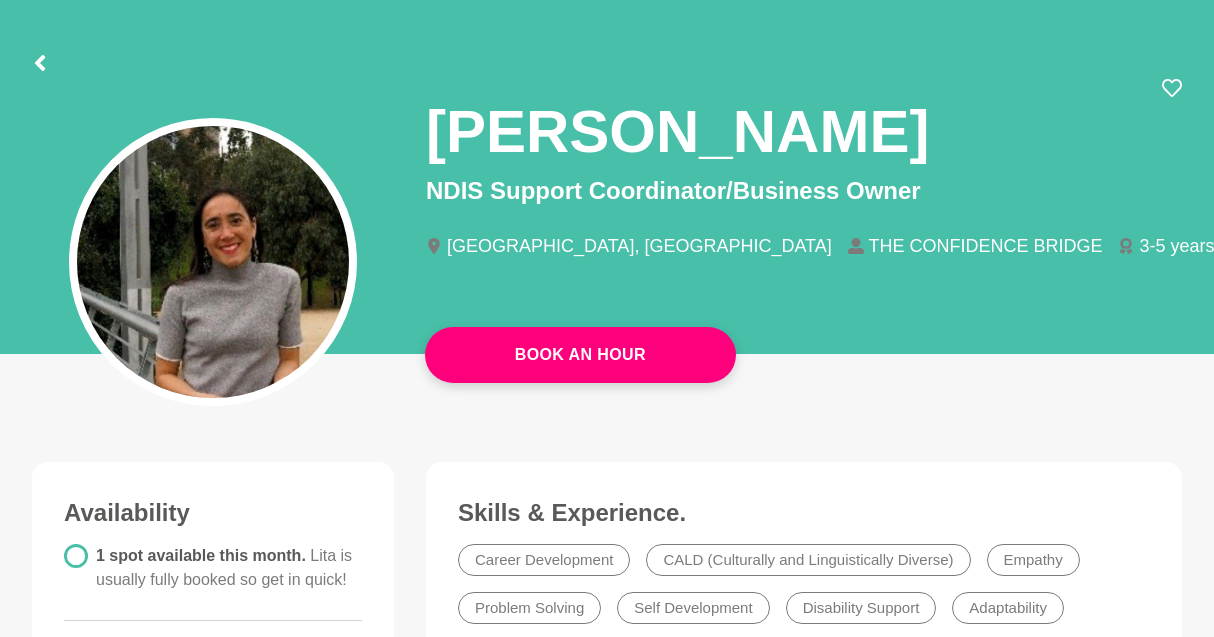 scroll, scrollTop: 76, scrollLeft: 0, axis: vertical 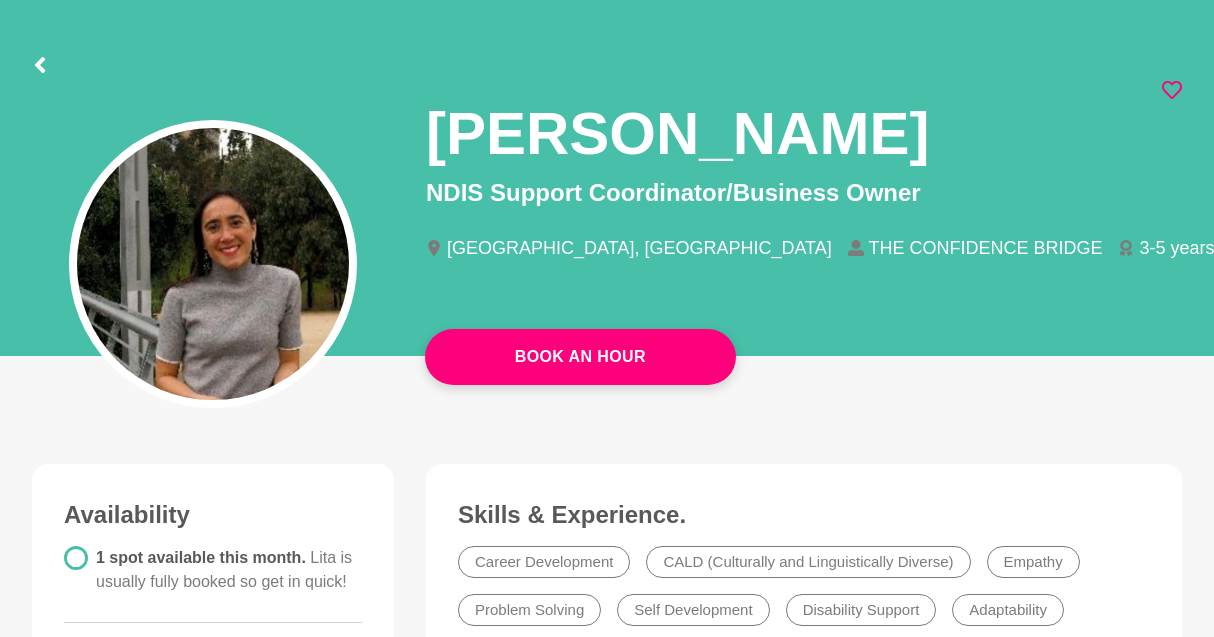 click 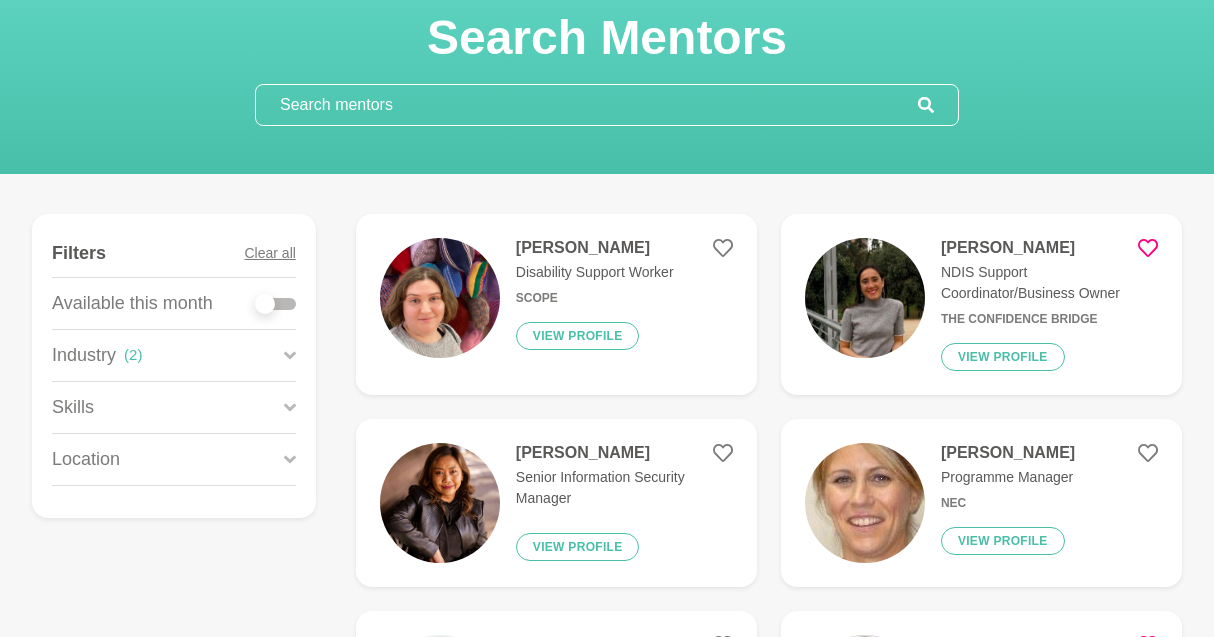 scroll, scrollTop: 124, scrollLeft: 0, axis: vertical 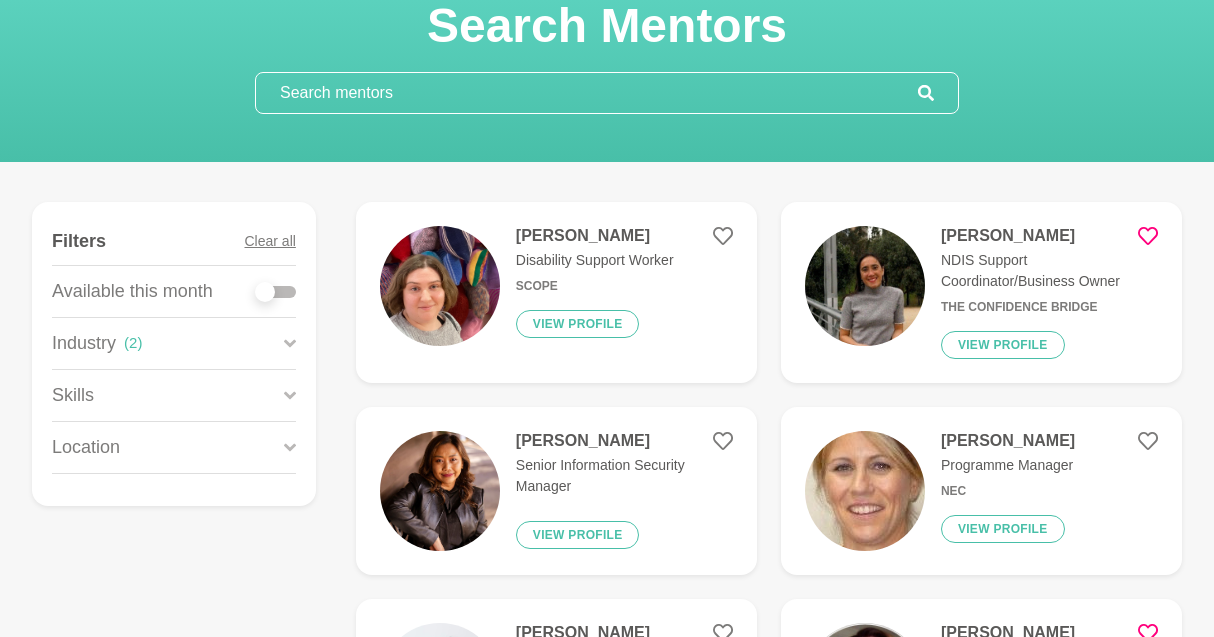 click 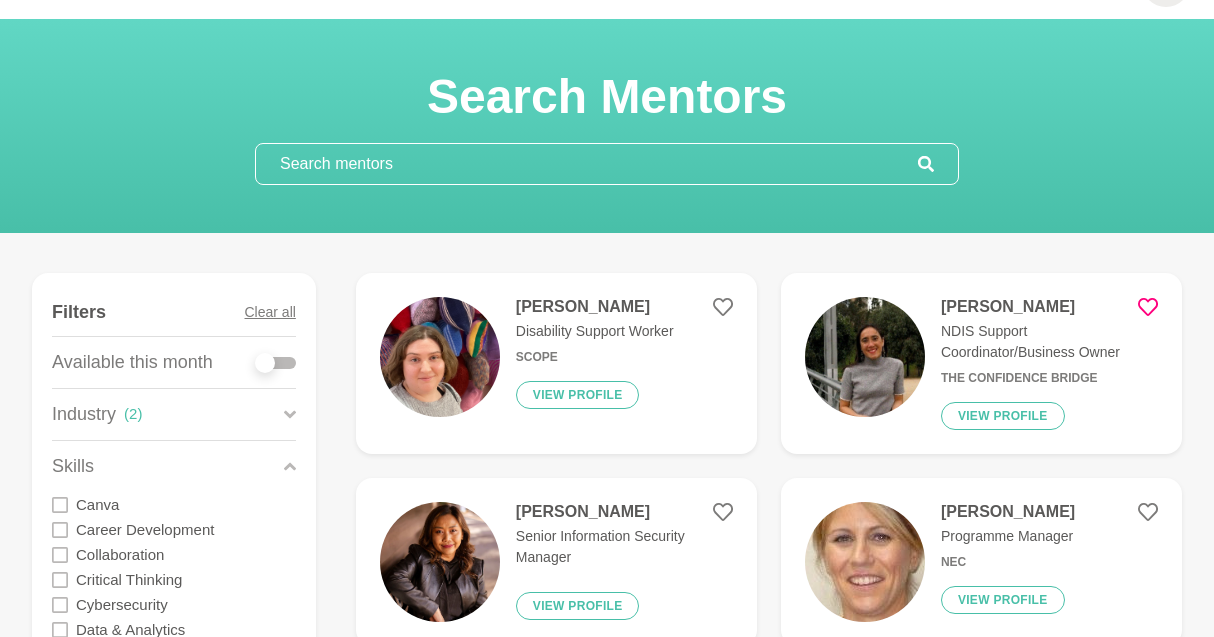 scroll, scrollTop: 17, scrollLeft: 0, axis: vertical 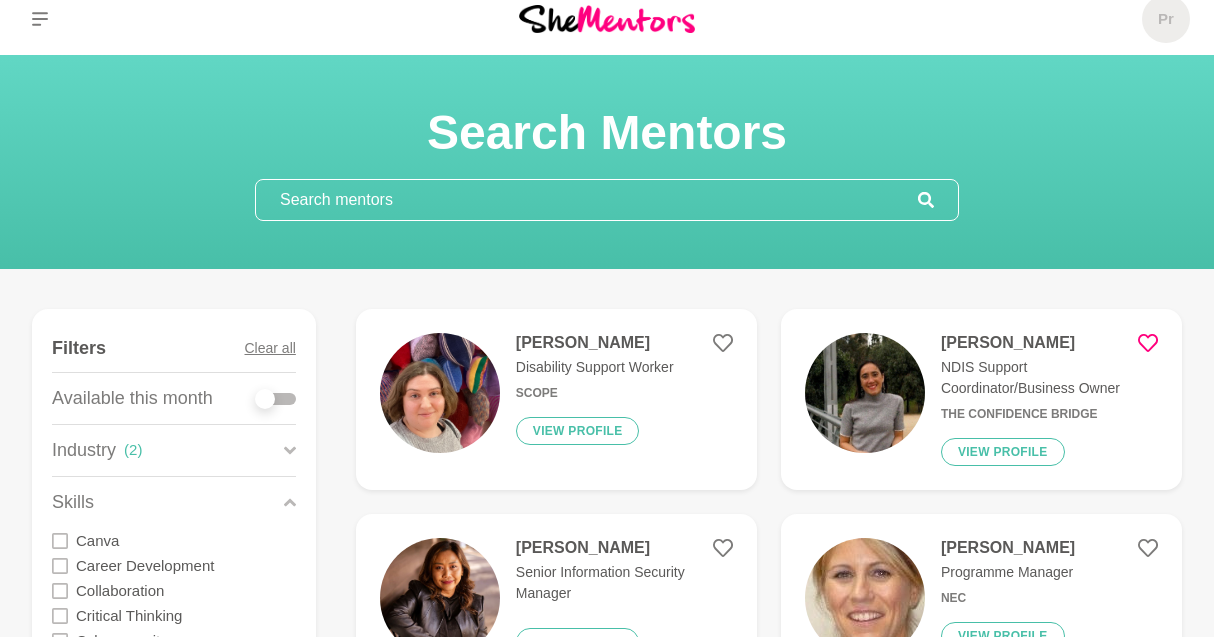 click at bounding box center (607, 18) 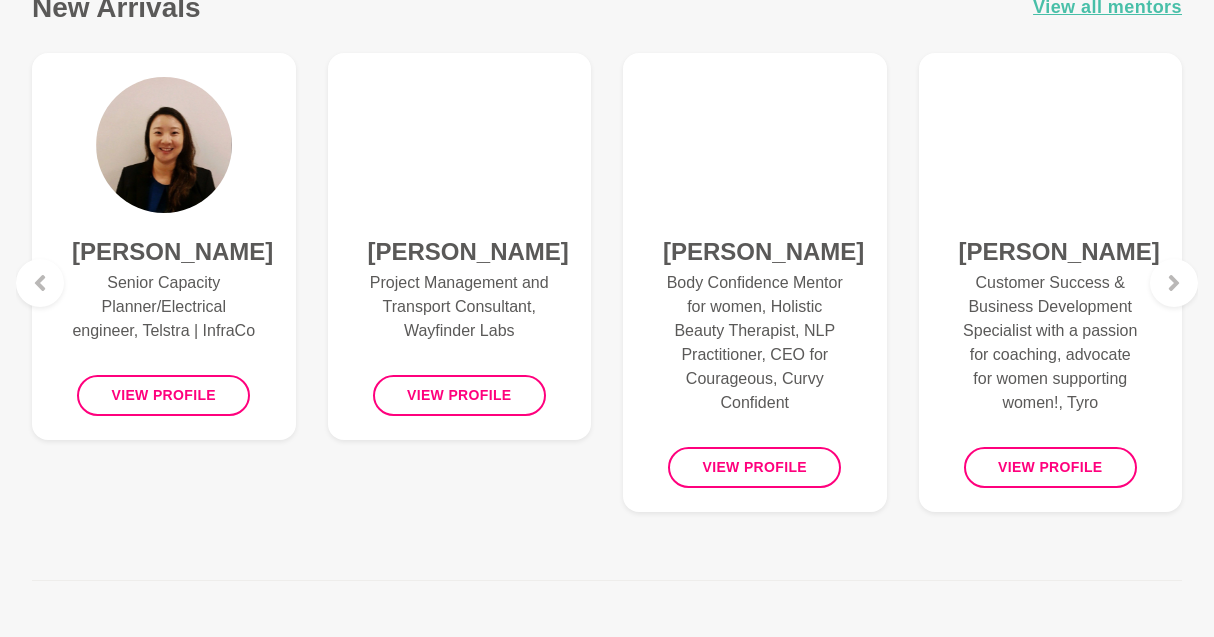 scroll, scrollTop: 1452, scrollLeft: 0, axis: vertical 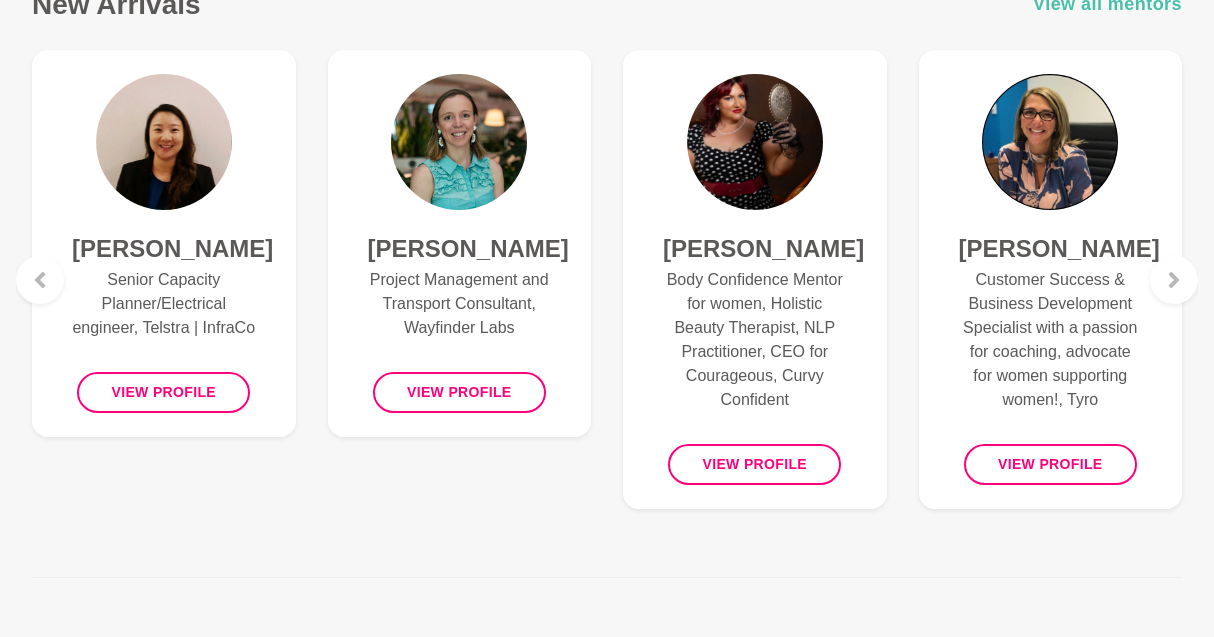 click on "View all mentors" at bounding box center [1107, 4] 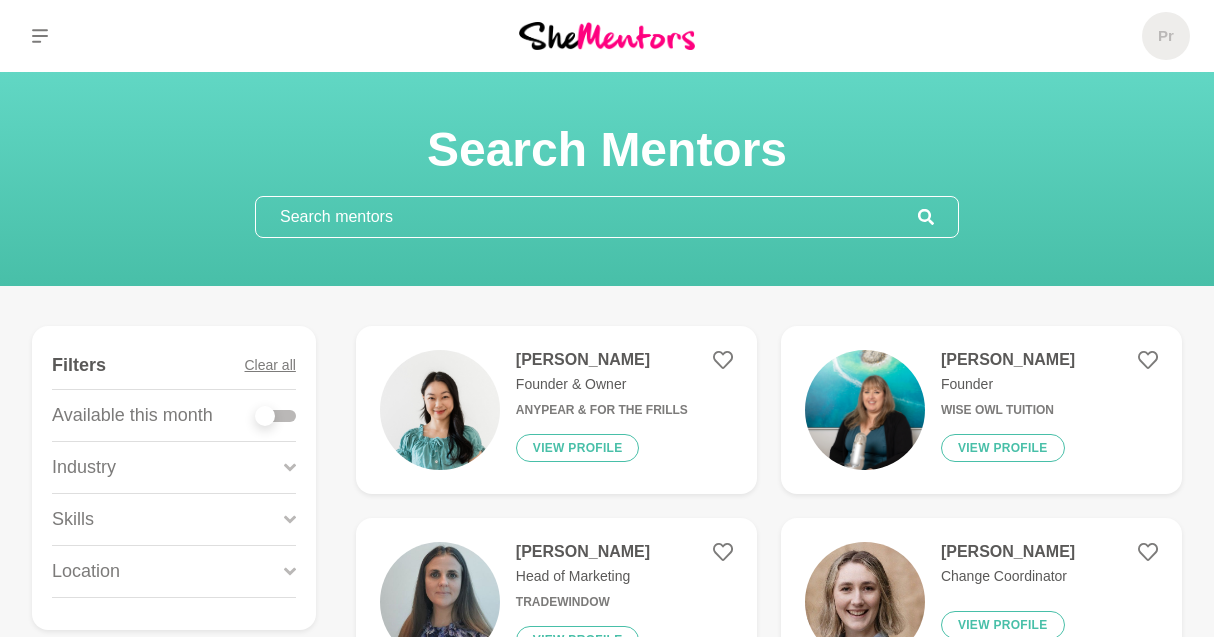 scroll, scrollTop: 0, scrollLeft: 0, axis: both 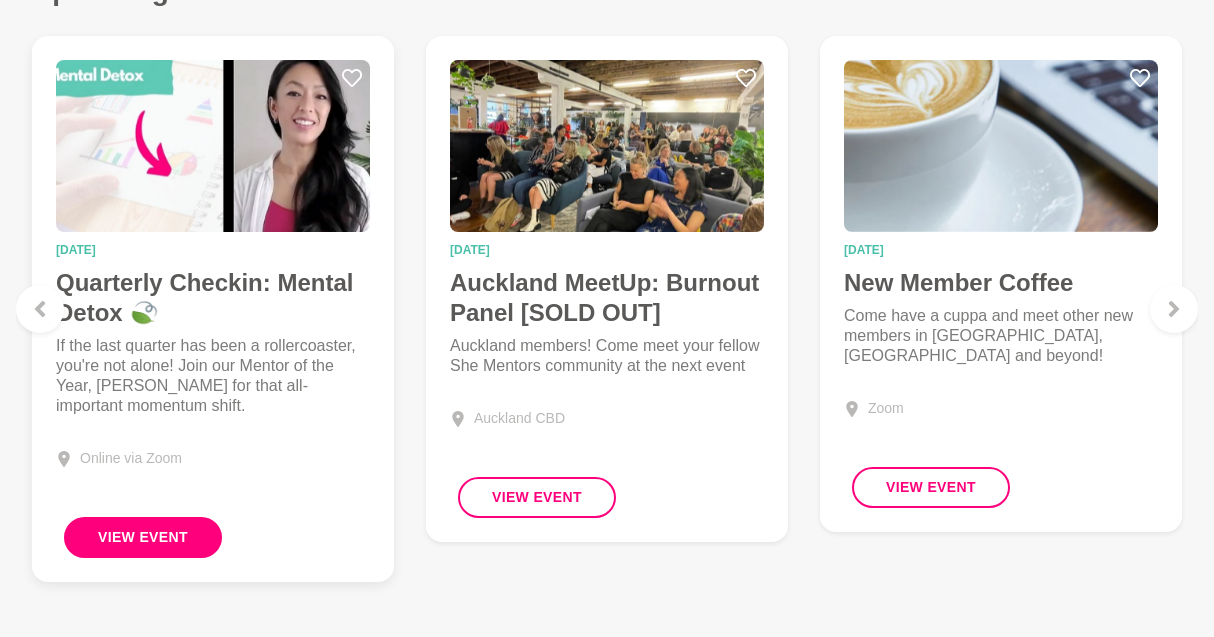 click on "View Event" at bounding box center (143, 537) 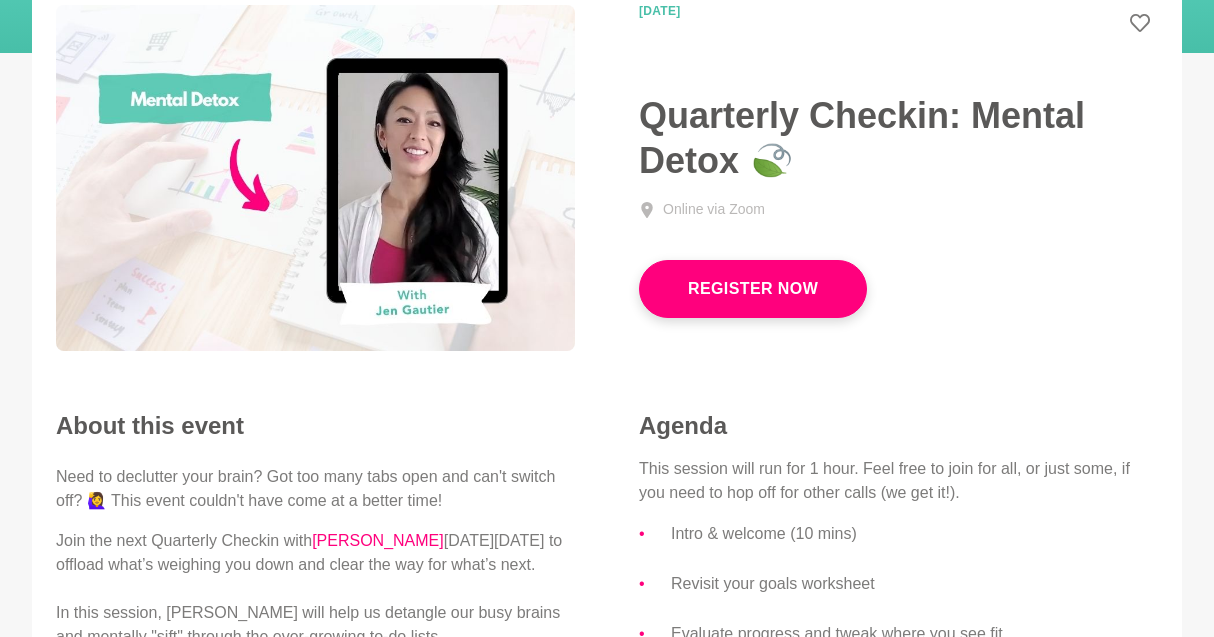 scroll, scrollTop: 159, scrollLeft: 0, axis: vertical 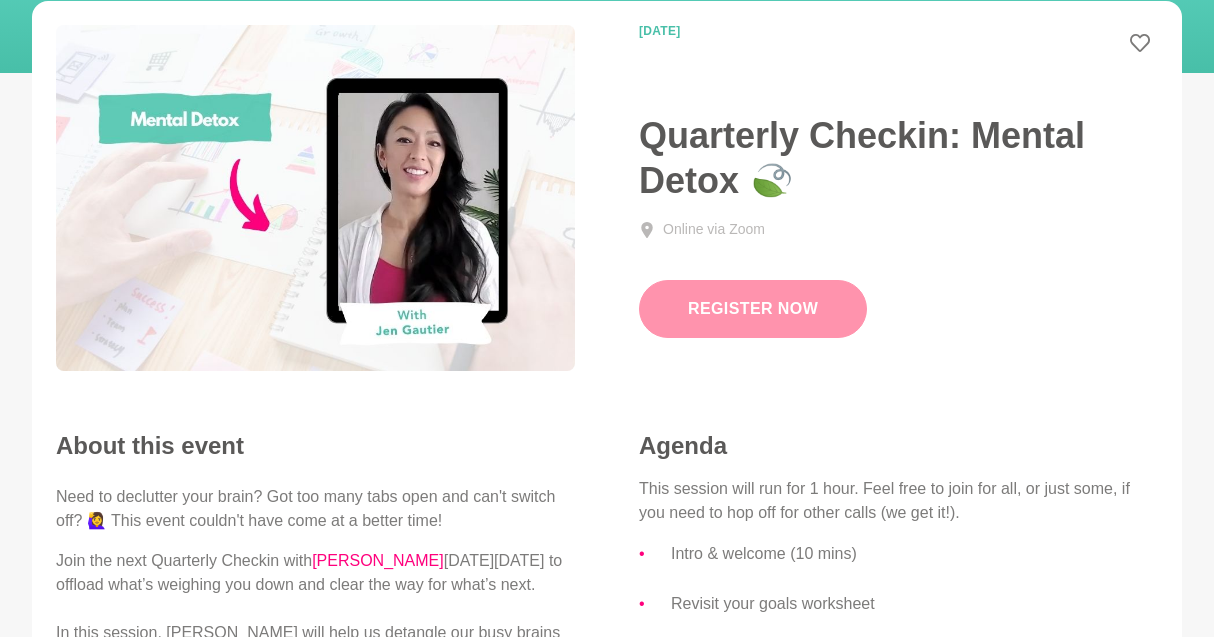 click on "Register Now" at bounding box center (753, 309) 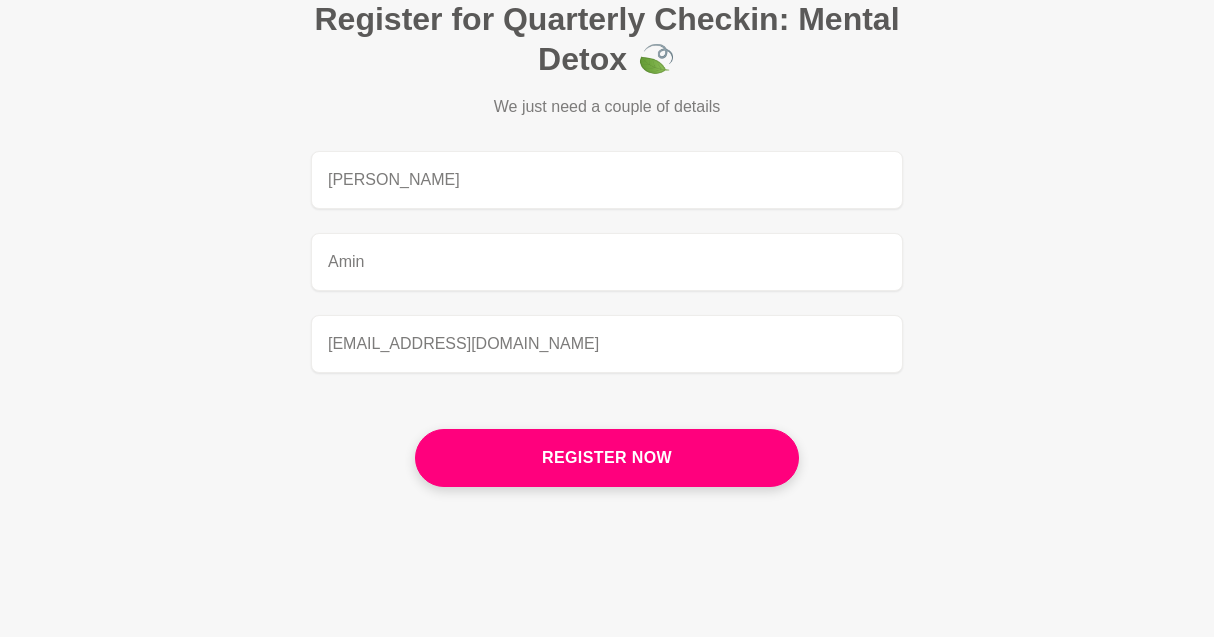 scroll, scrollTop: 296, scrollLeft: 0, axis: vertical 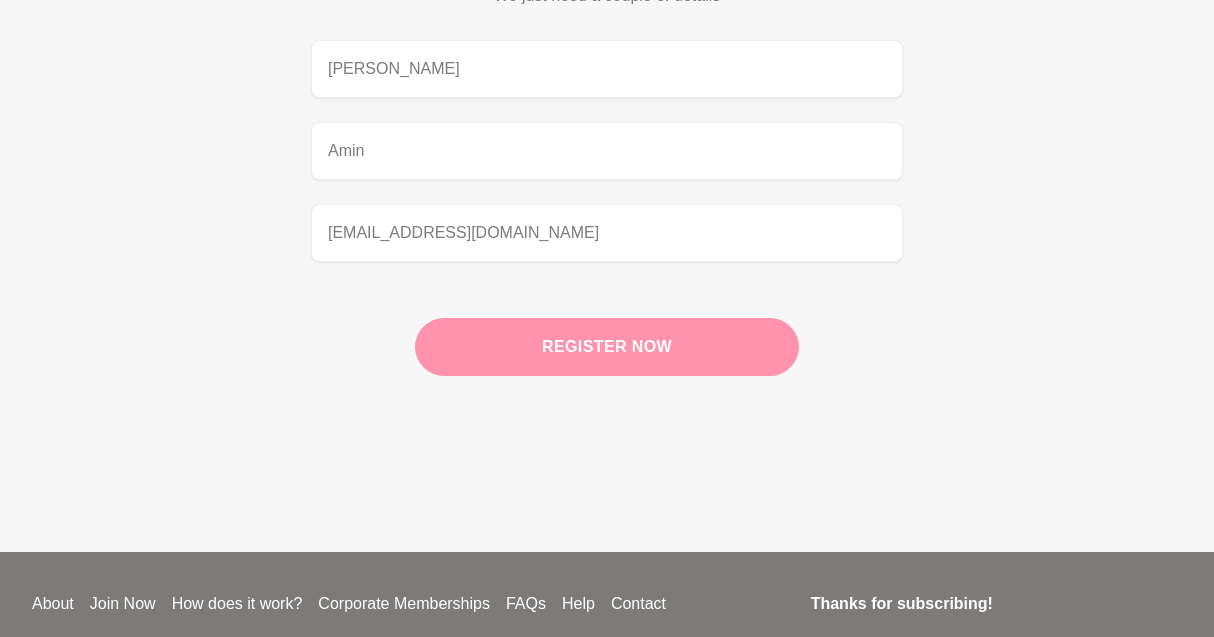 click on "Register now" at bounding box center [607, 347] 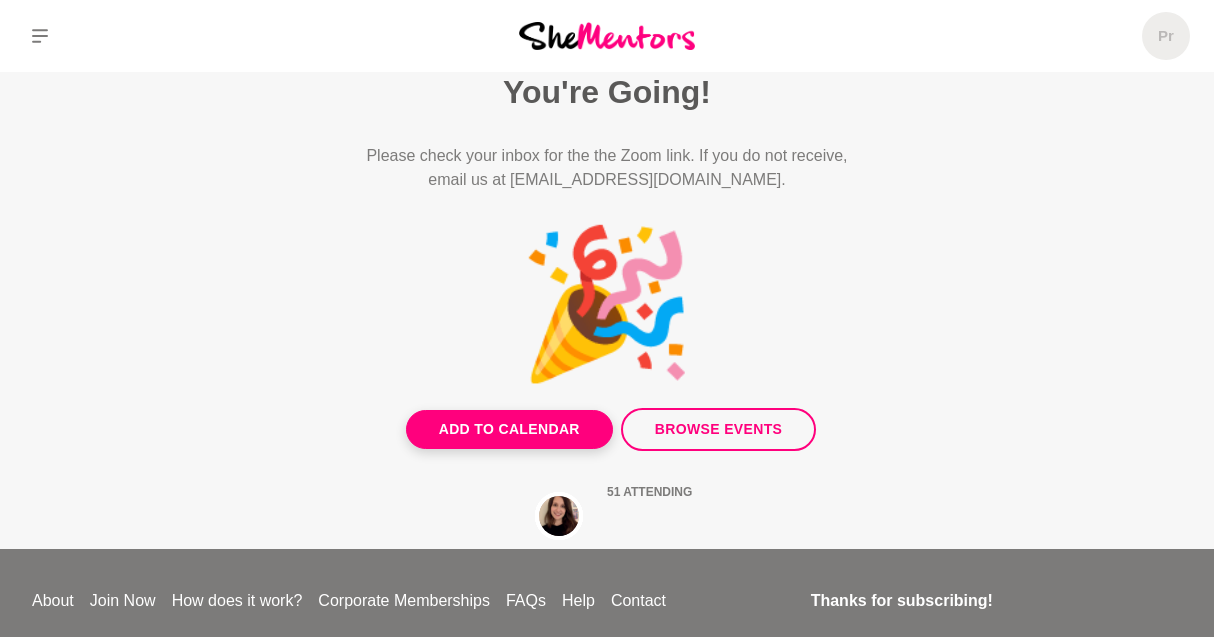 scroll, scrollTop: 0, scrollLeft: 0, axis: both 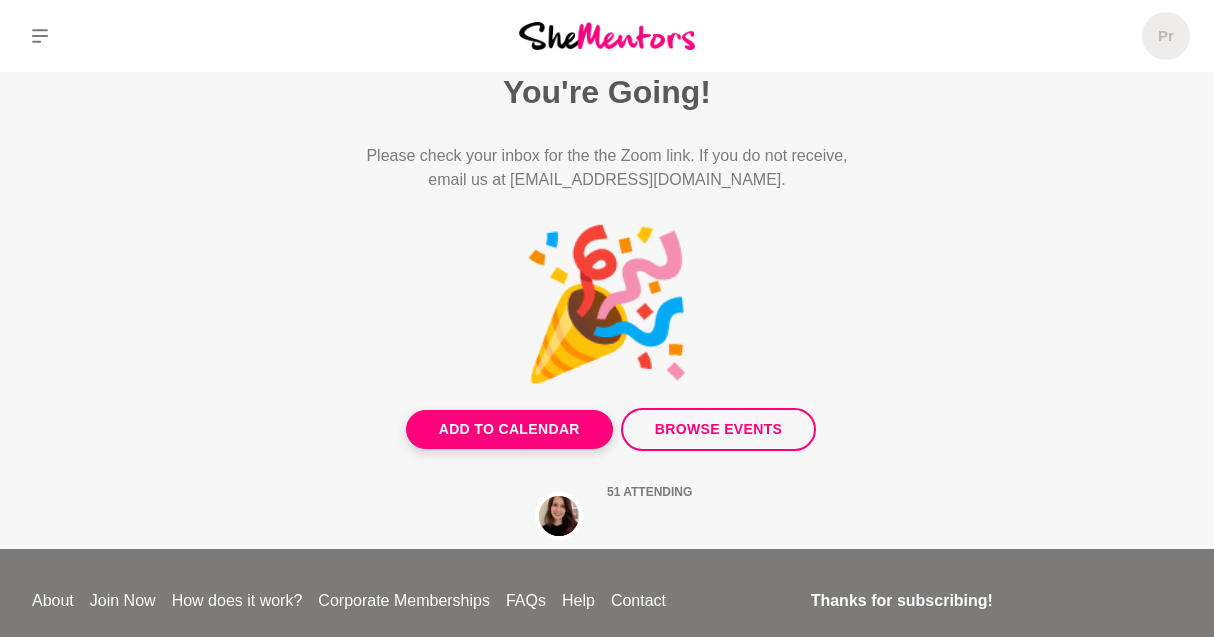 click at bounding box center [607, 35] 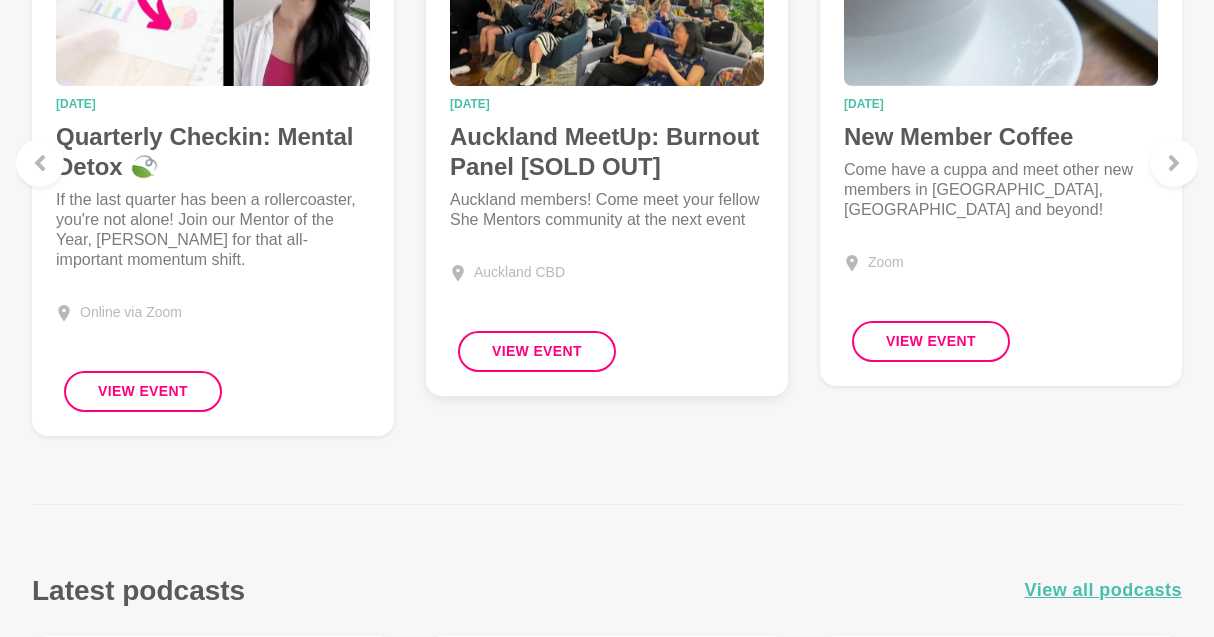 scroll, scrollTop: 2104, scrollLeft: 0, axis: vertical 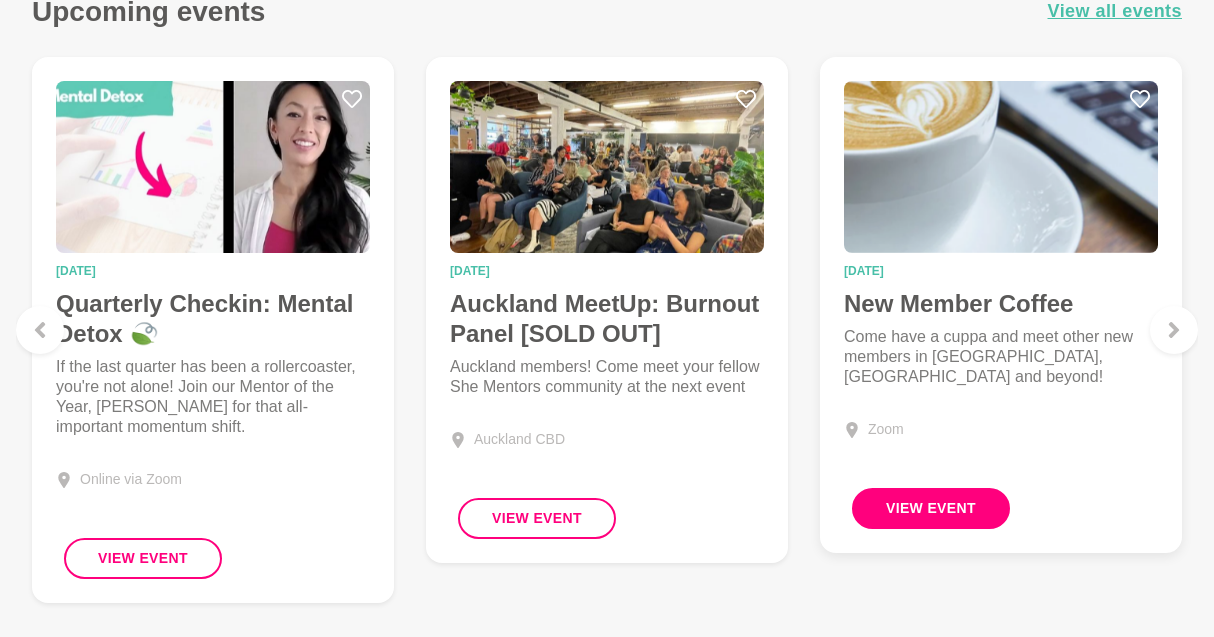 click on "View Event" at bounding box center (931, 508) 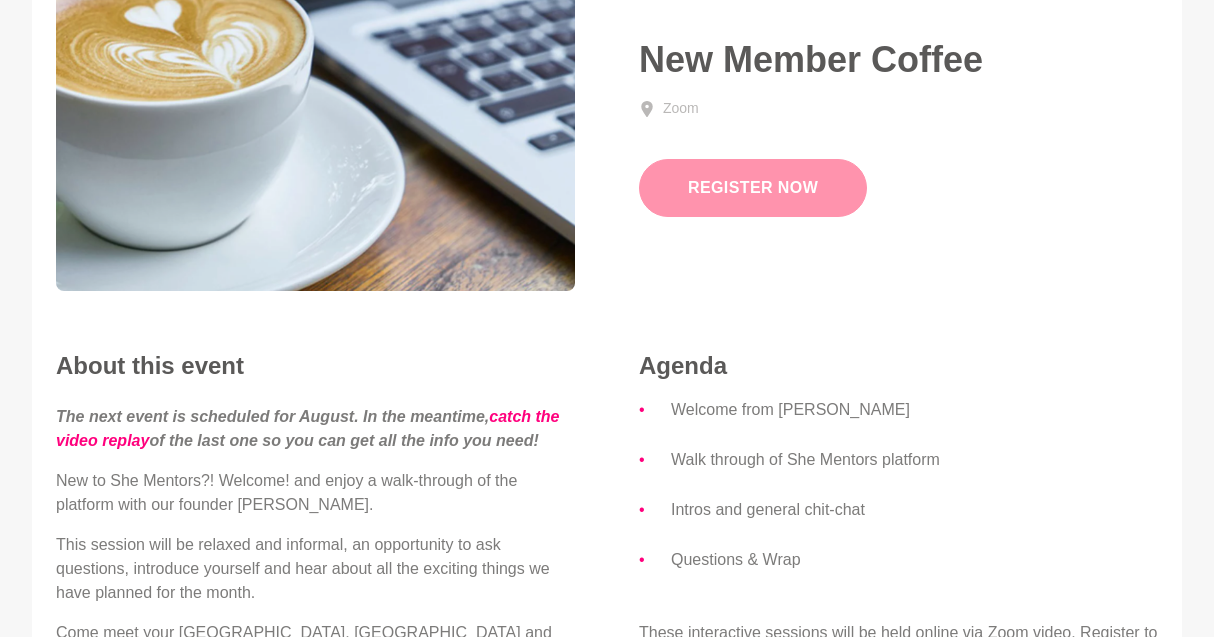 scroll, scrollTop: 240, scrollLeft: 0, axis: vertical 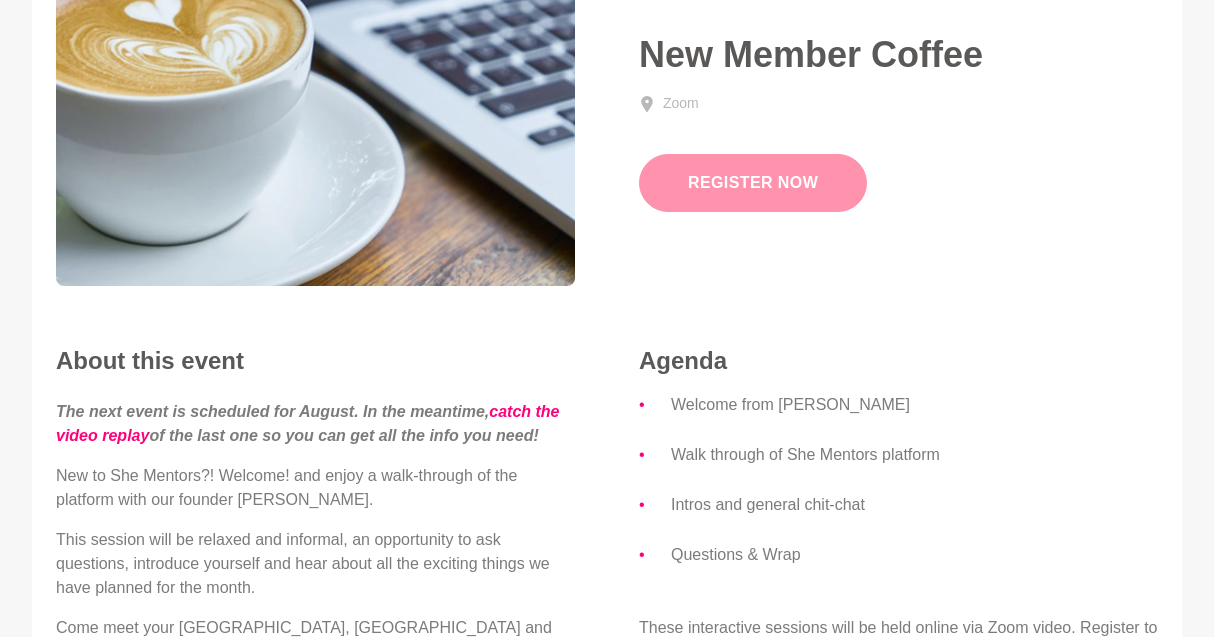 click on "Register Now" at bounding box center (753, 183) 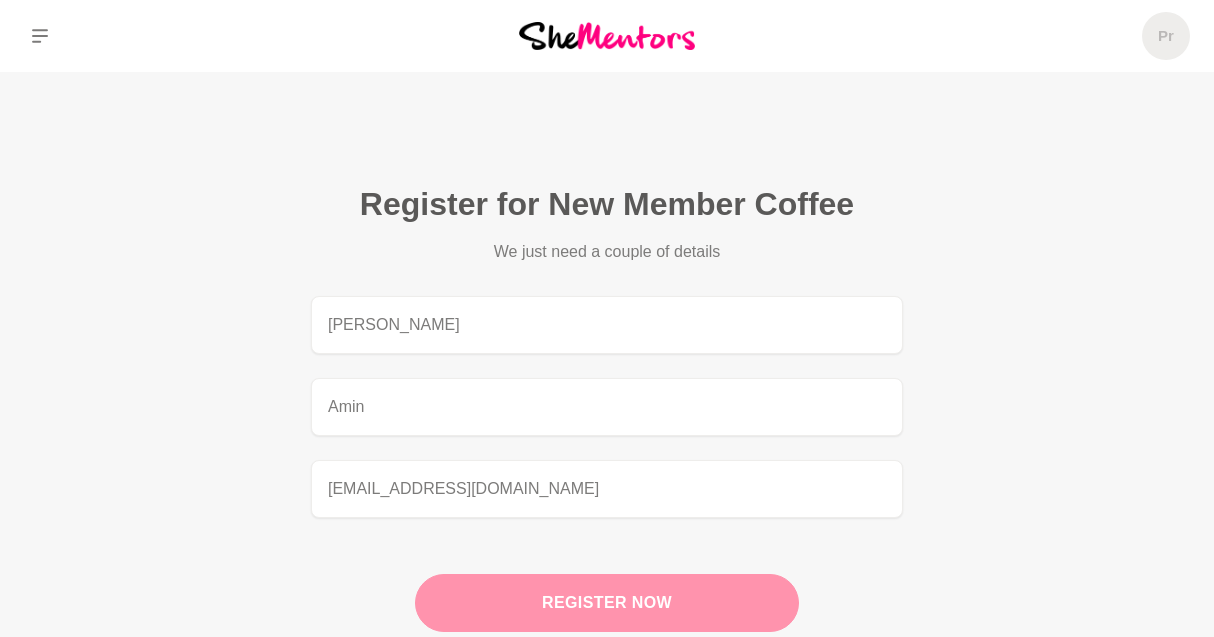 click on "Register now" at bounding box center (607, 603) 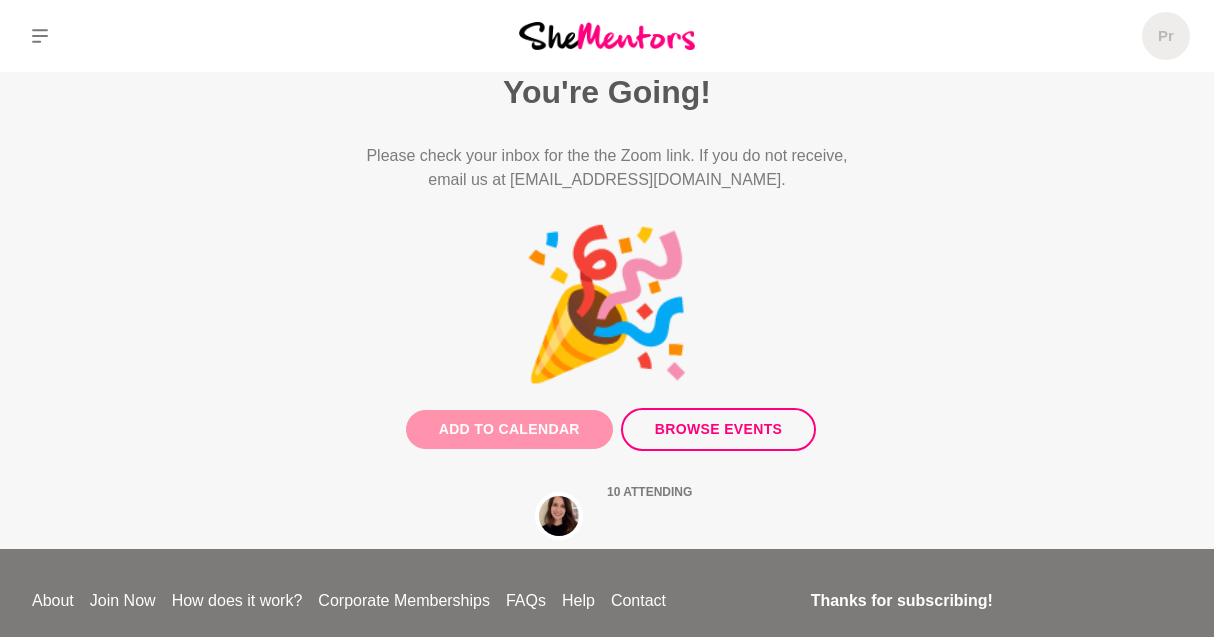 click on "Add to Calendar" at bounding box center [509, 429] 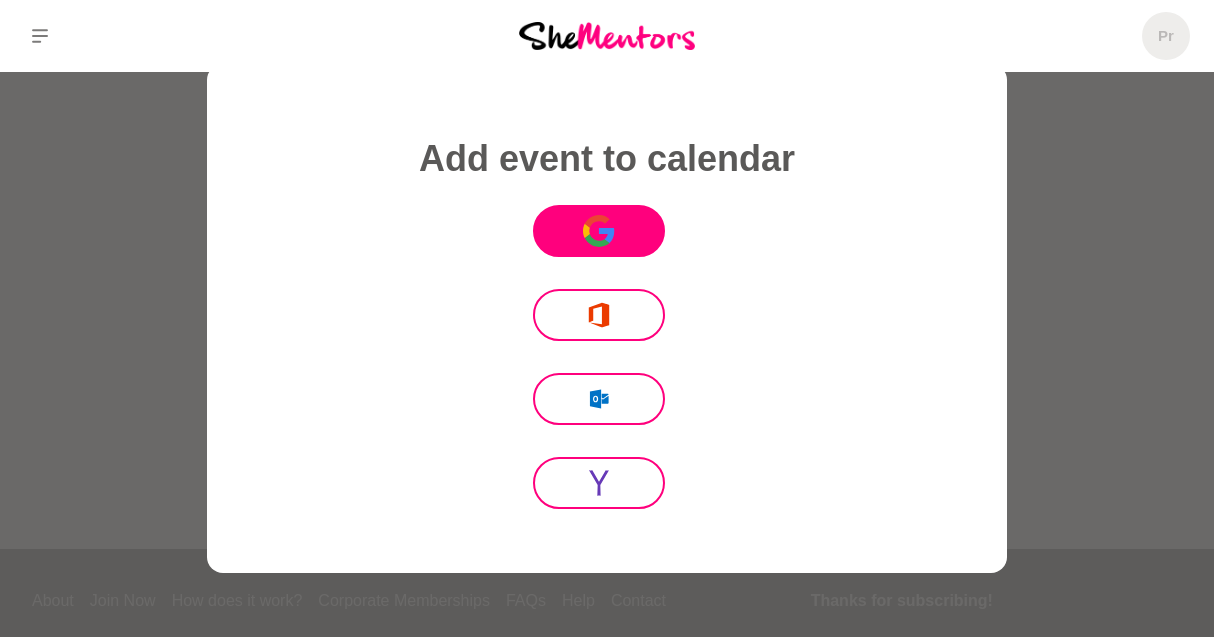click on "Icon Mafia" 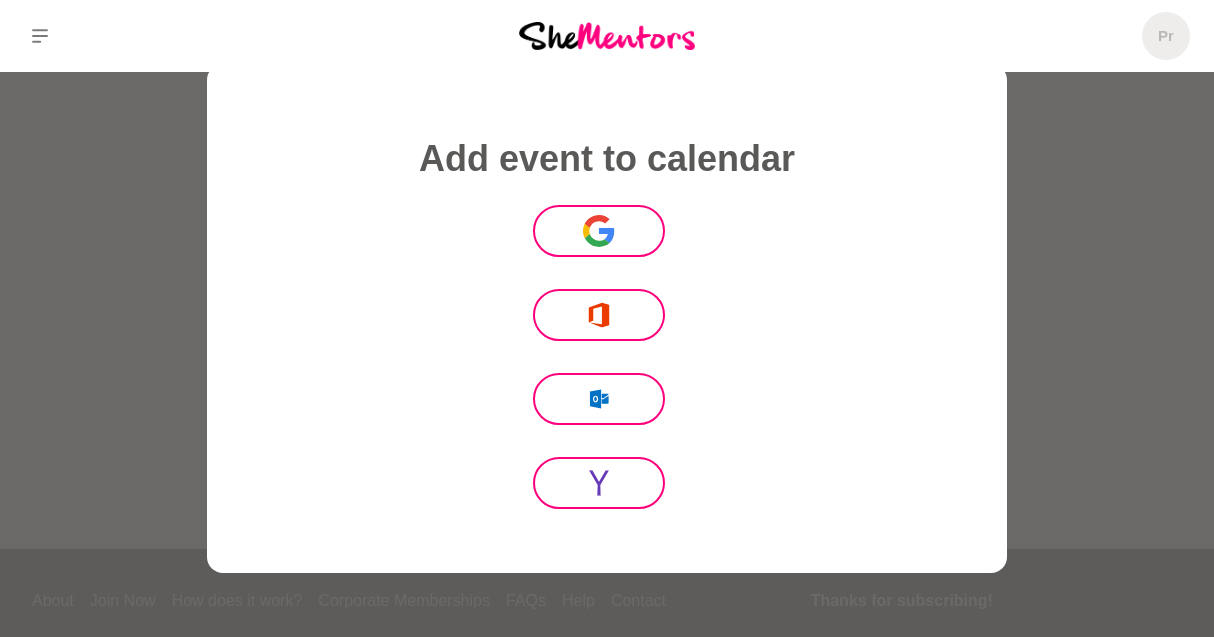 click at bounding box center (607, 318) 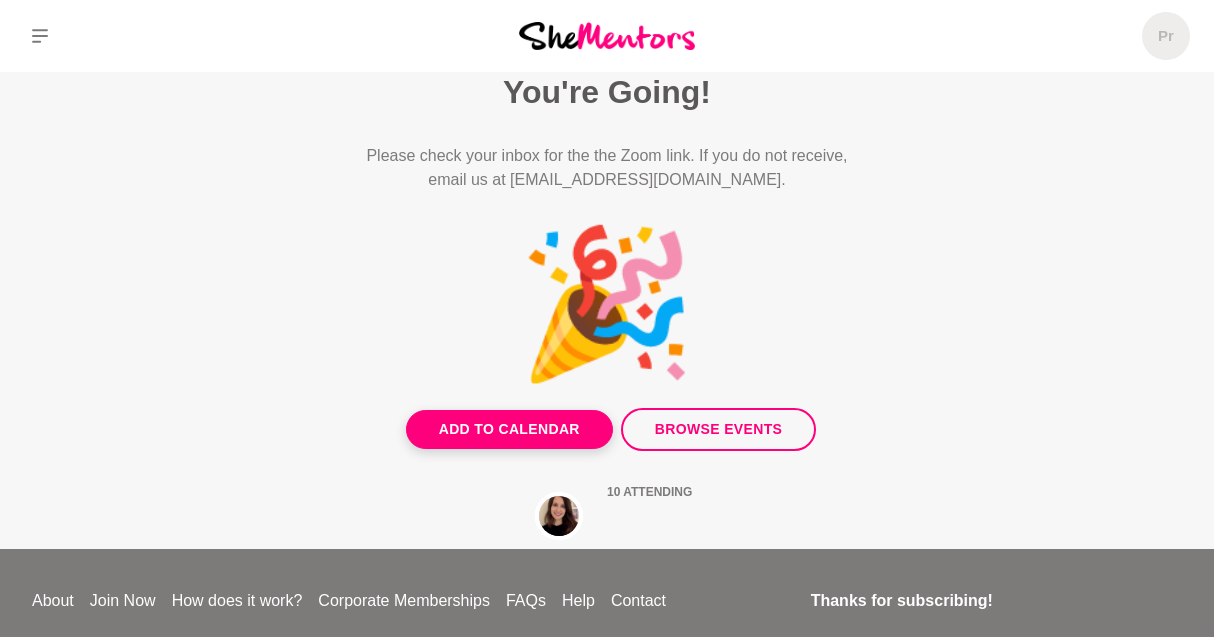 scroll, scrollTop: 0, scrollLeft: 0, axis: both 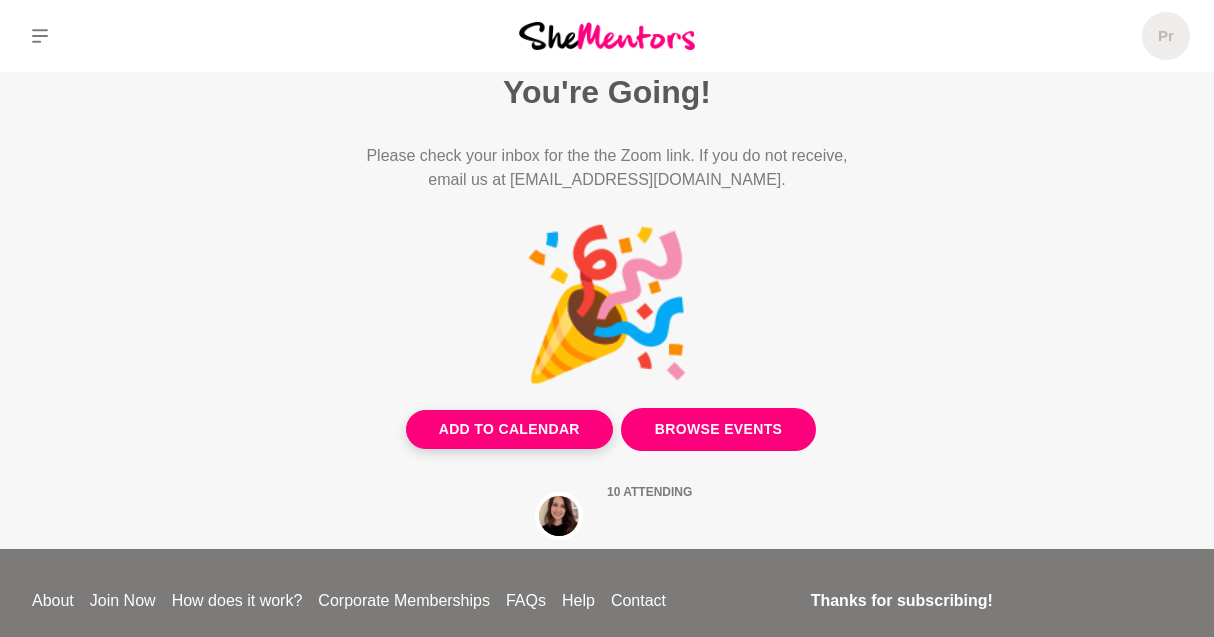 click on "Browse Events" at bounding box center (718, 429) 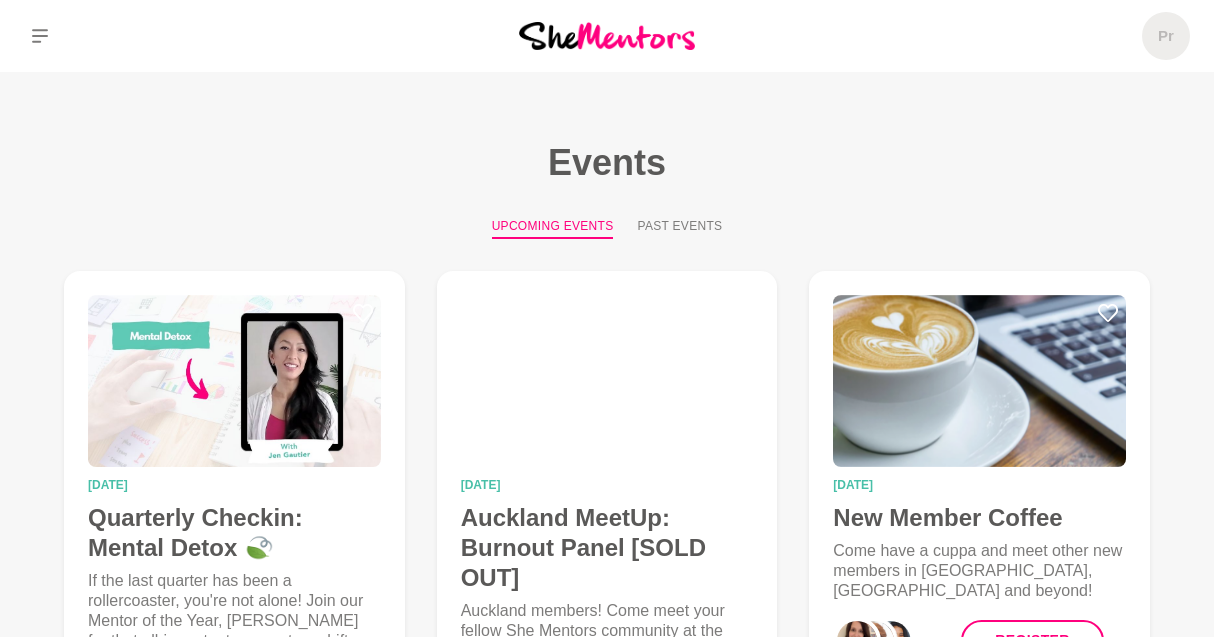 click on "View Event" at bounding box center [175, 1160] 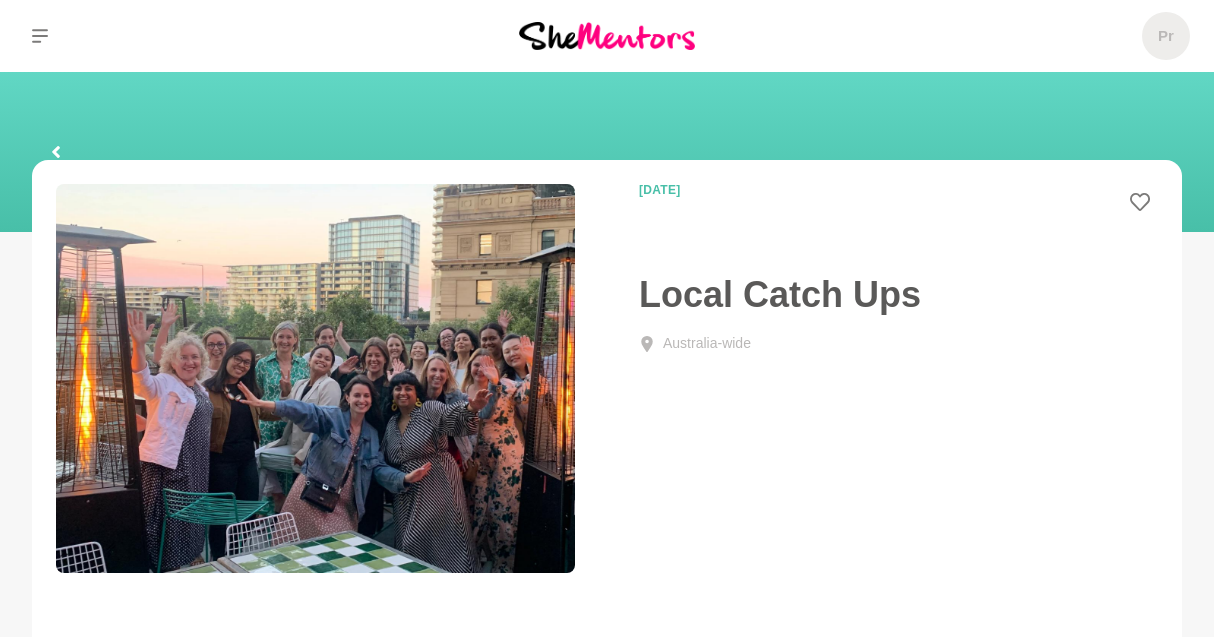 scroll, scrollTop: 0, scrollLeft: 0, axis: both 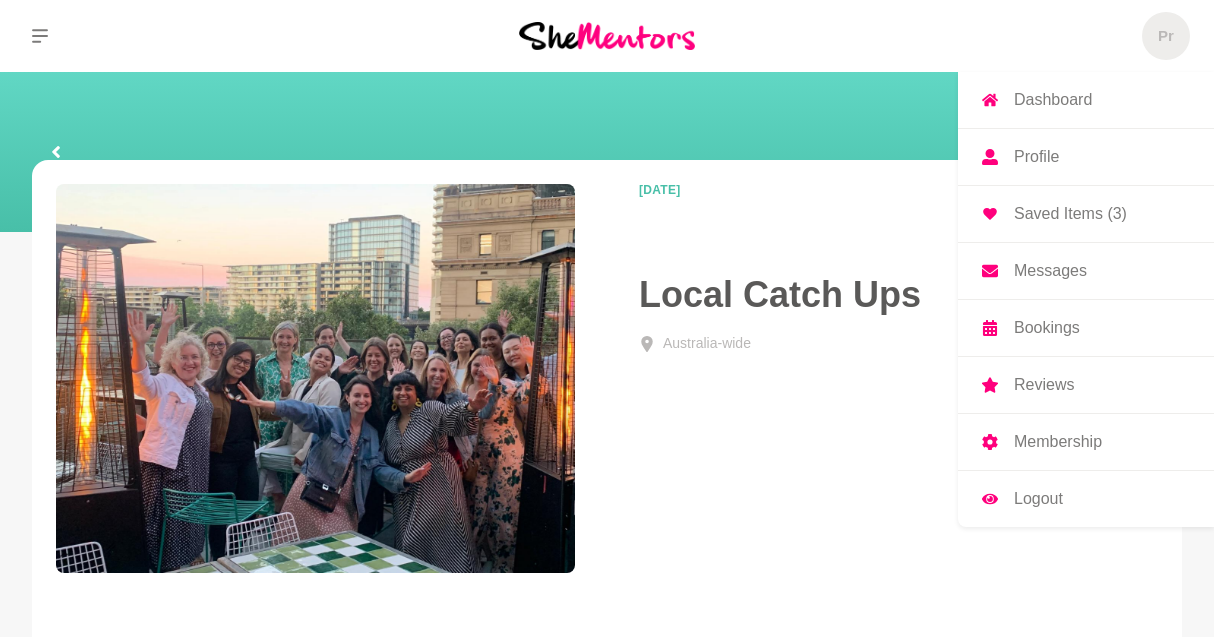 click on "Dashboard" at bounding box center [1053, 100] 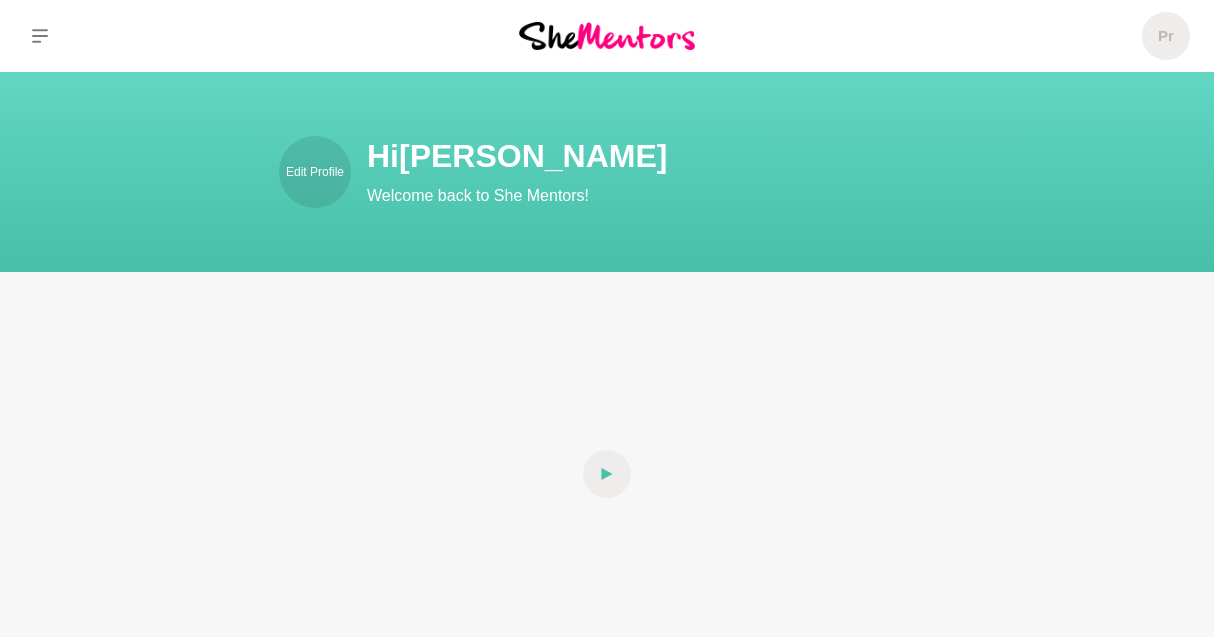scroll, scrollTop: 648, scrollLeft: 0, axis: vertical 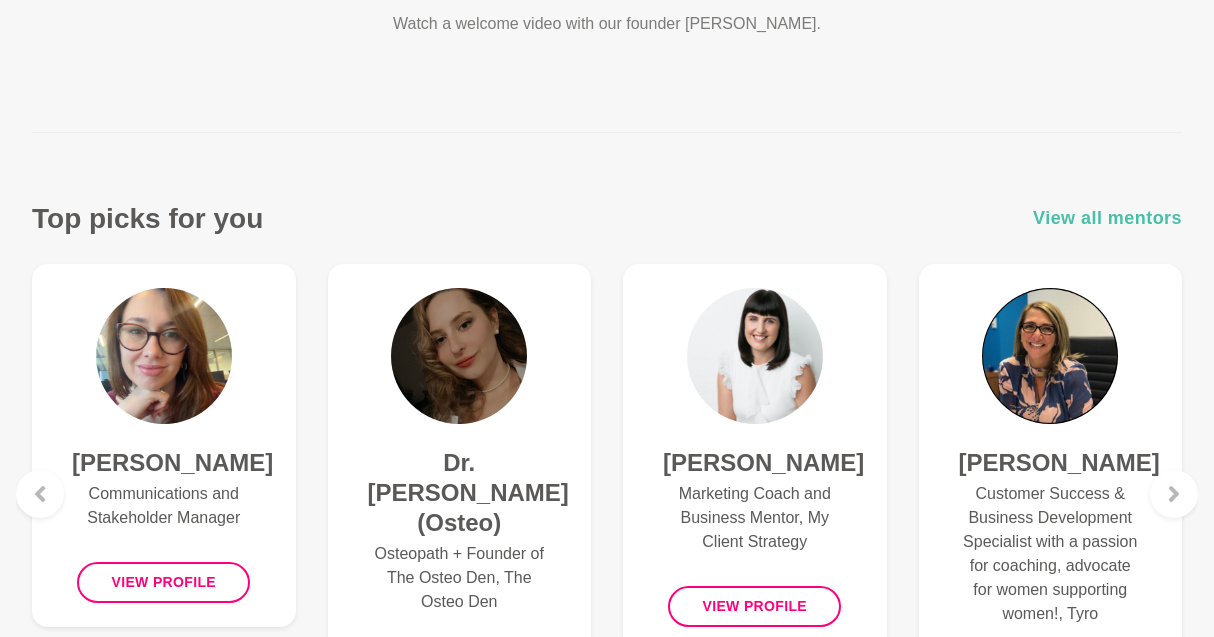 click on "View all mentors" at bounding box center [1107, 218] 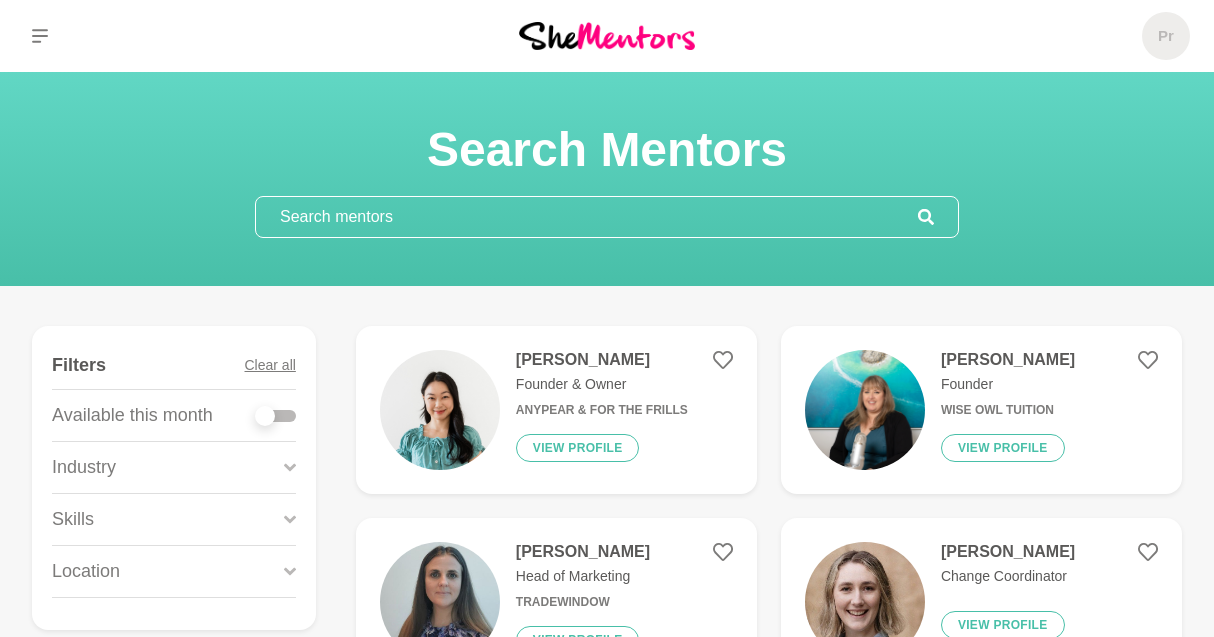 scroll, scrollTop: 99, scrollLeft: 0, axis: vertical 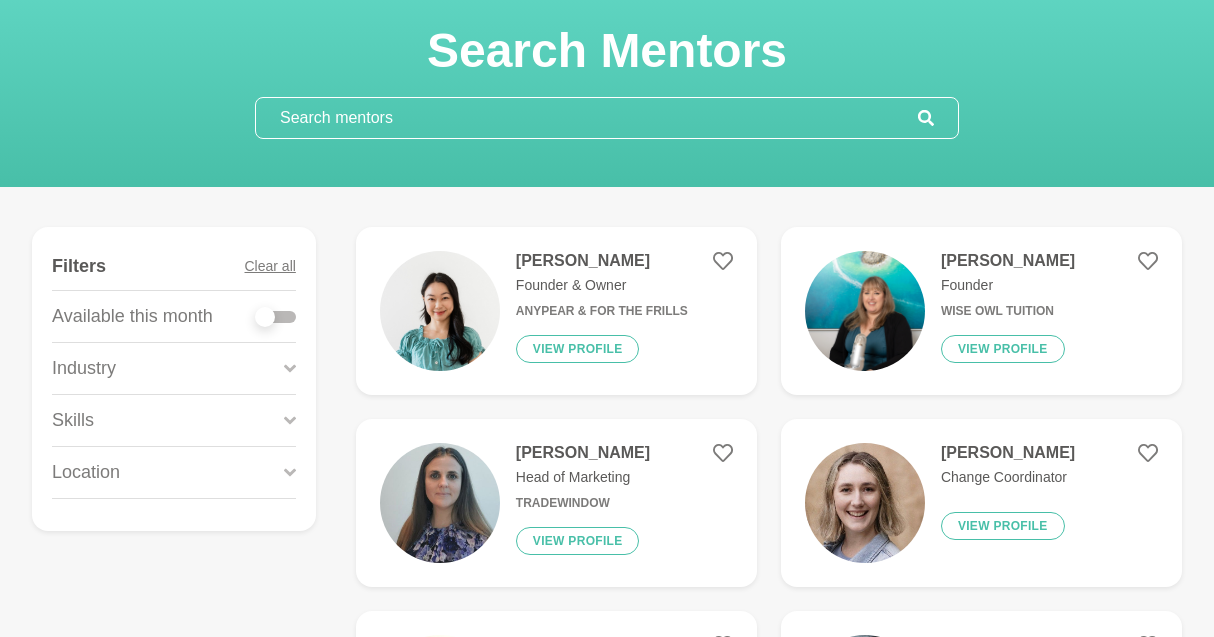 click 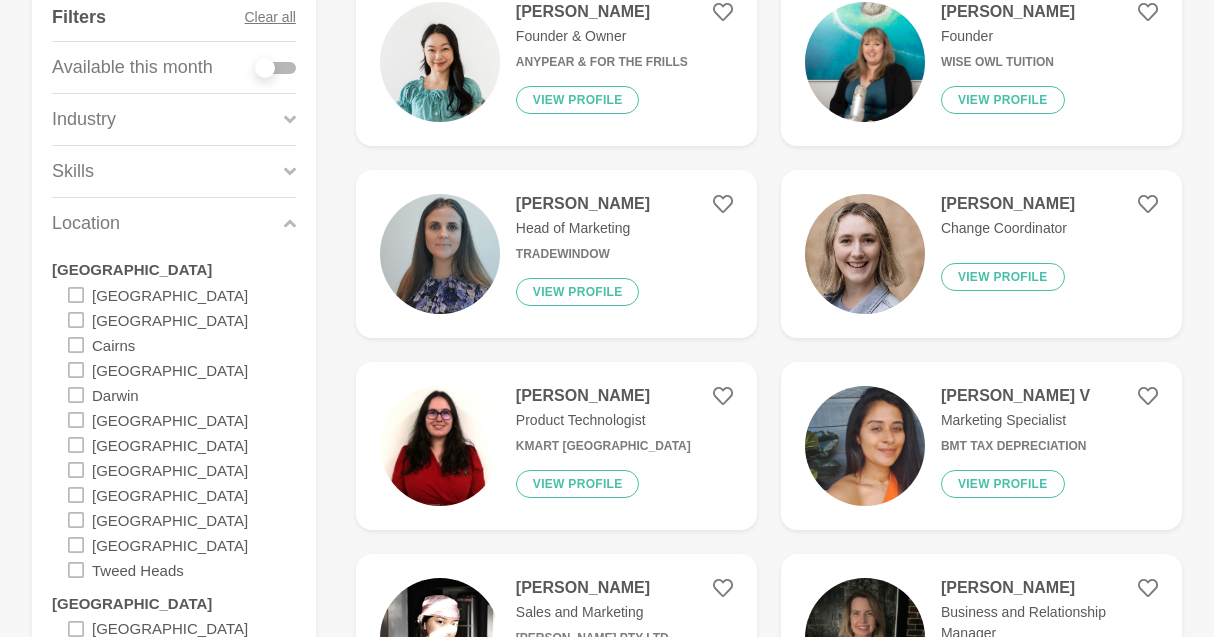 scroll, scrollTop: 359, scrollLeft: 0, axis: vertical 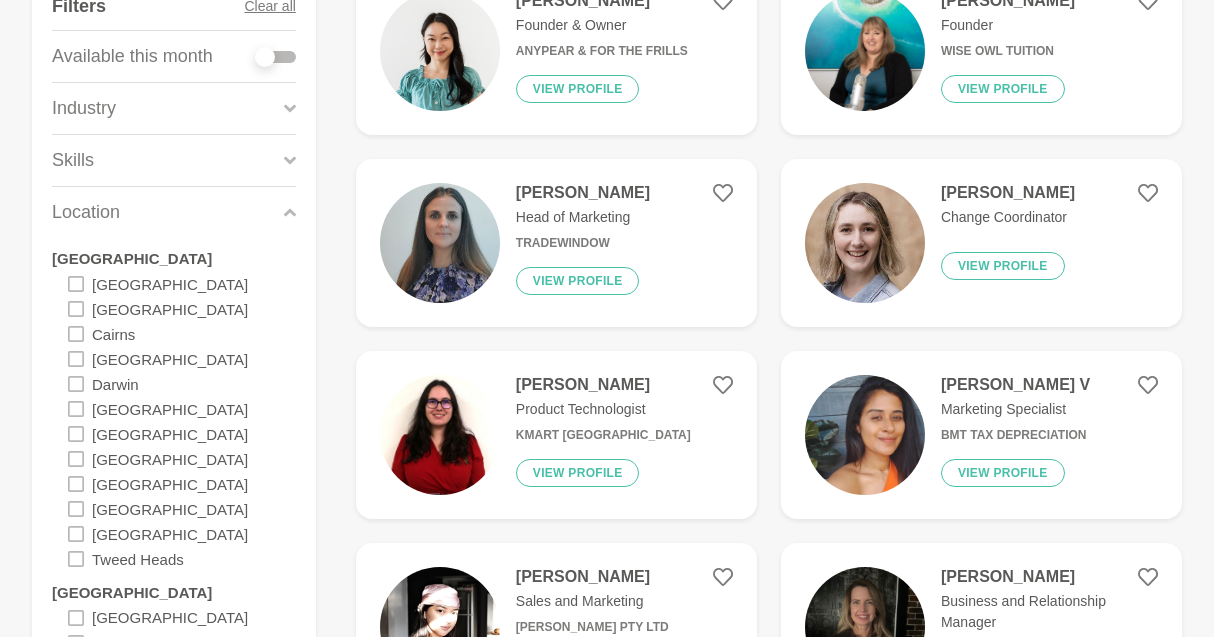 click on "[GEOGRAPHIC_DATA]" at bounding box center (182, 533) 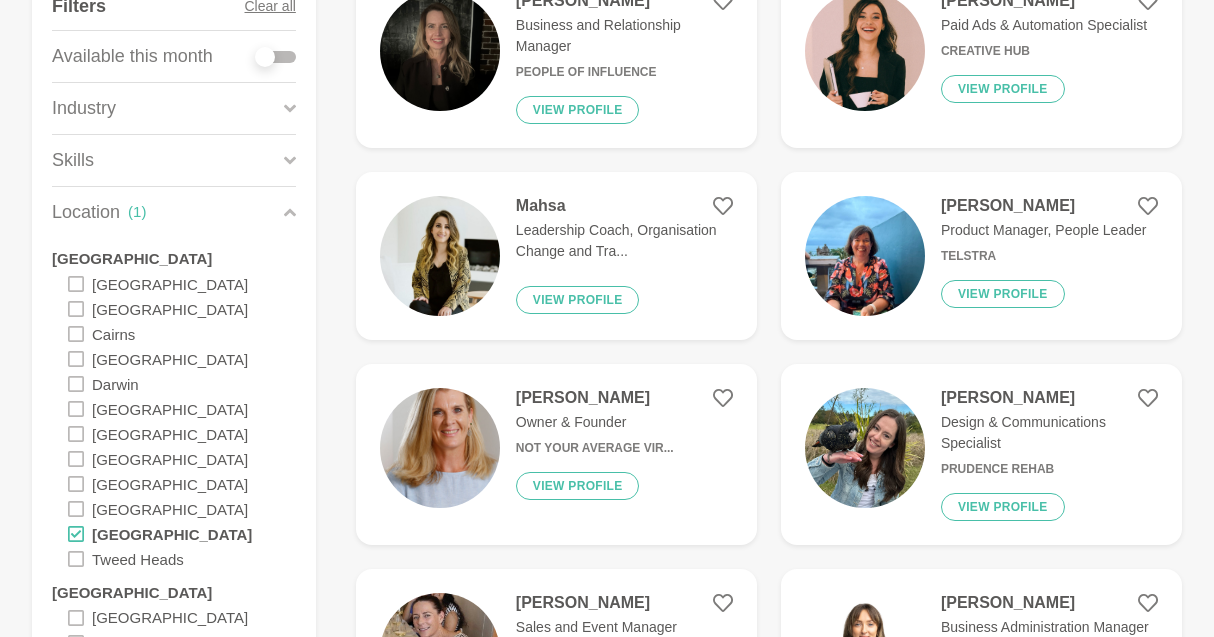 click 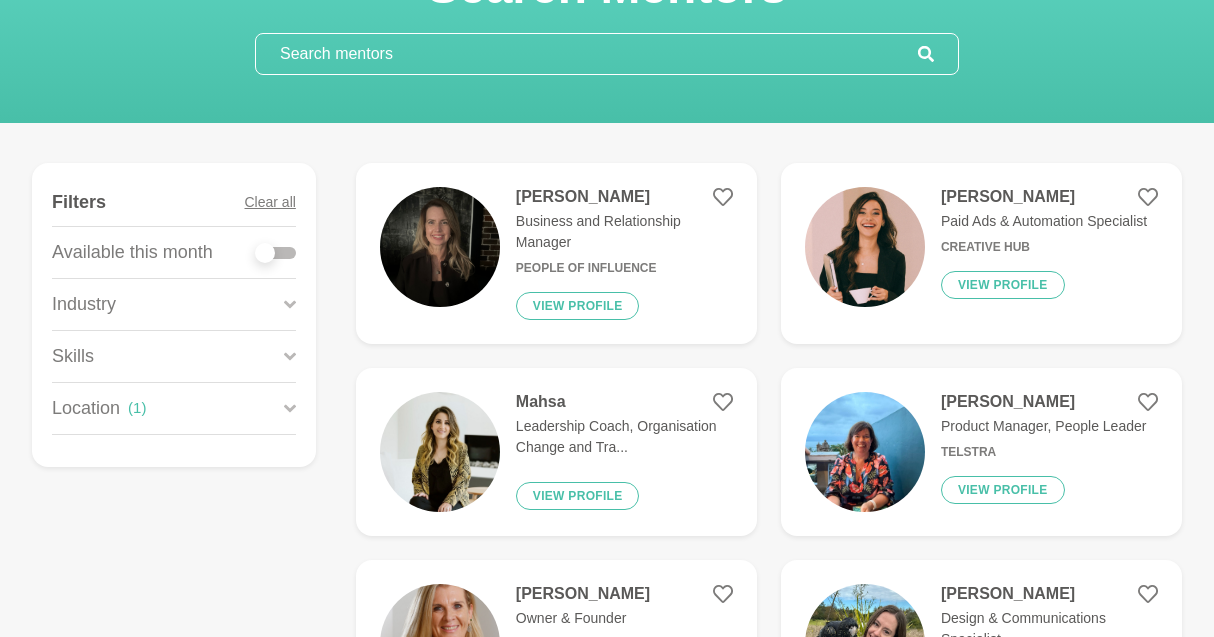 scroll, scrollTop: 148, scrollLeft: 0, axis: vertical 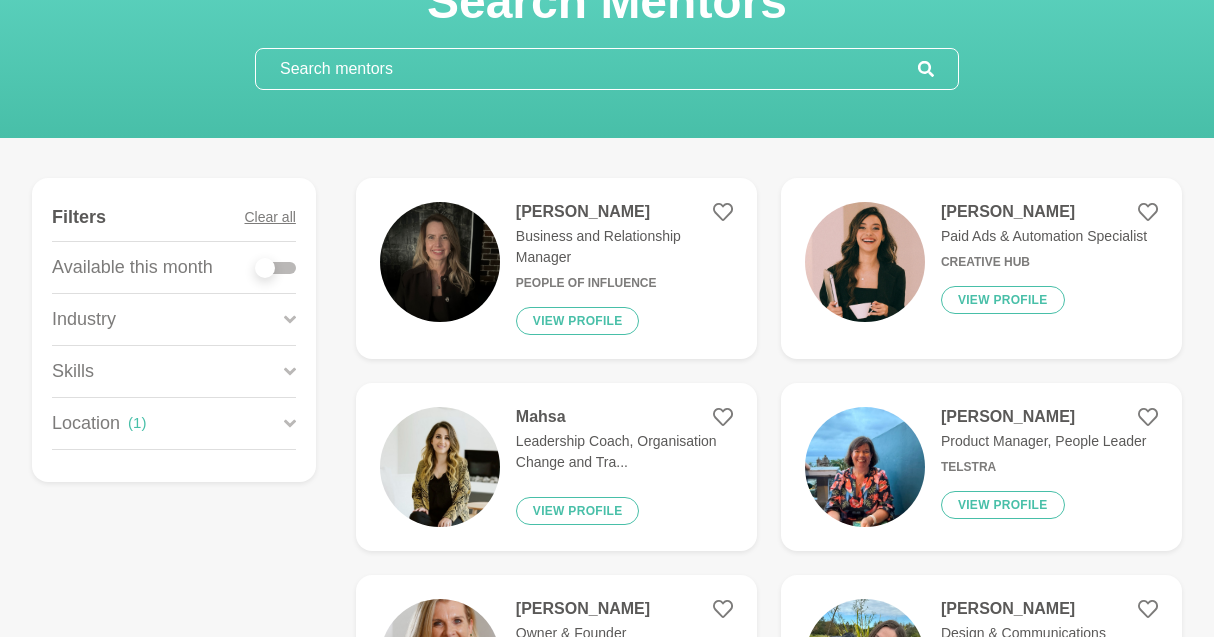 click on "Industry" at bounding box center [174, 319] 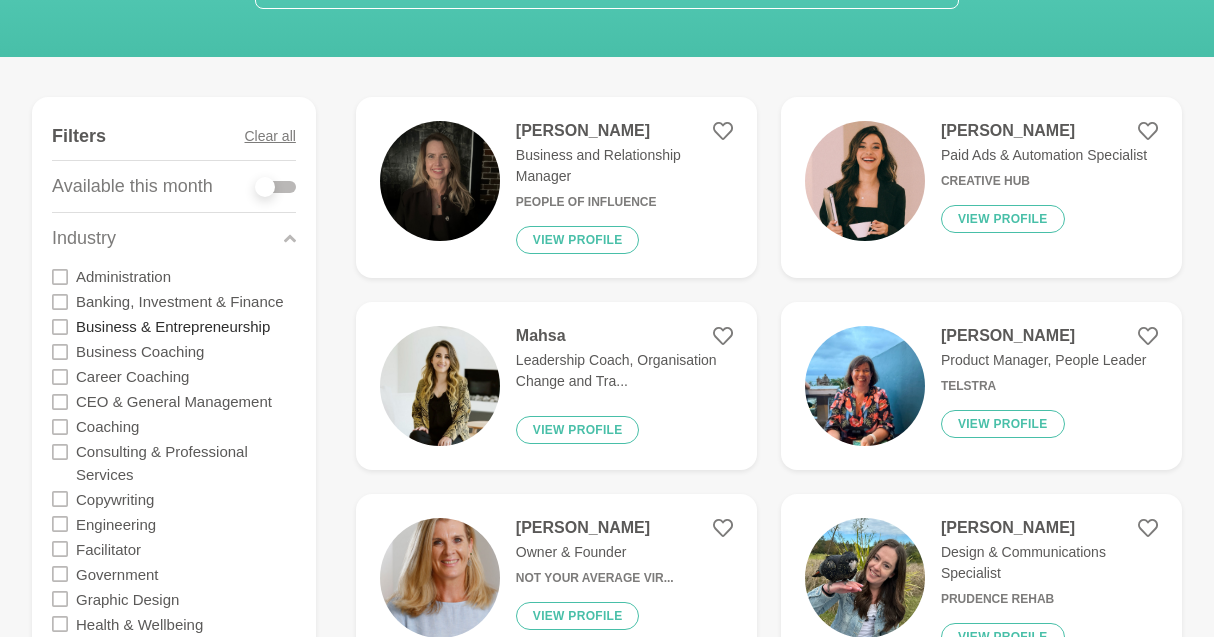 scroll, scrollTop: 232, scrollLeft: 0, axis: vertical 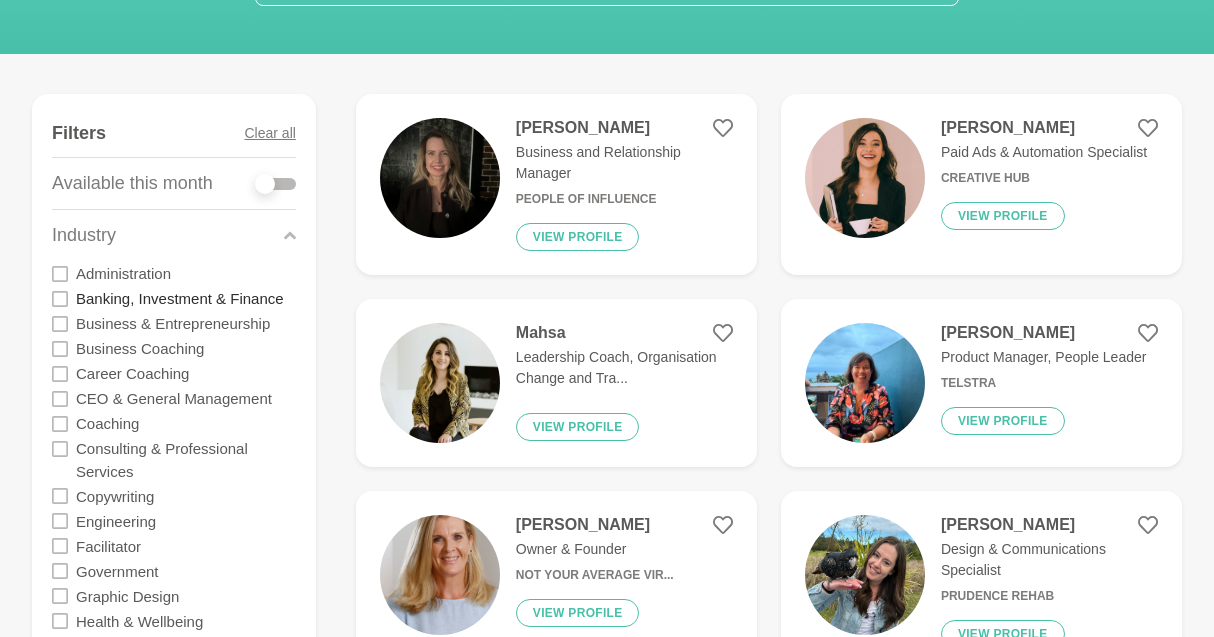click on "Banking, Investment & Finance" at bounding box center [180, 298] 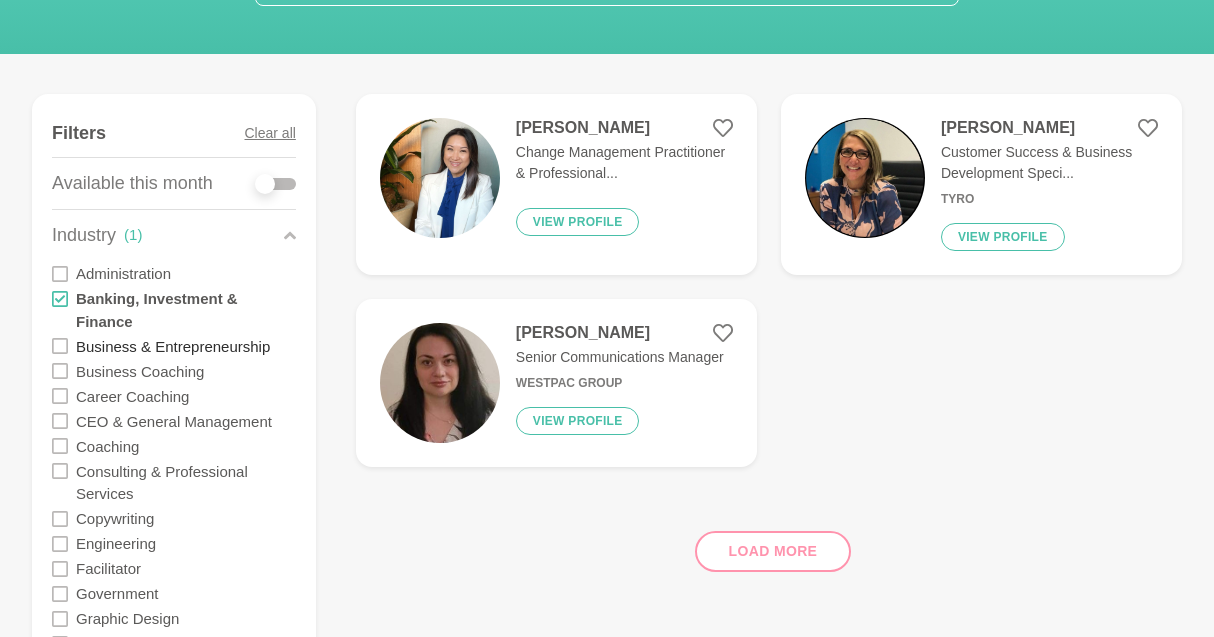 click on "Business & Entrepreneurship" at bounding box center (173, 345) 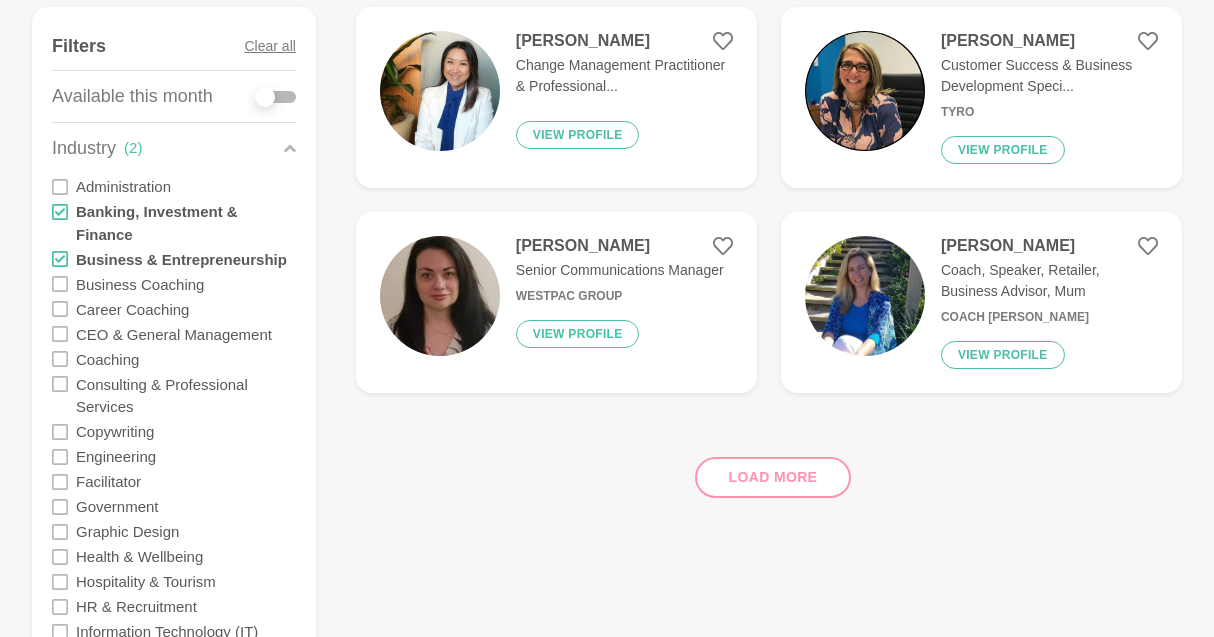 scroll, scrollTop: 320, scrollLeft: 0, axis: vertical 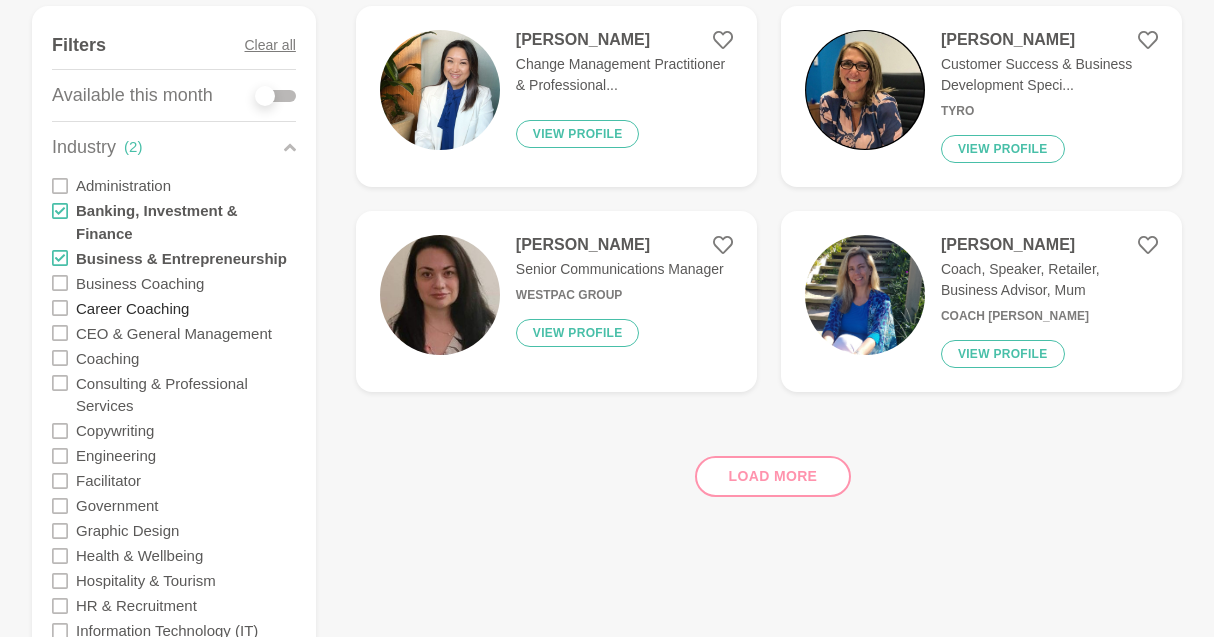 click on "Career Coaching" at bounding box center (132, 307) 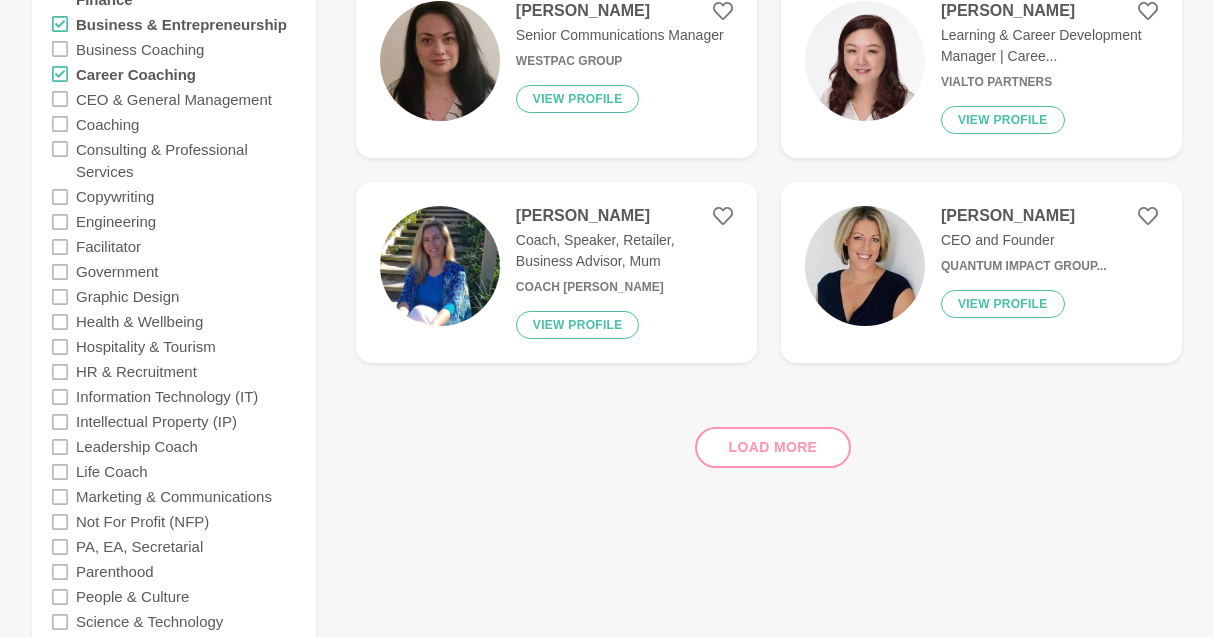 scroll, scrollTop: 564, scrollLeft: 0, axis: vertical 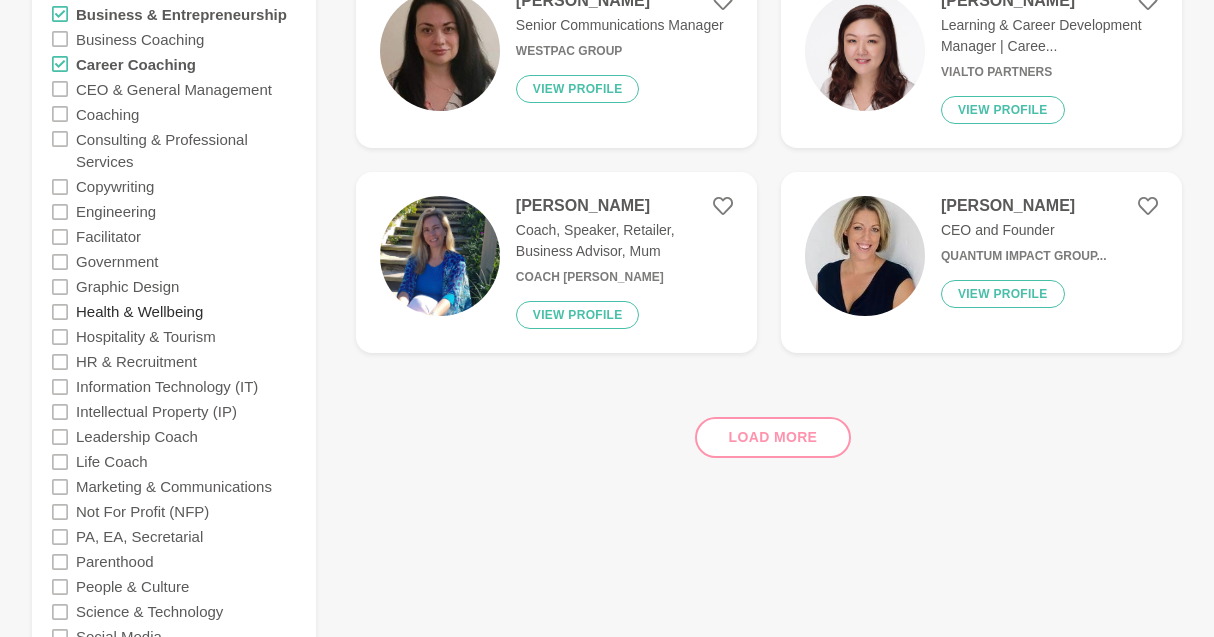 click on "Health & Wellbeing" at bounding box center [139, 311] 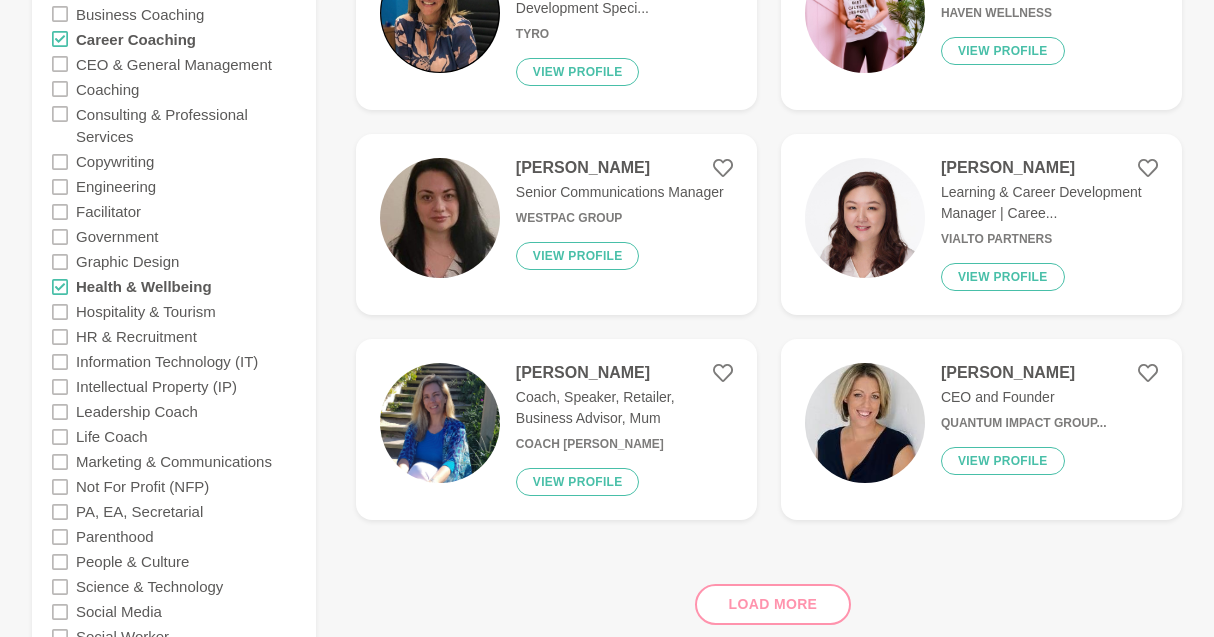 scroll, scrollTop: 591, scrollLeft: 0, axis: vertical 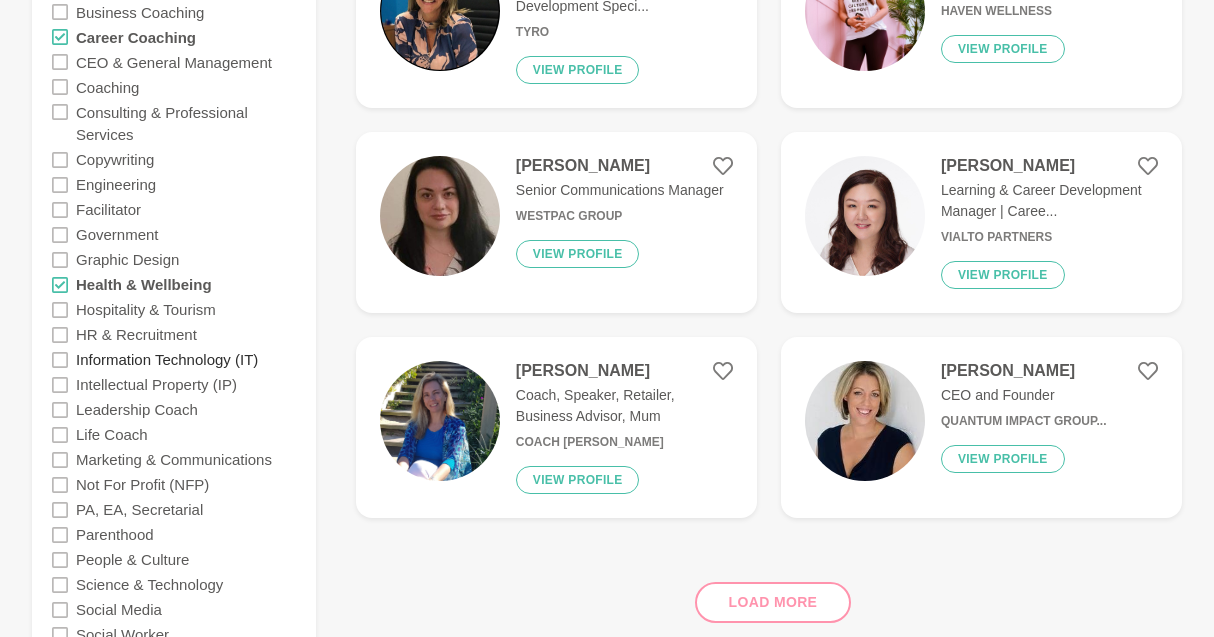 click on "Information Technology (IT)" at bounding box center (167, 359) 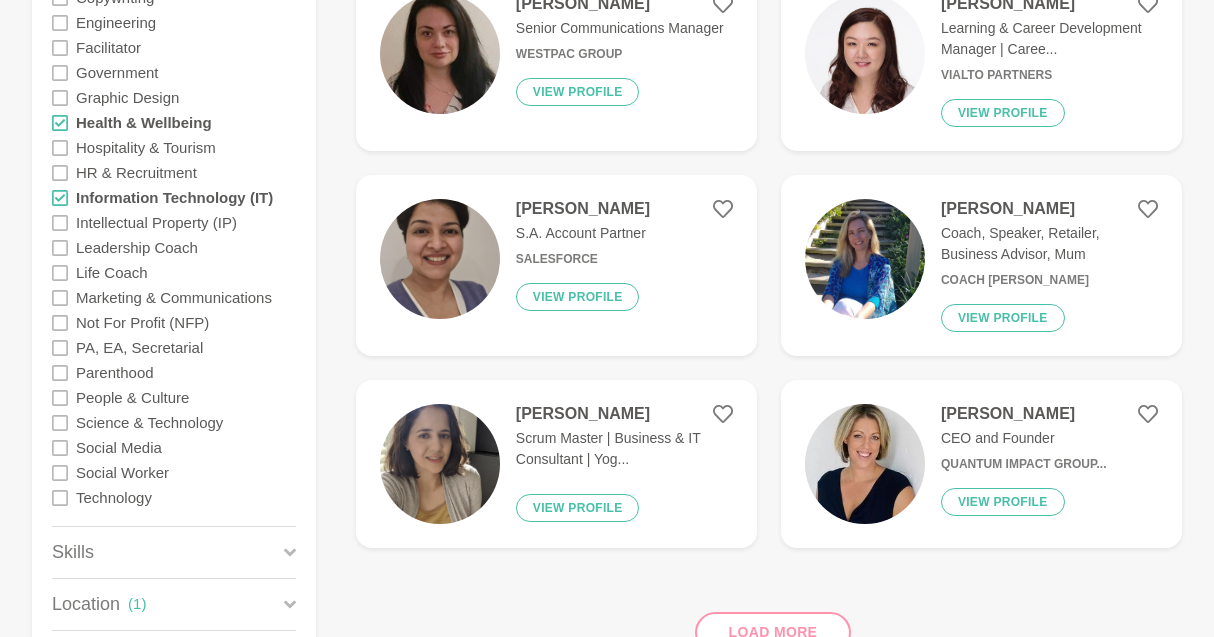 scroll, scrollTop: 754, scrollLeft: 0, axis: vertical 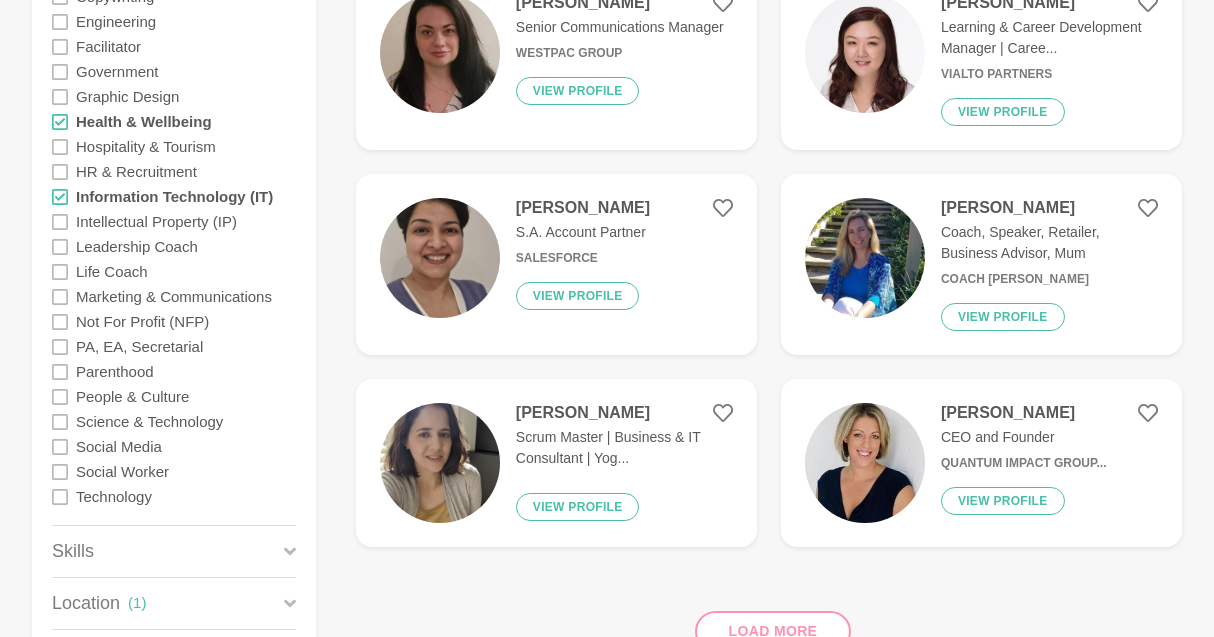 click on "[PERSON_NAME]" at bounding box center (583, 208) 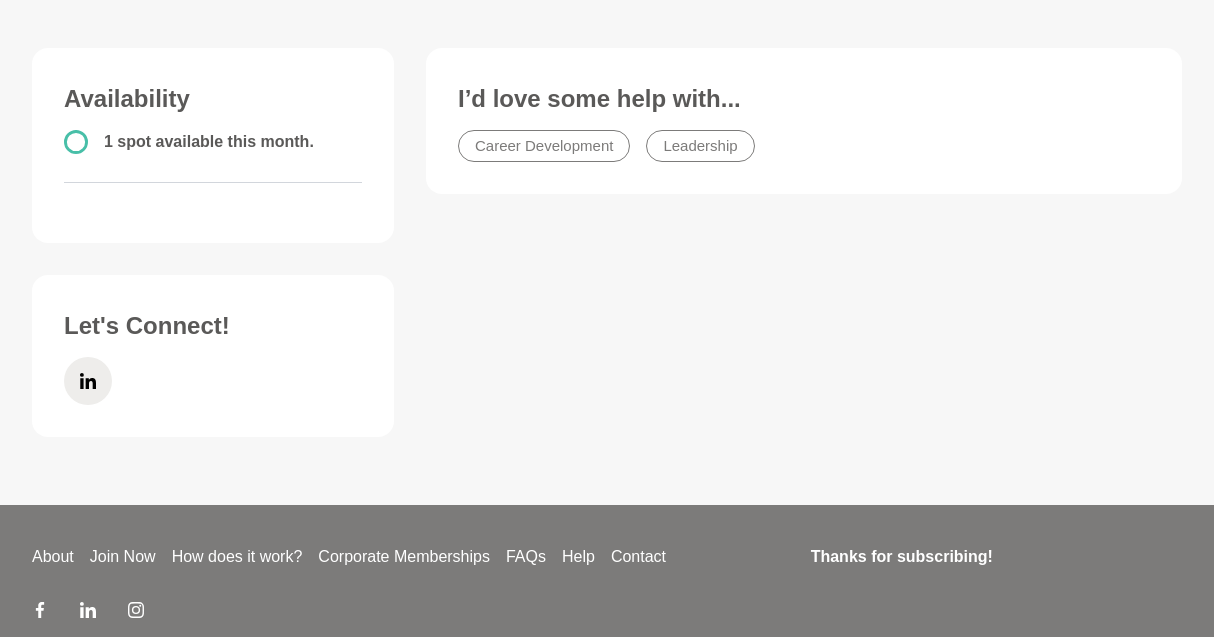 scroll, scrollTop: 500, scrollLeft: 0, axis: vertical 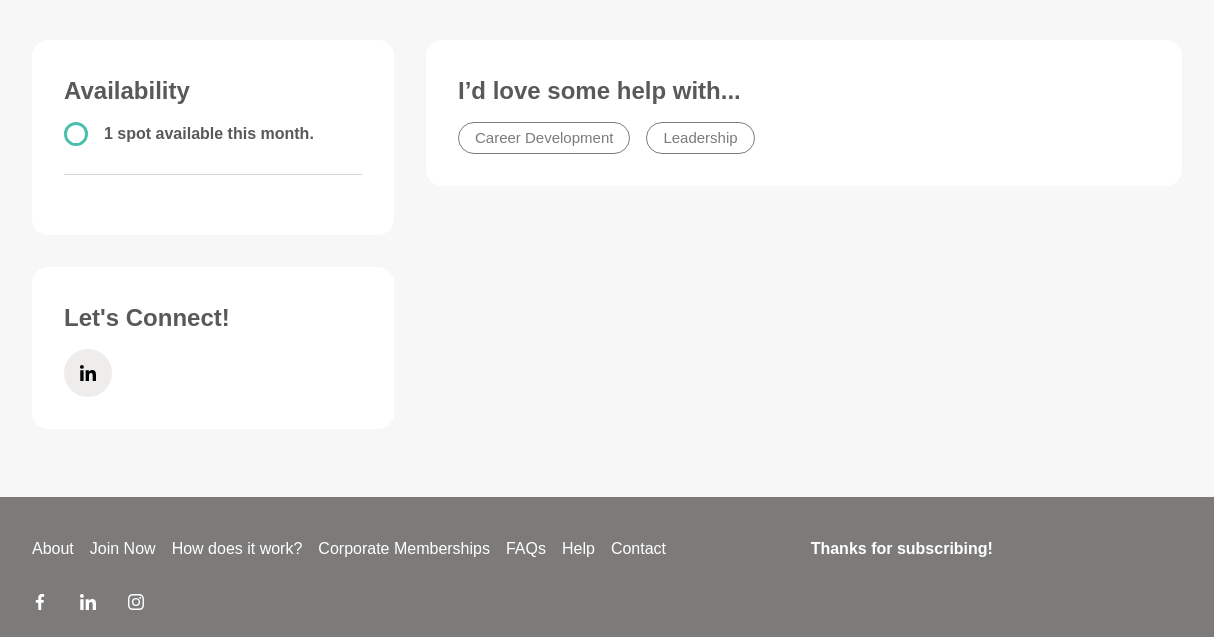 click on "Availability   1 spot available this month. Let's Connect!   I’d love some help with...   Career Development Leadership Let's Connect!" at bounding box center (607, 234) 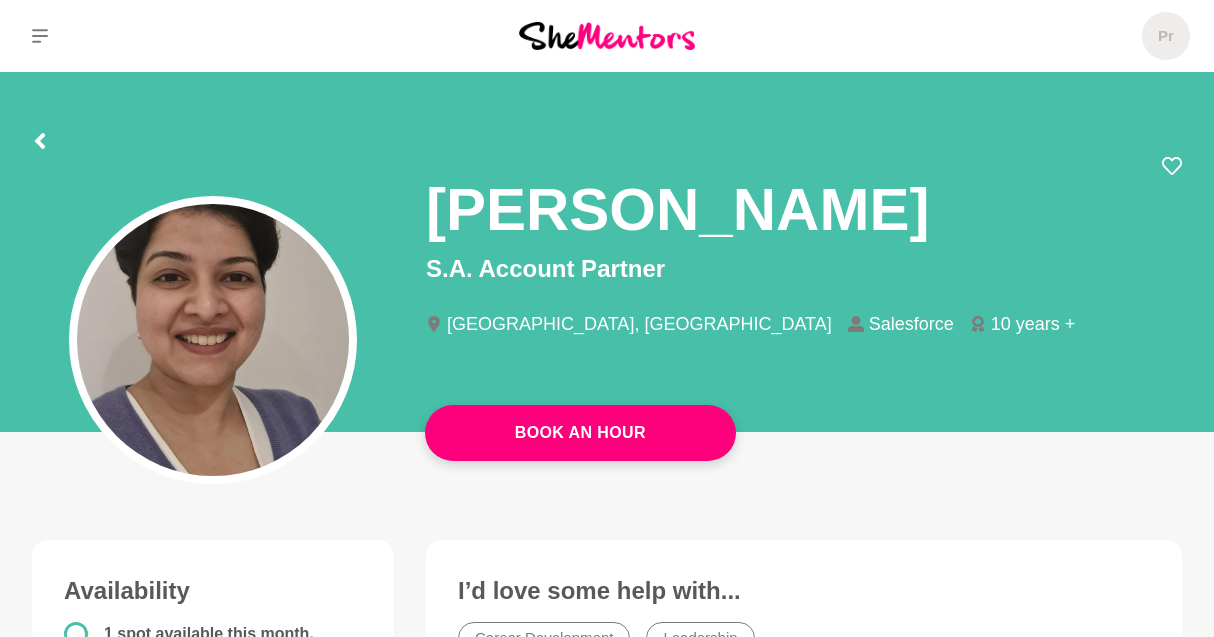 scroll, scrollTop: 0, scrollLeft: 0, axis: both 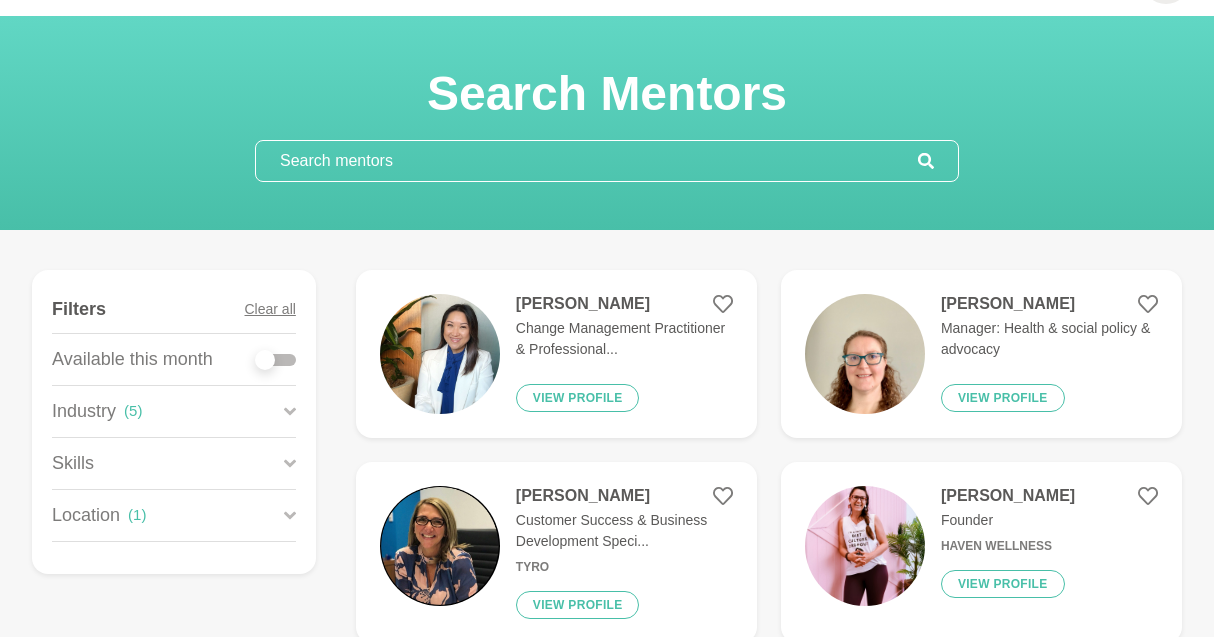 click on "Industry ( 5 )" at bounding box center (174, 411) 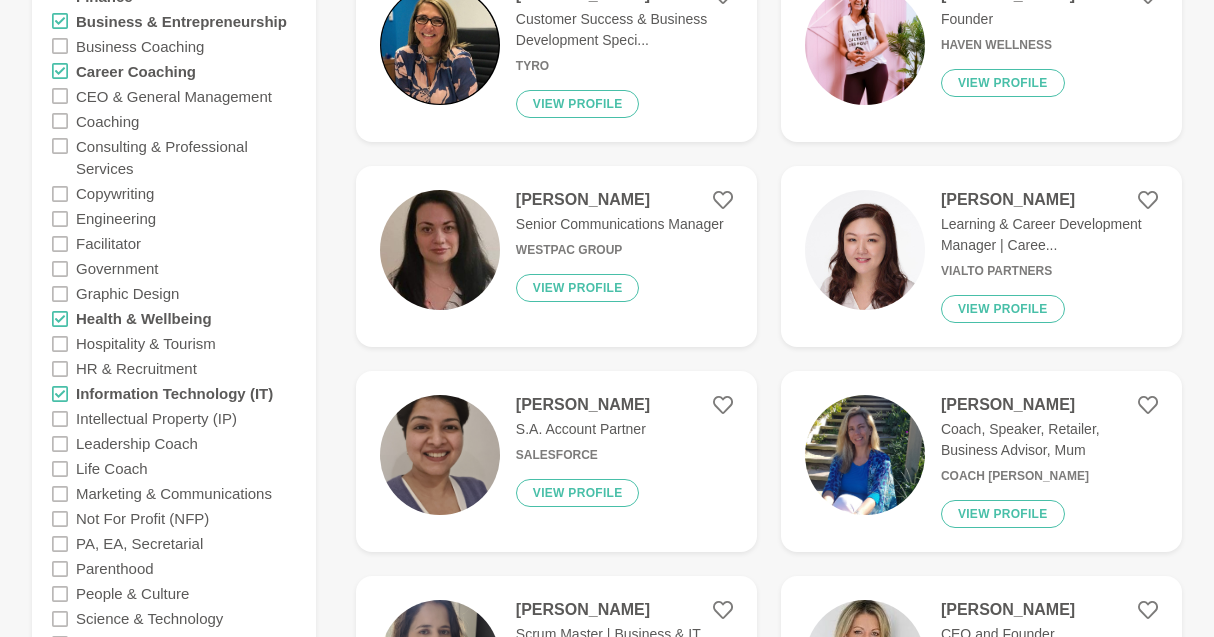 scroll, scrollTop: 558, scrollLeft: 0, axis: vertical 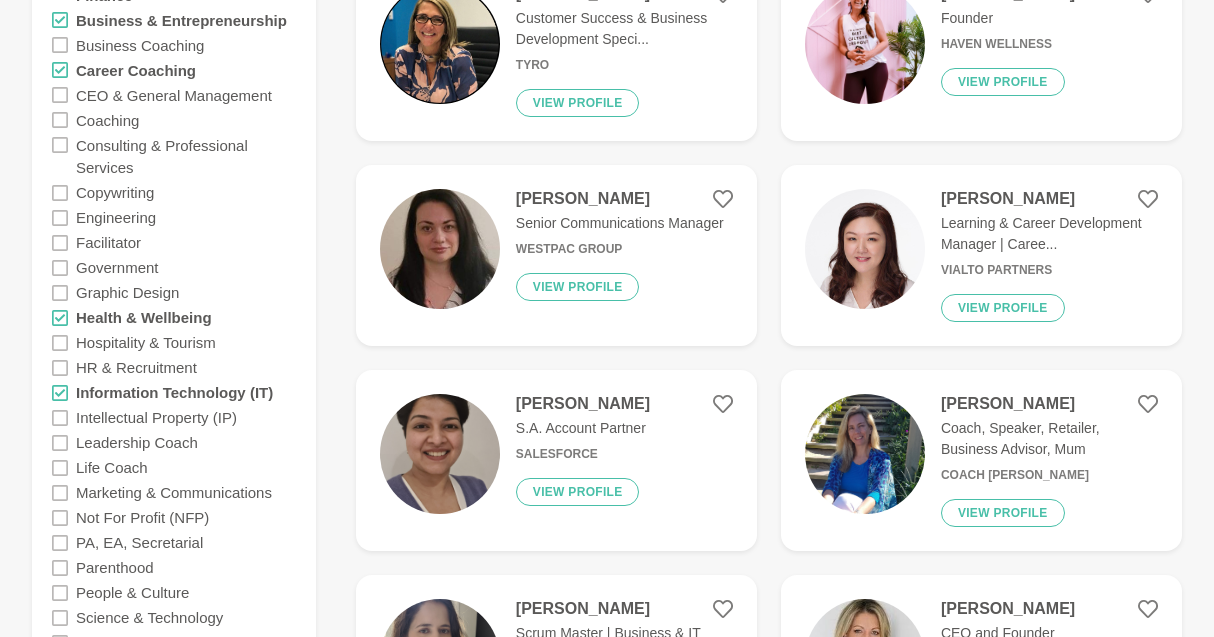 click on "Leadership Coach" at bounding box center (174, 442) 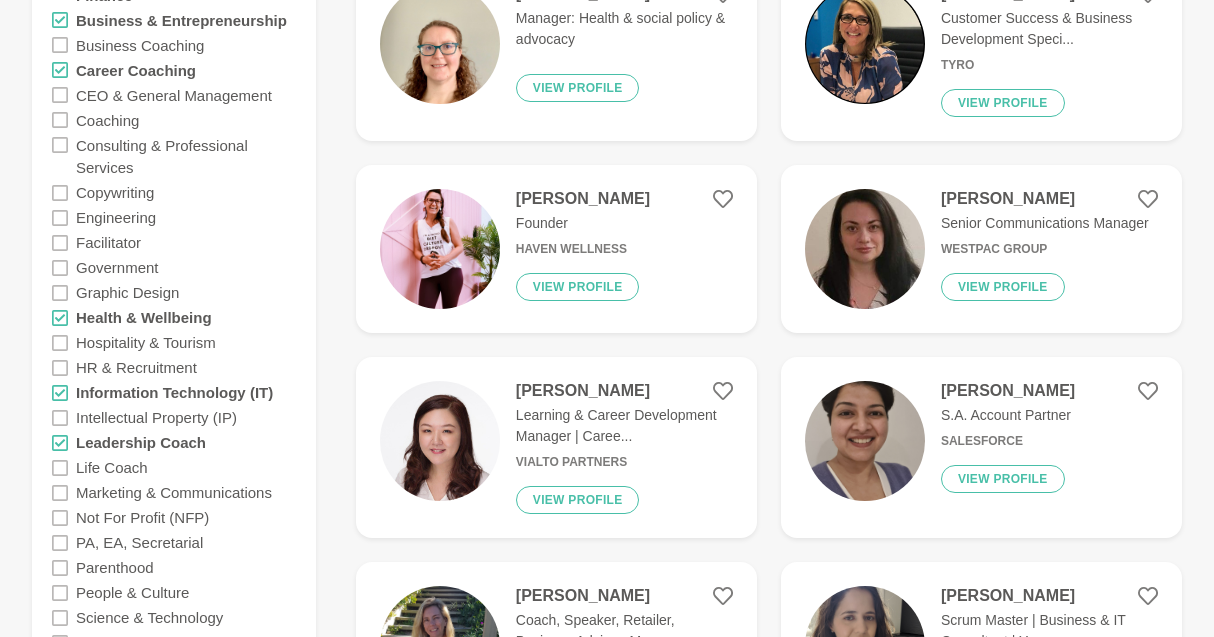 click on "Life Coach" at bounding box center [174, 467] 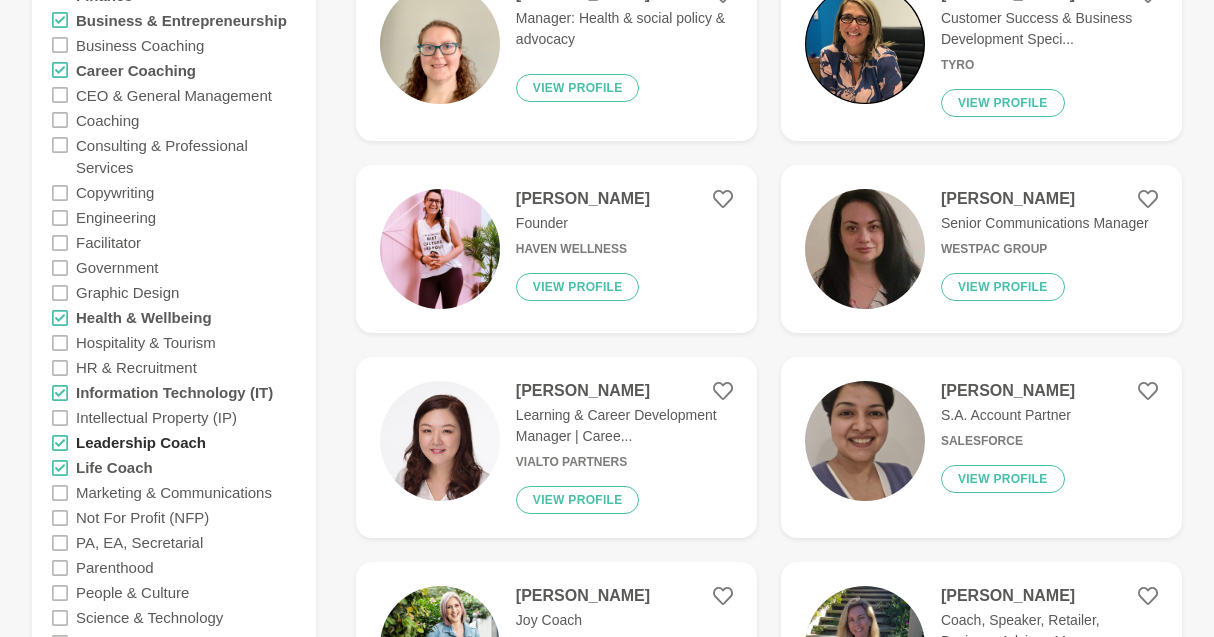 click on "Leadership Coach" at bounding box center (141, 442) 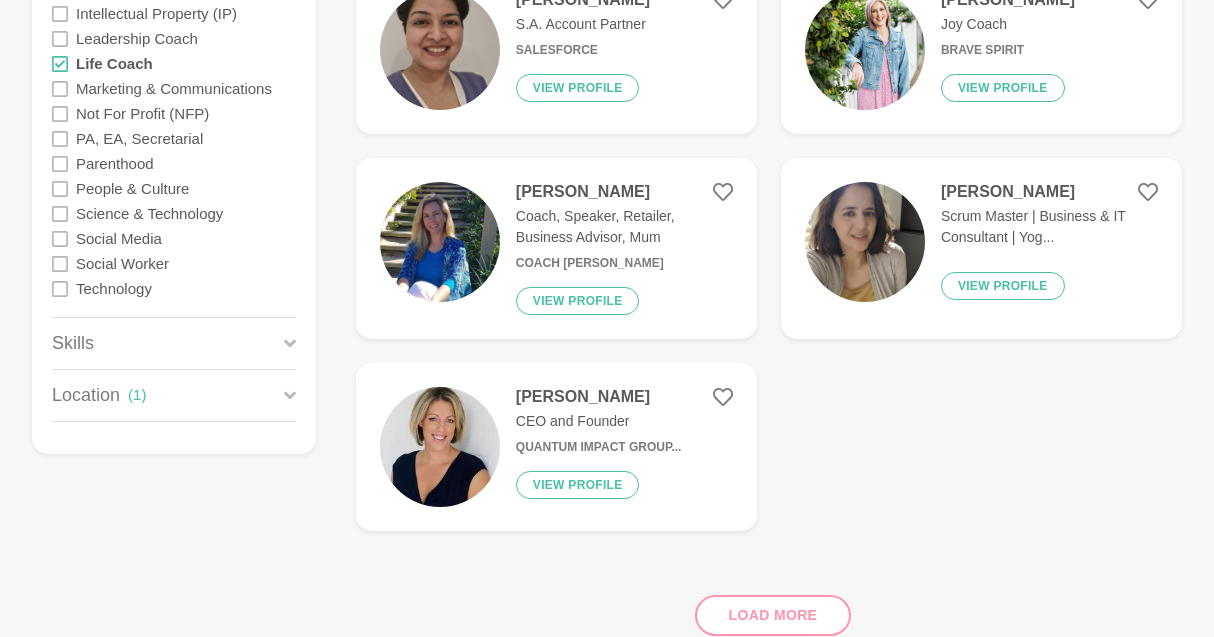 scroll, scrollTop: 965, scrollLeft: 0, axis: vertical 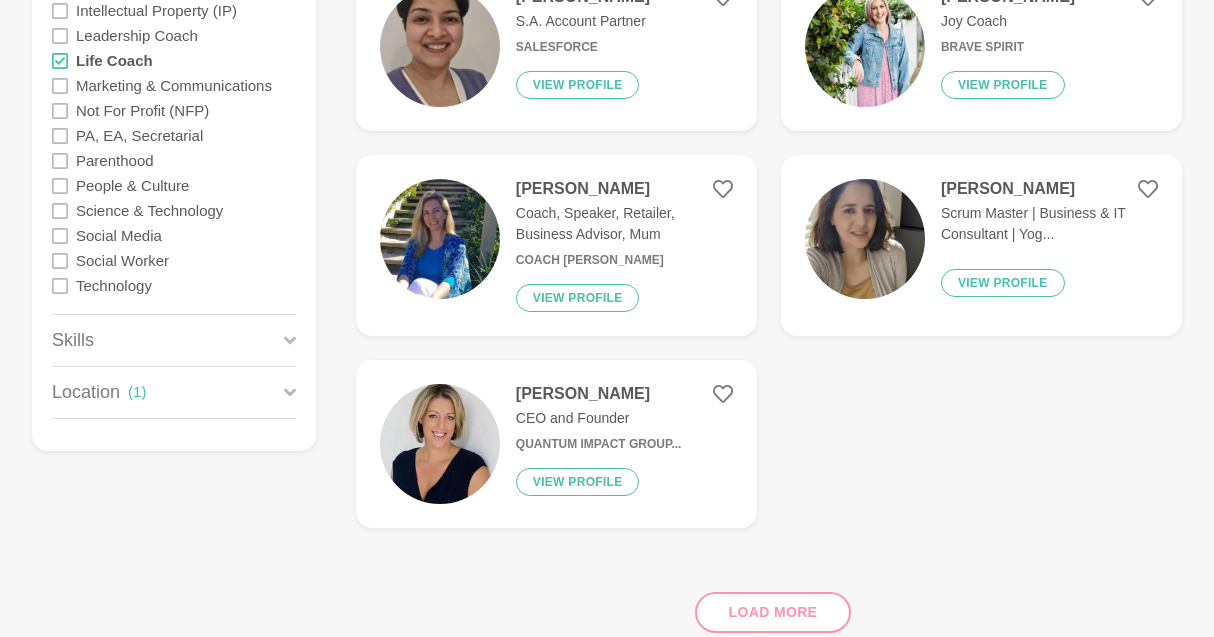 click on "Social Worker" at bounding box center (174, 260) 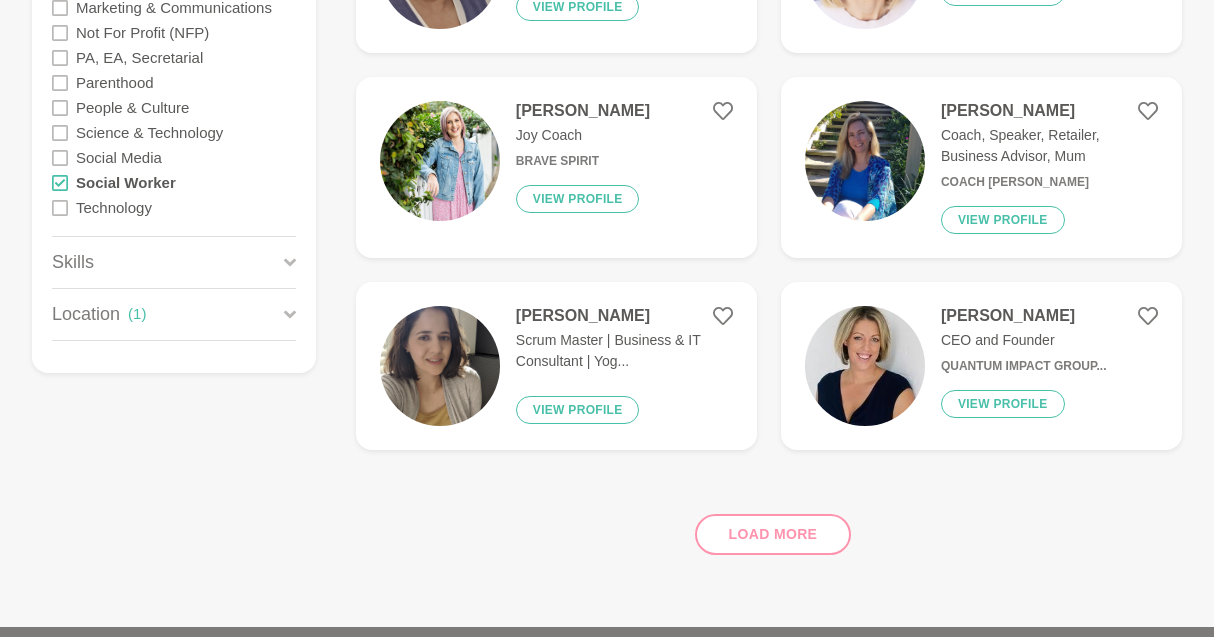 scroll, scrollTop: 1047, scrollLeft: 0, axis: vertical 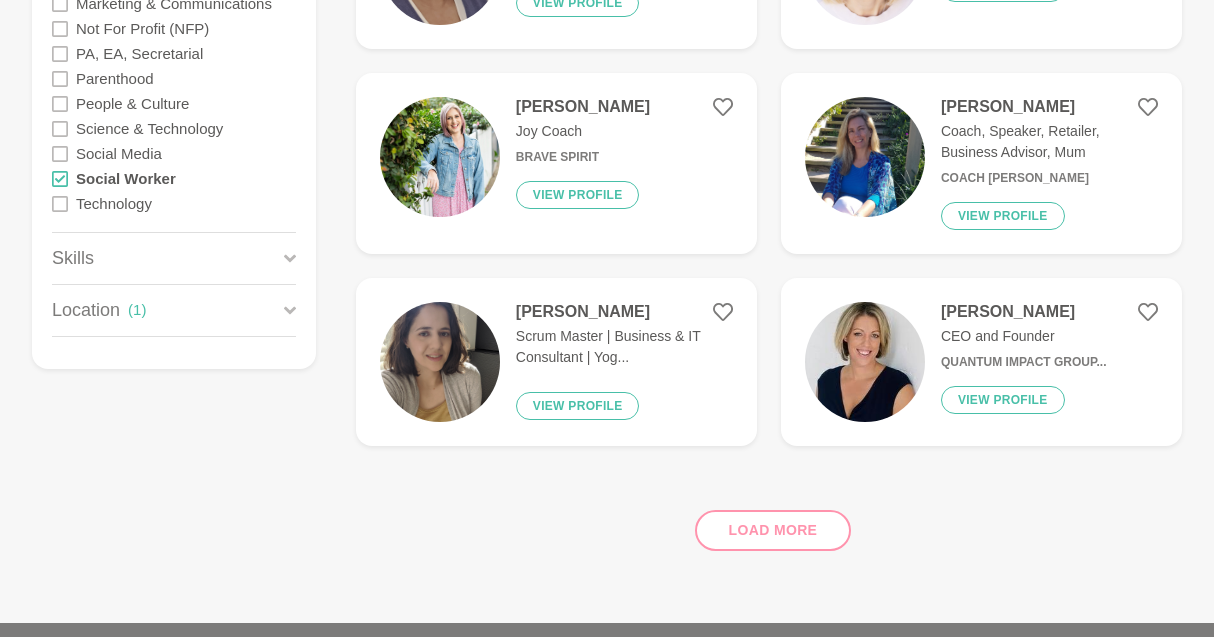 click on "Load more" at bounding box center (769, 522) 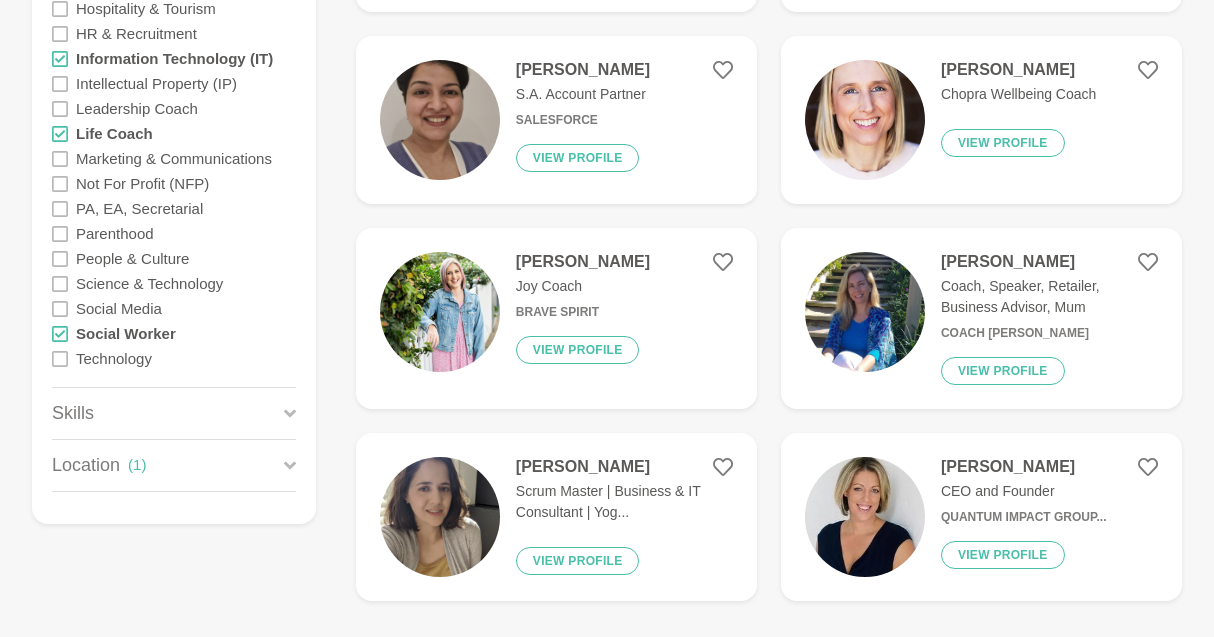 scroll, scrollTop: 888, scrollLeft: 0, axis: vertical 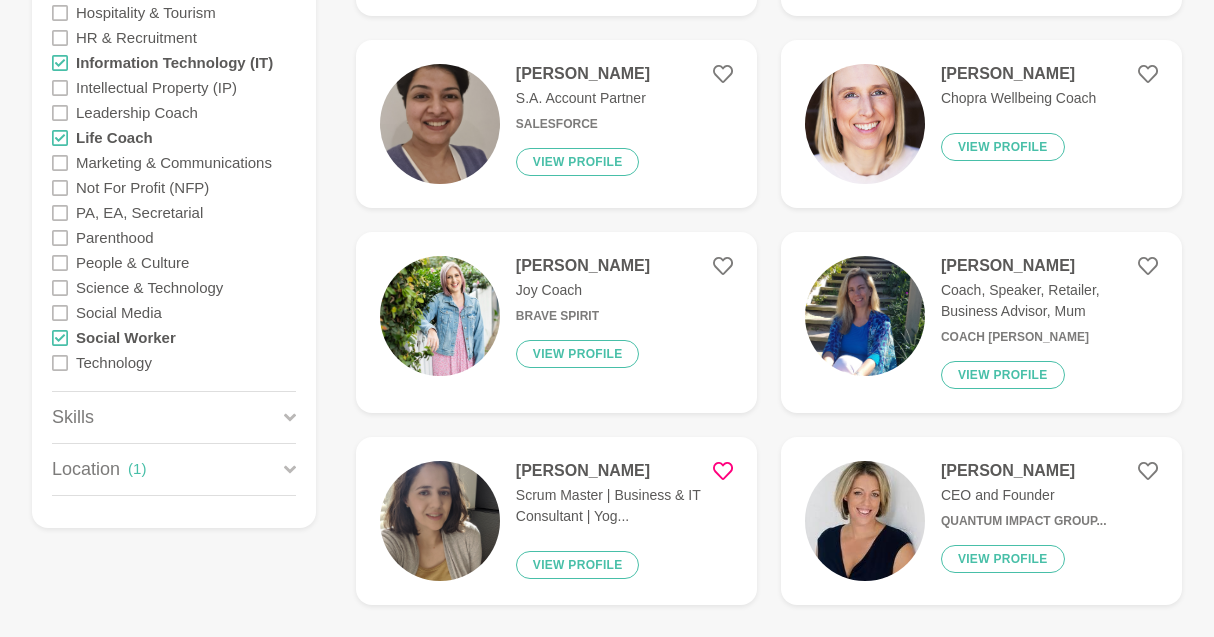 click 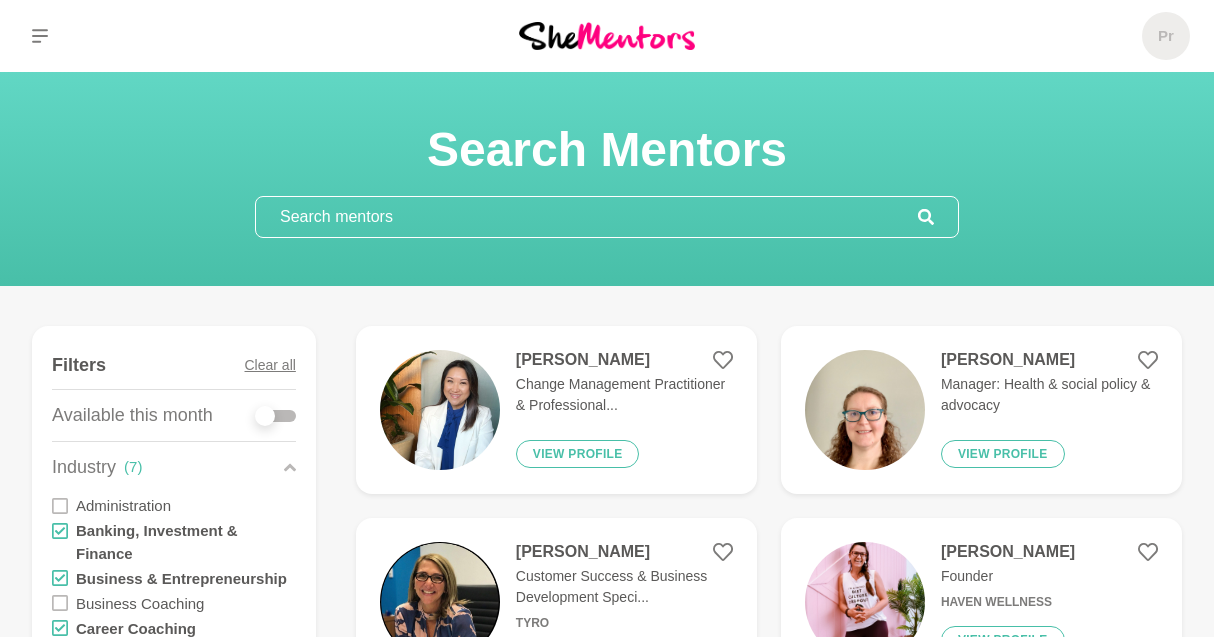 scroll, scrollTop: 0, scrollLeft: 0, axis: both 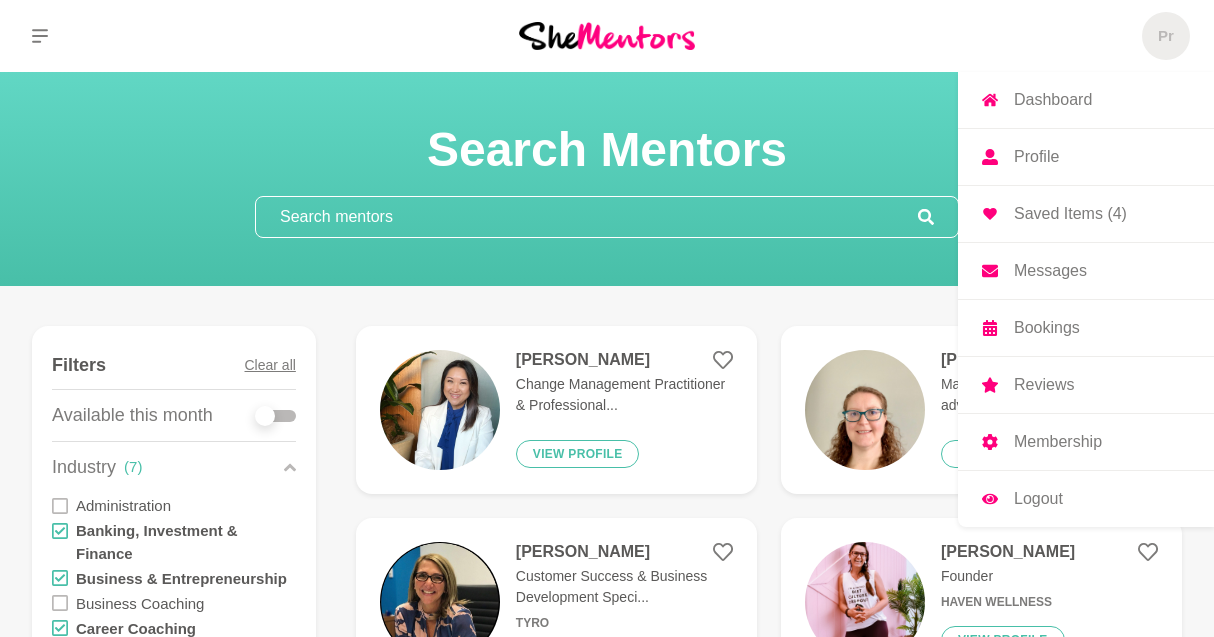 click on "Pr" at bounding box center (1166, 36) 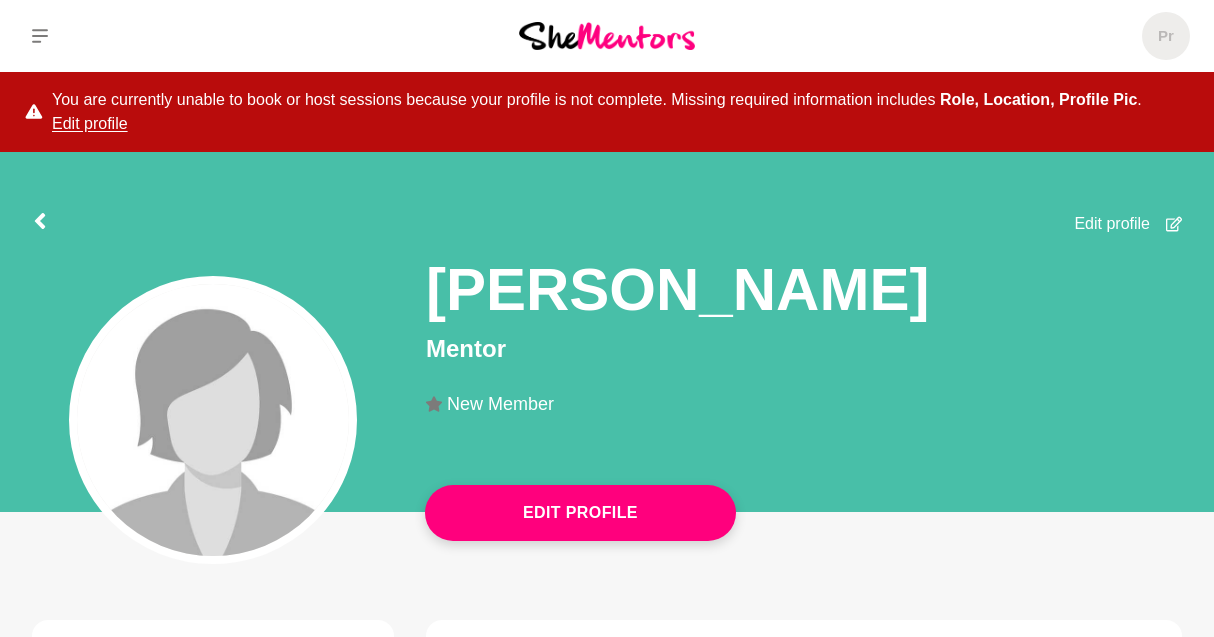 scroll, scrollTop: 0, scrollLeft: 0, axis: both 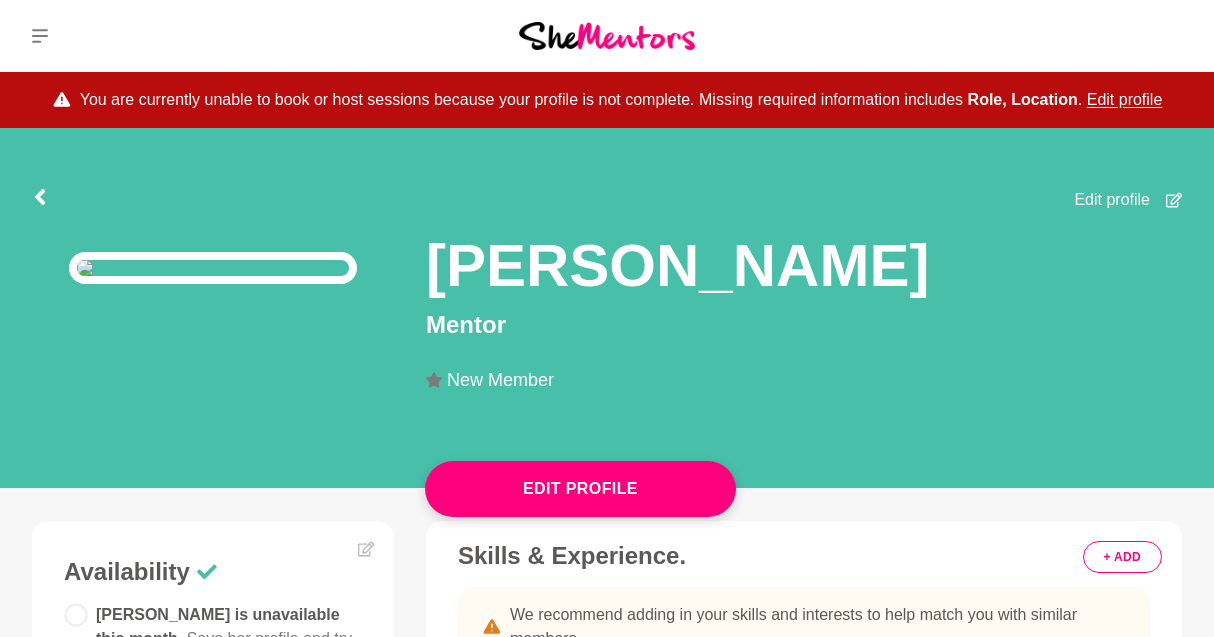 click at bounding box center [213, 268] 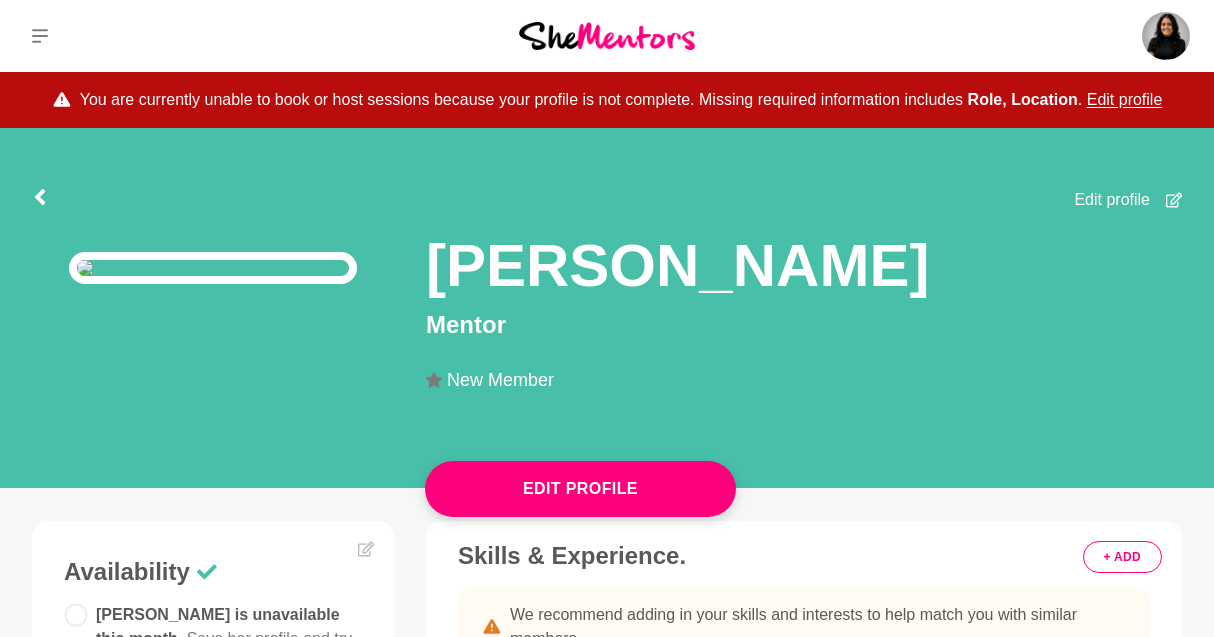 click at bounding box center (213, 268) 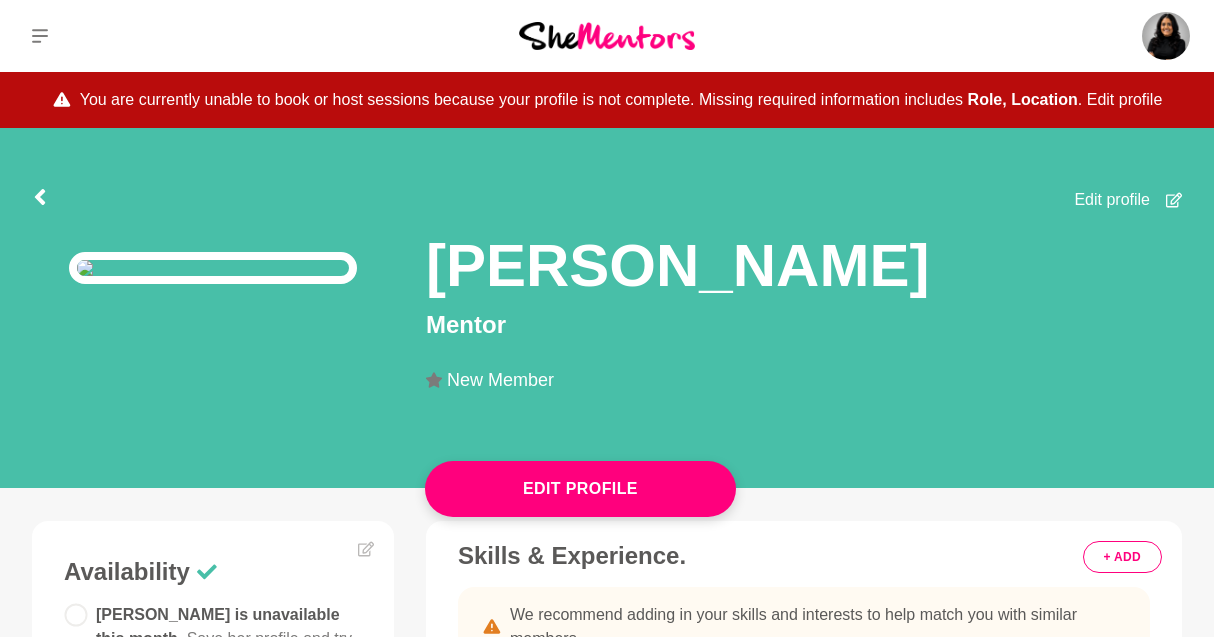 scroll, scrollTop: 0, scrollLeft: 0, axis: both 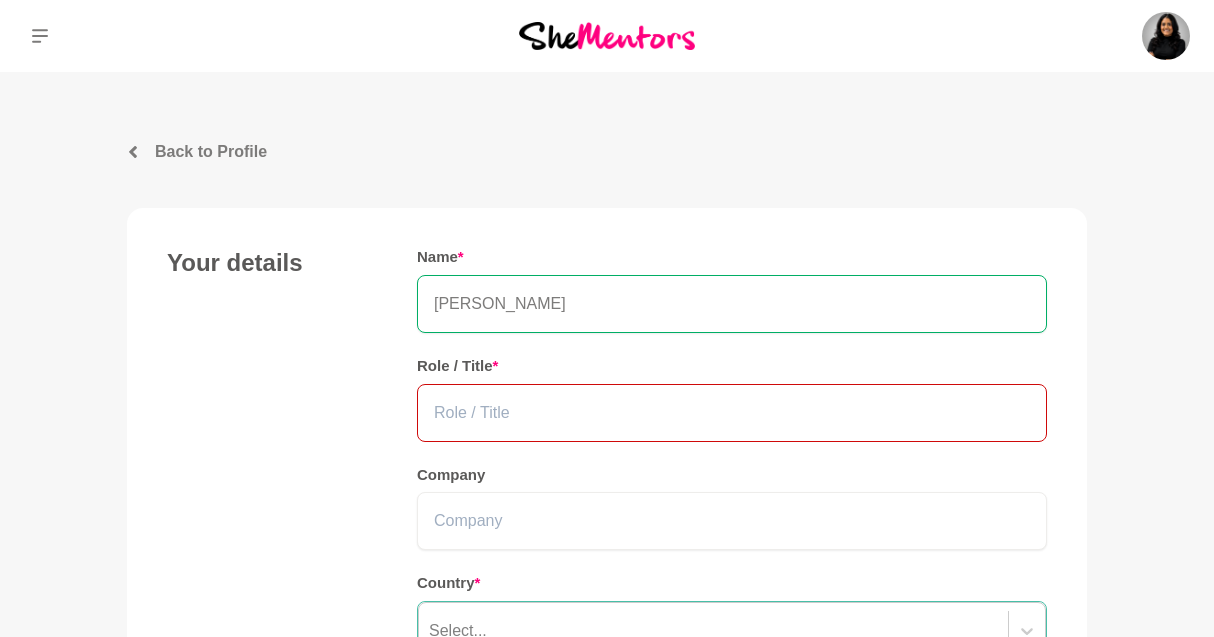 click at bounding box center [732, 413] 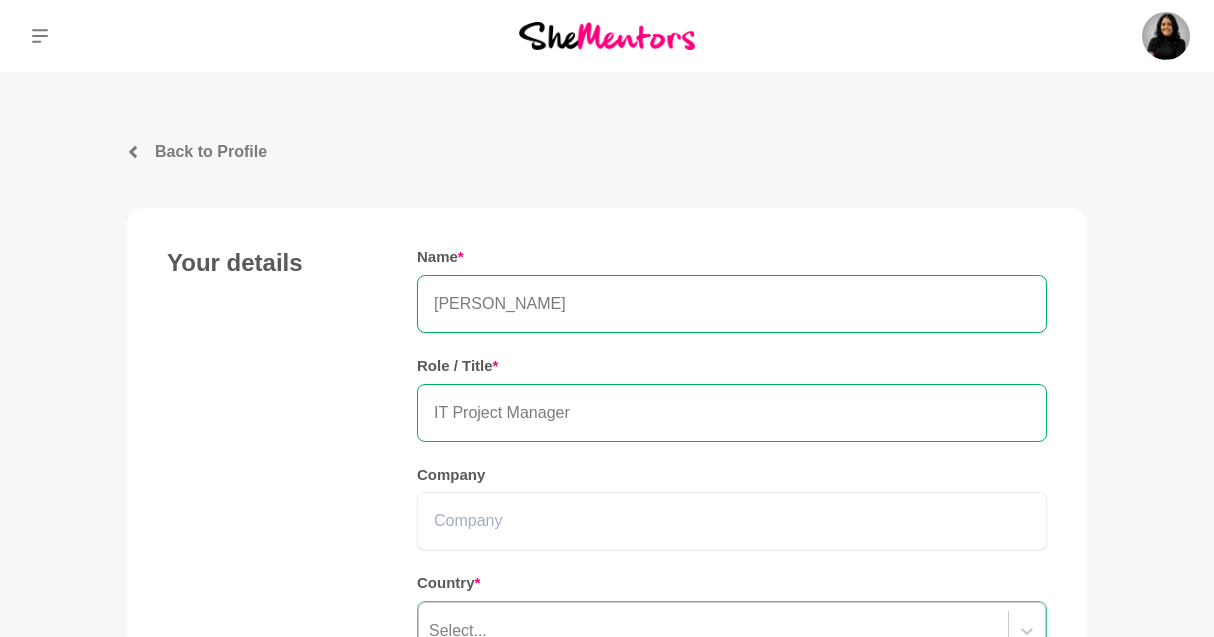 type on "IT Project Manager" 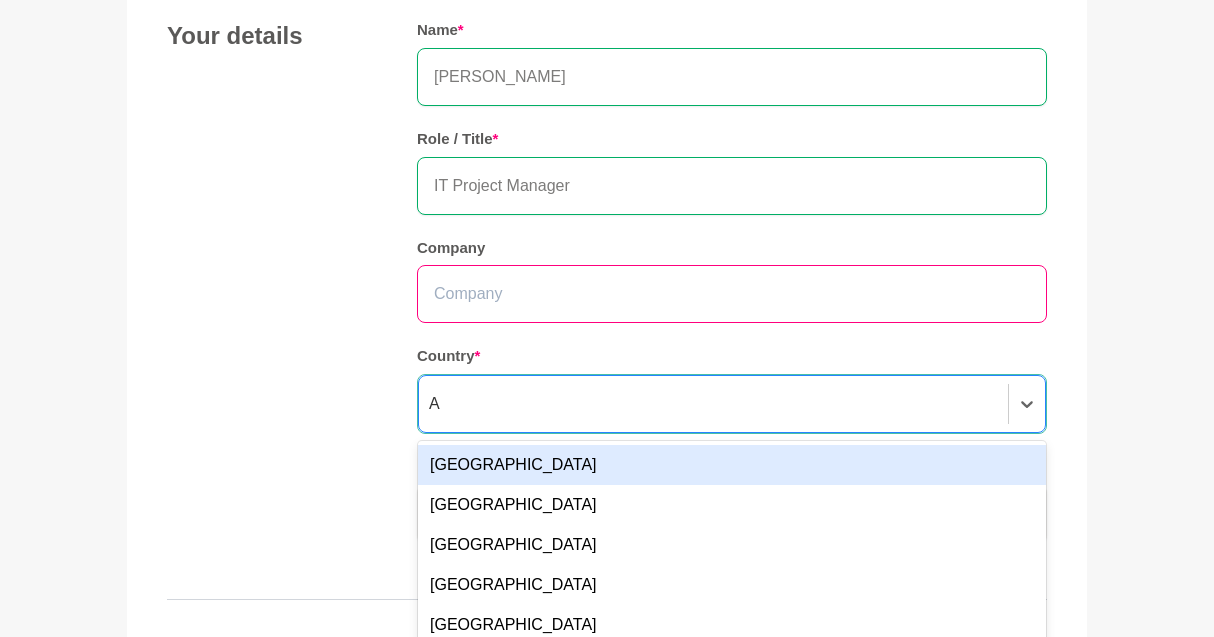 scroll, scrollTop: 336, scrollLeft: 0, axis: vertical 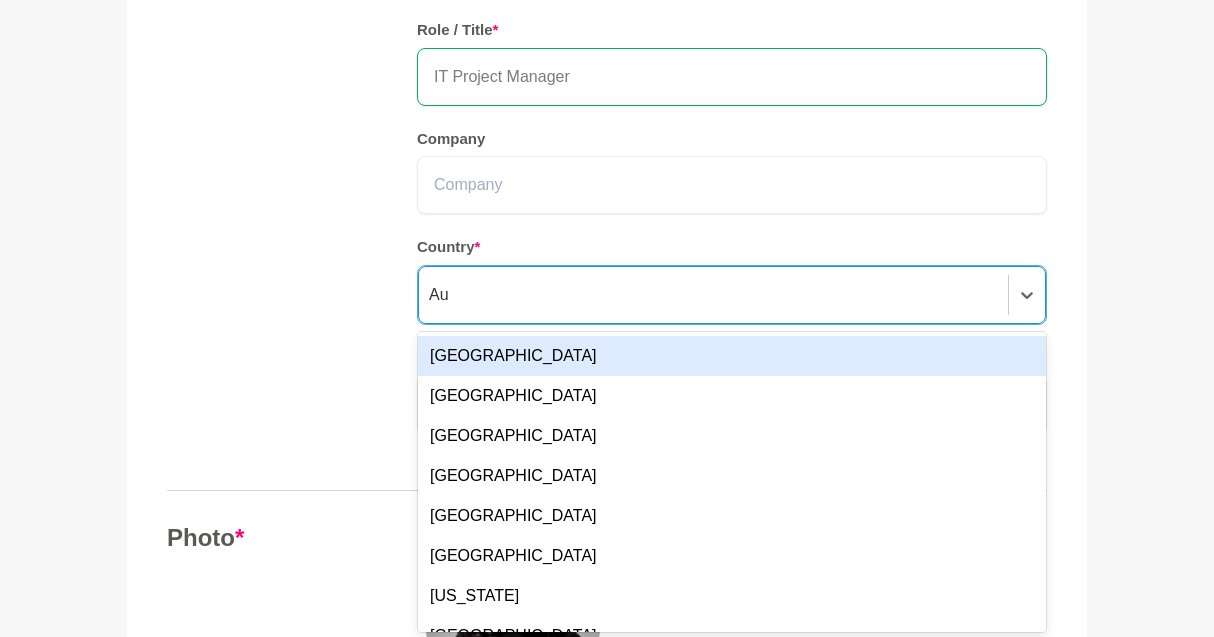 type on "Aus" 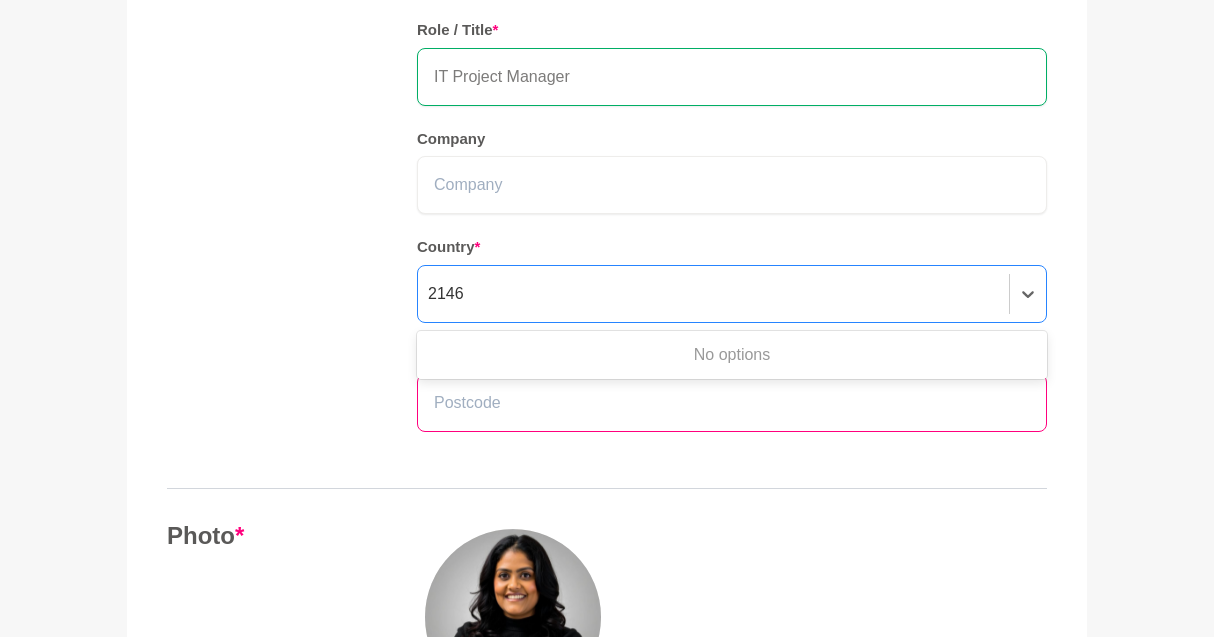 type on "2146" 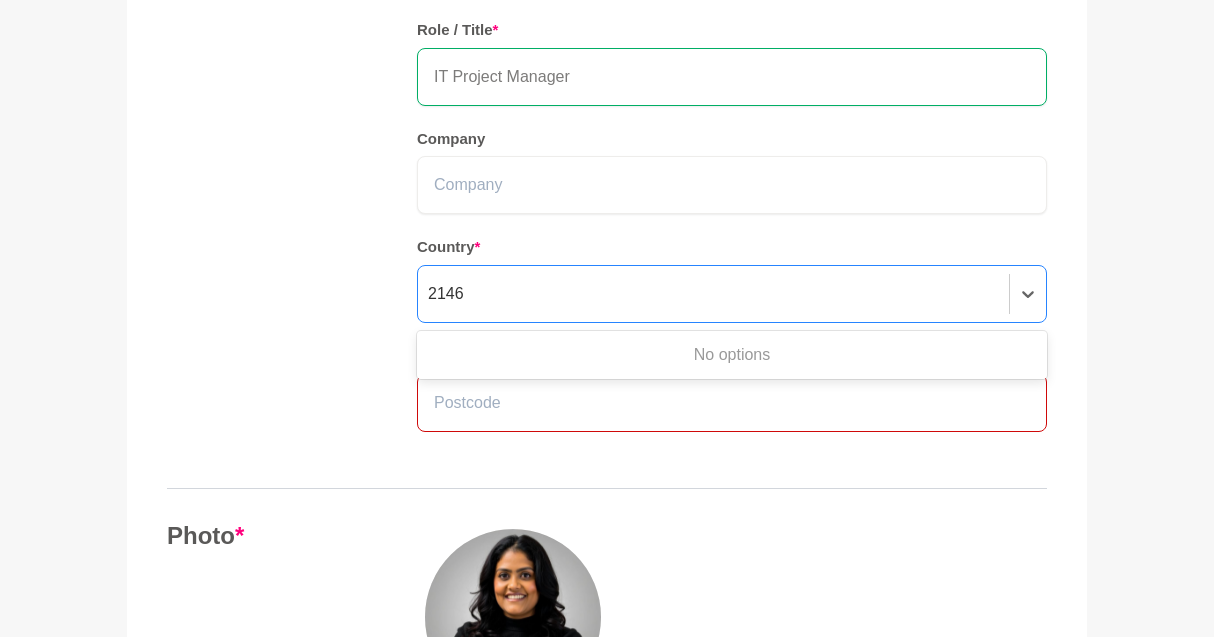 type 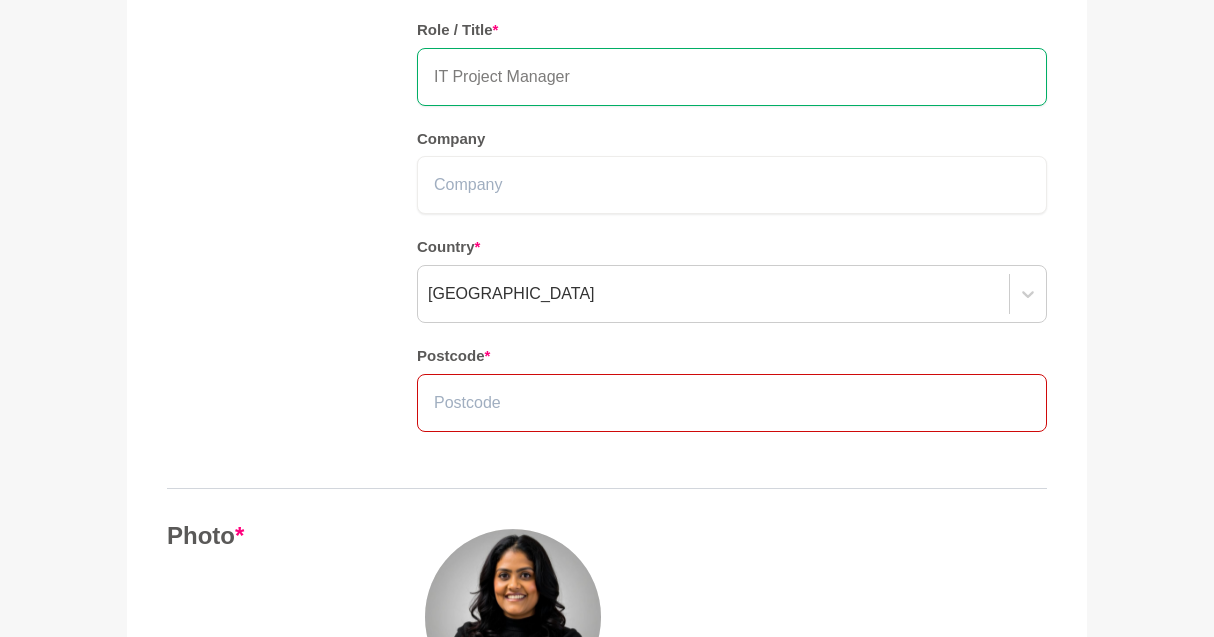 click at bounding box center [732, 403] 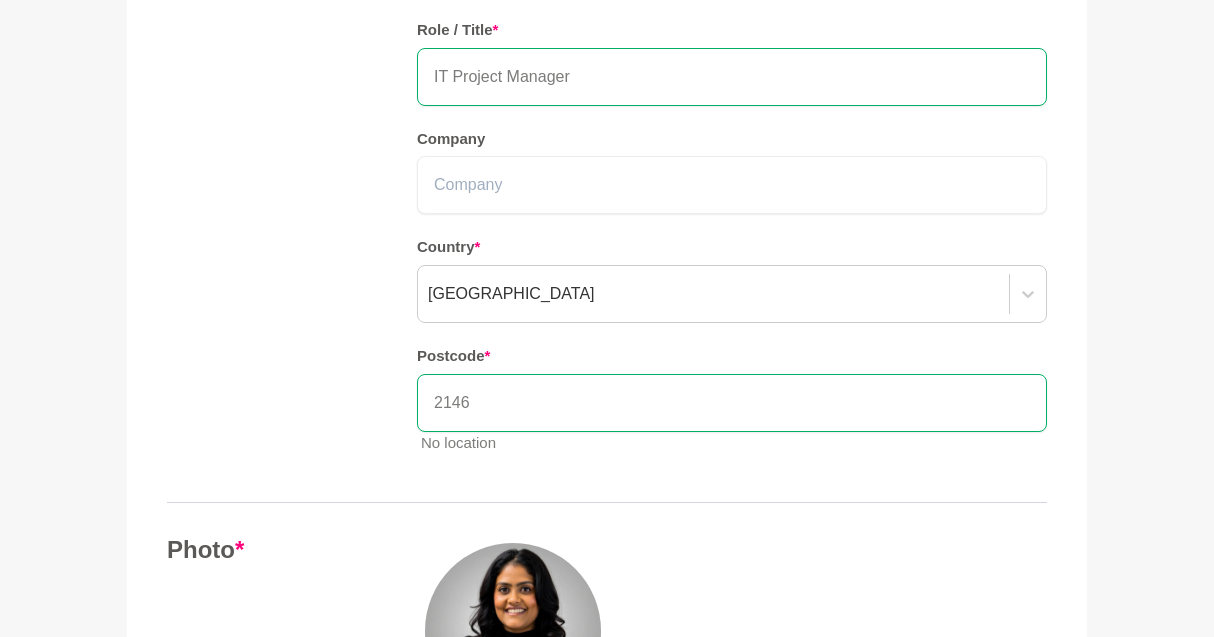 click on "Name  * [PERSON_NAME] Role / Title  * IT Project Manager Company Country  * [GEOGRAPHIC_DATA] Postcode  * 2146 No location" at bounding box center [732, 191] 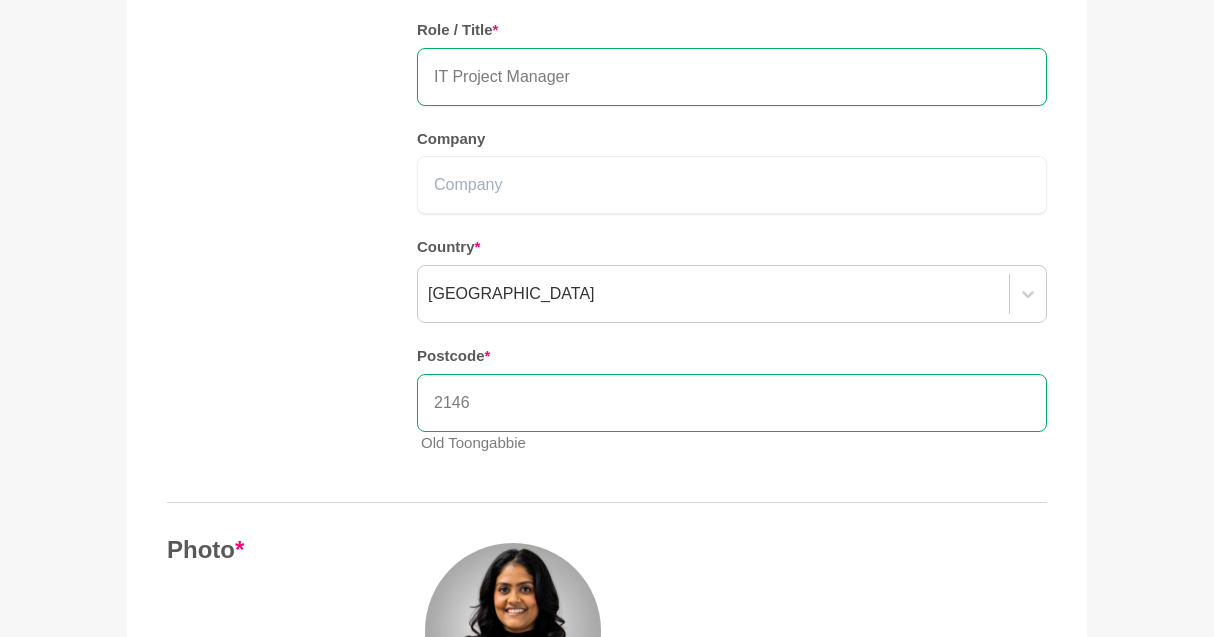 click on "2146" at bounding box center (732, 403) 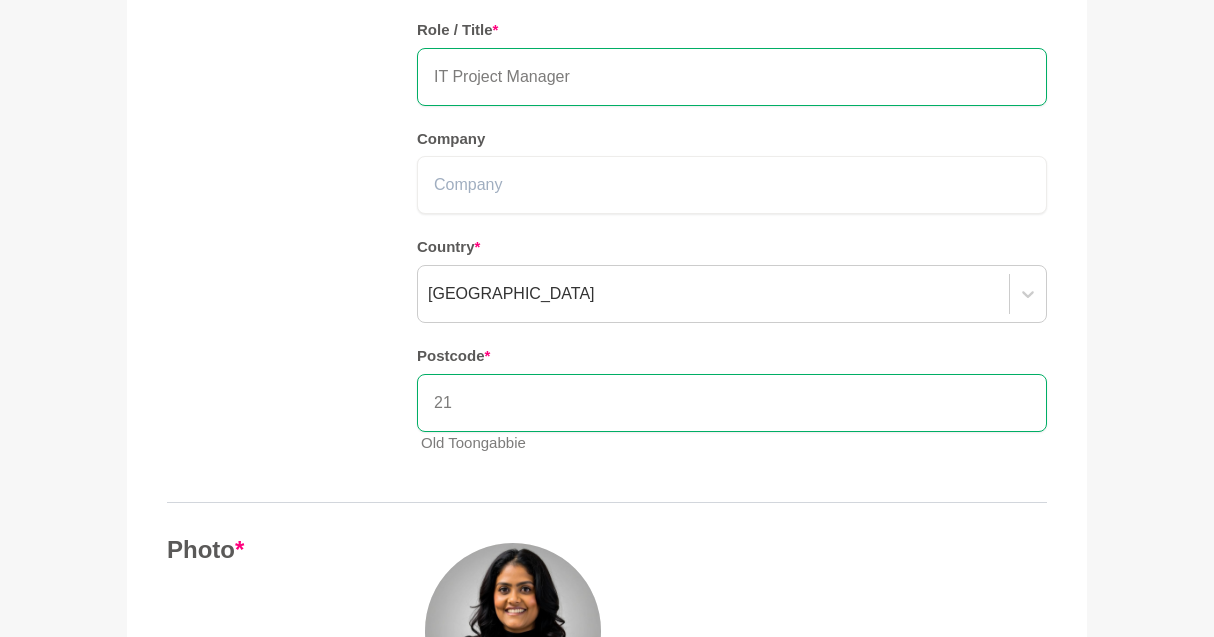 type on "2" 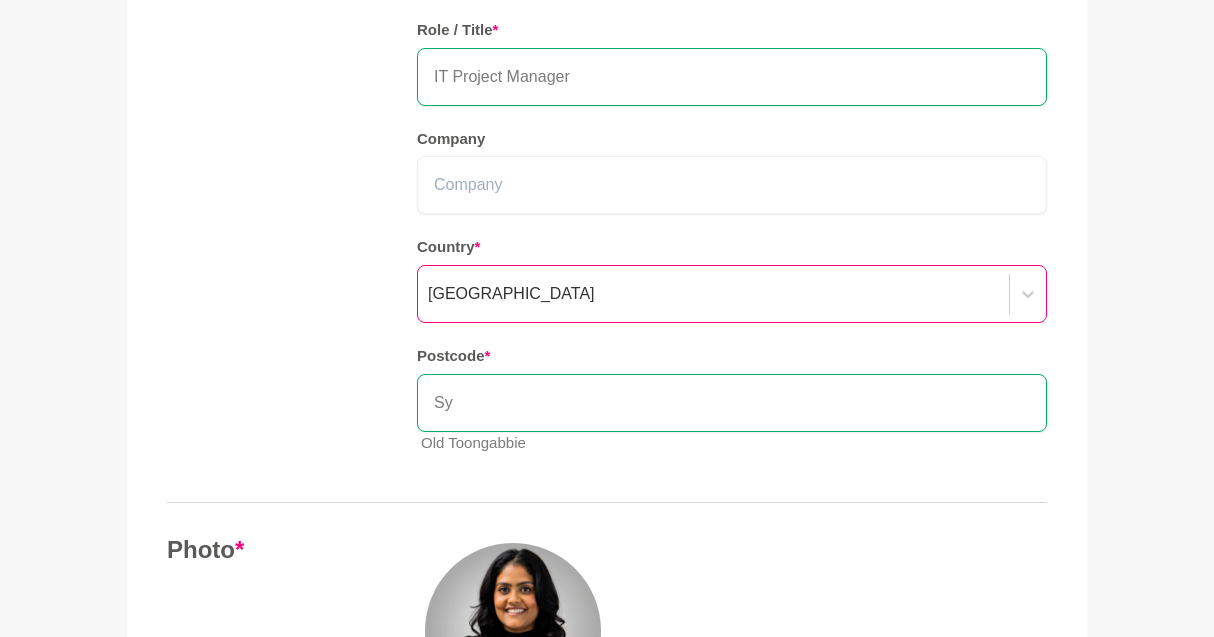 type on "S" 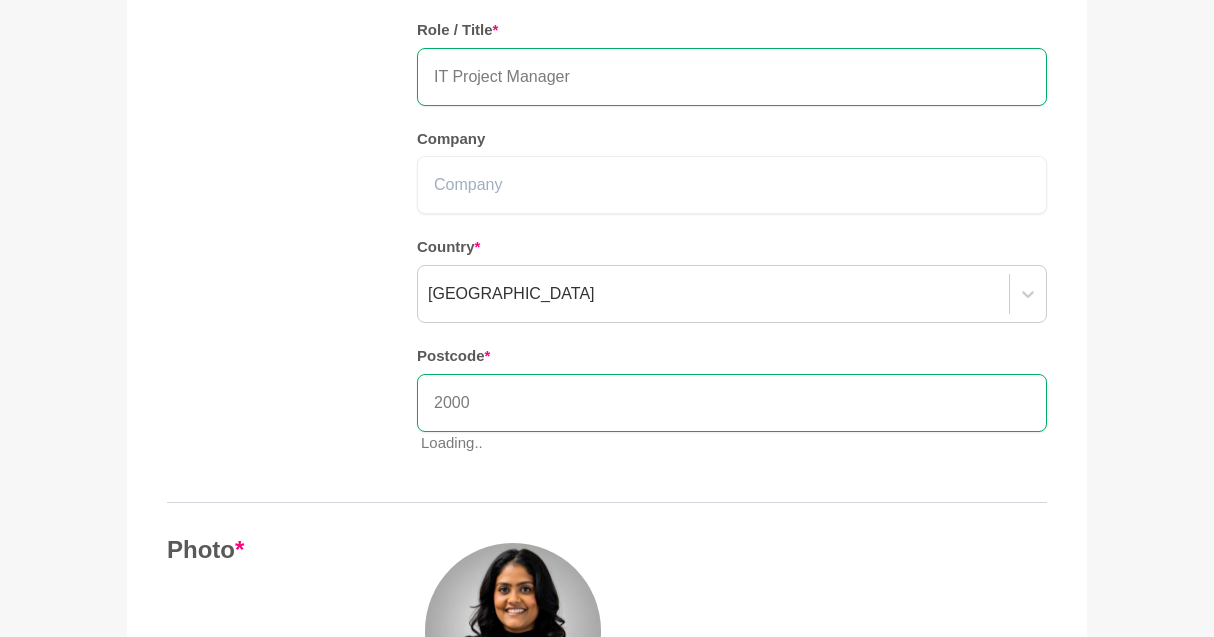 click on "Loading.." at bounding box center (734, 443) 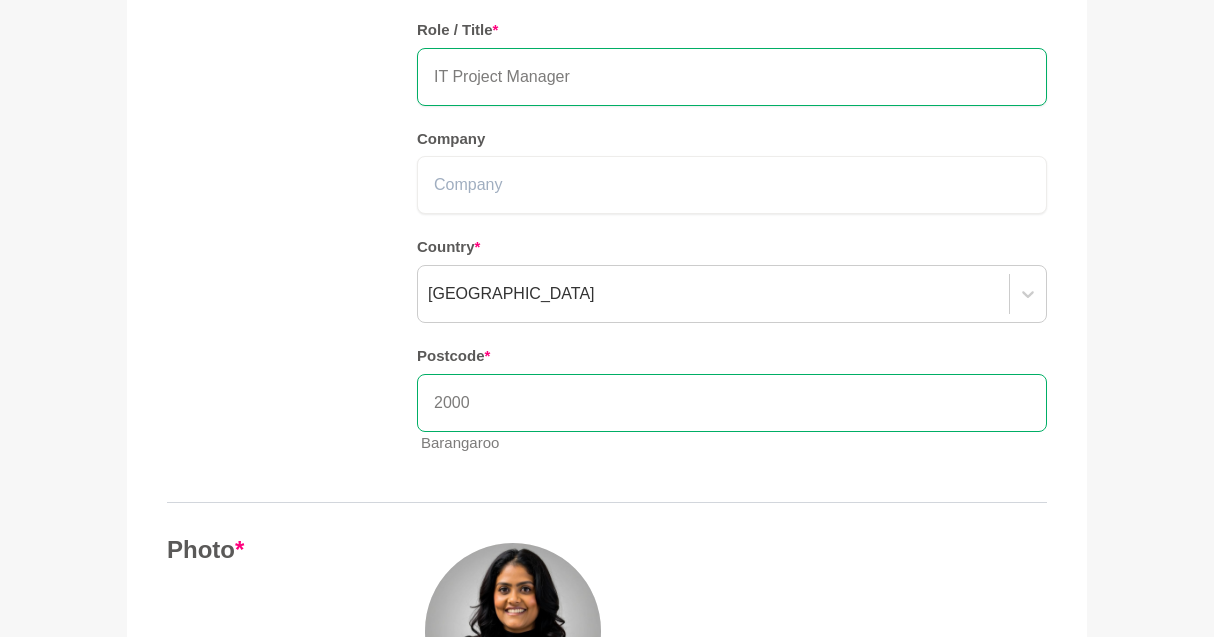 click on "2000" at bounding box center [732, 403] 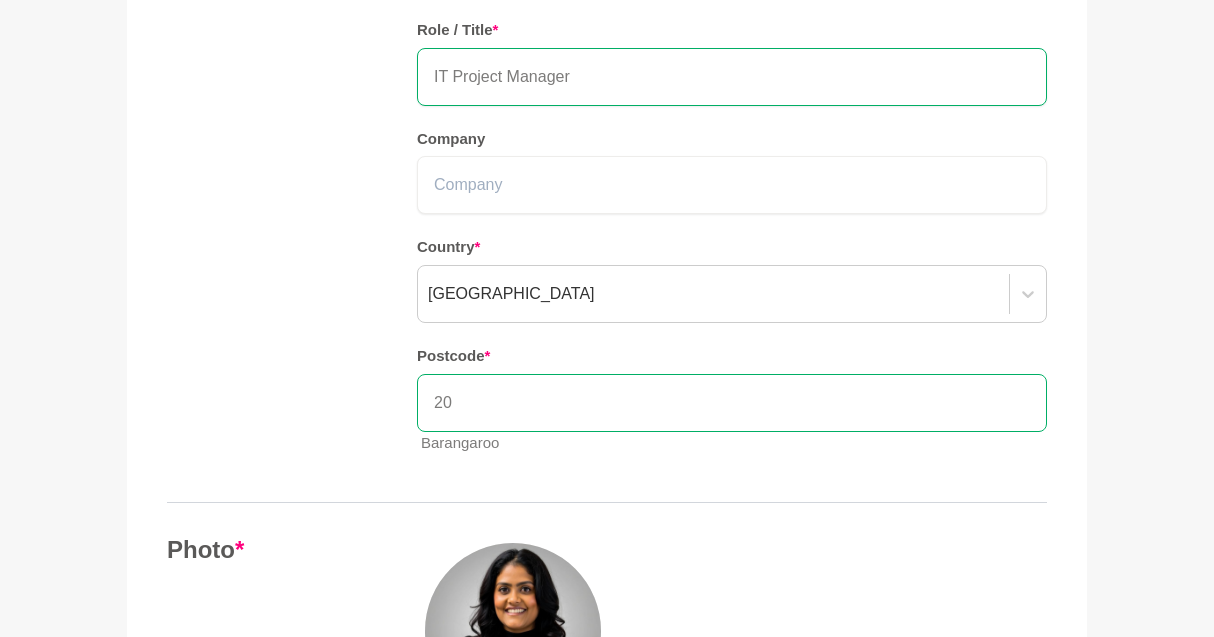 type on "2" 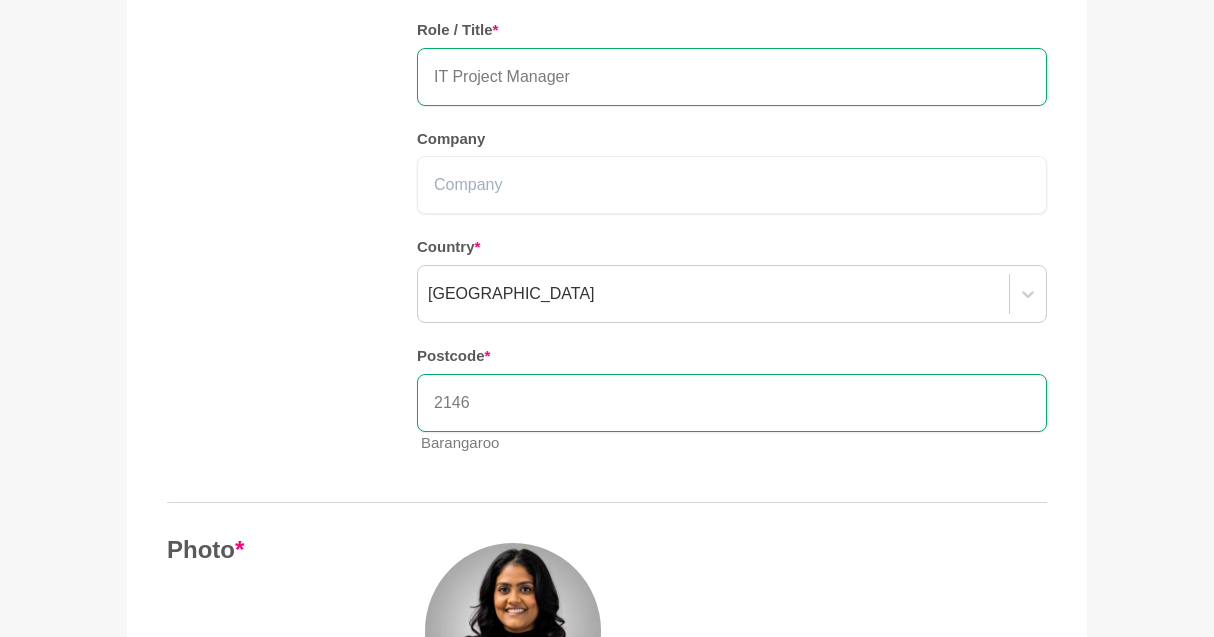 type on "2146" 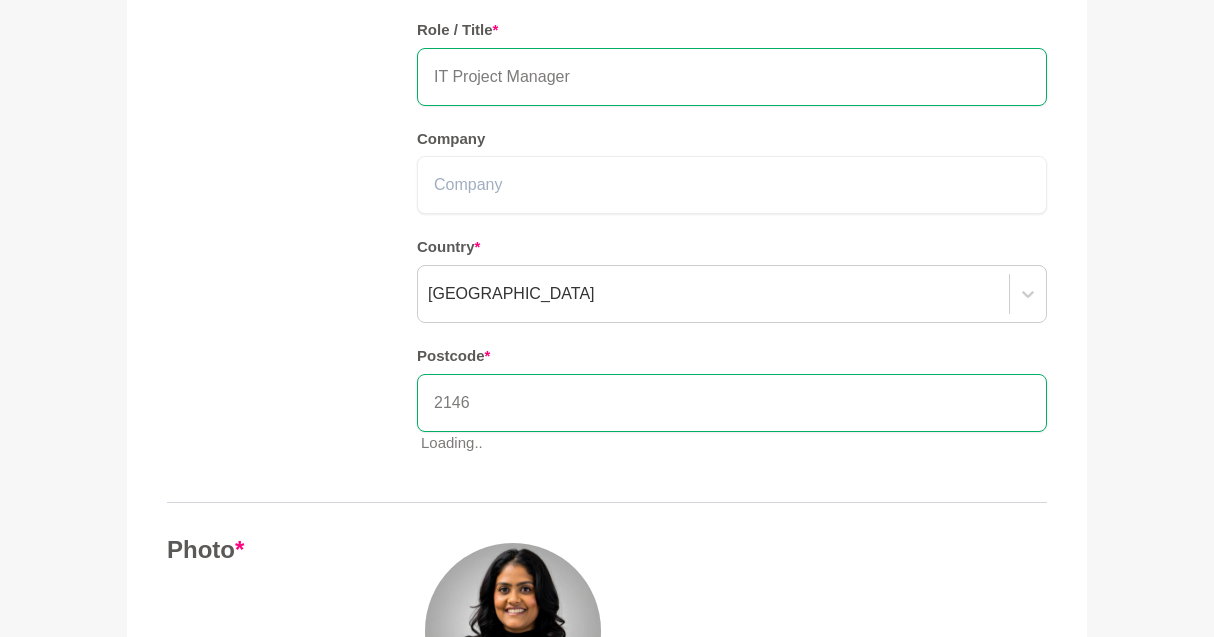 click on "Loading.." at bounding box center (734, 443) 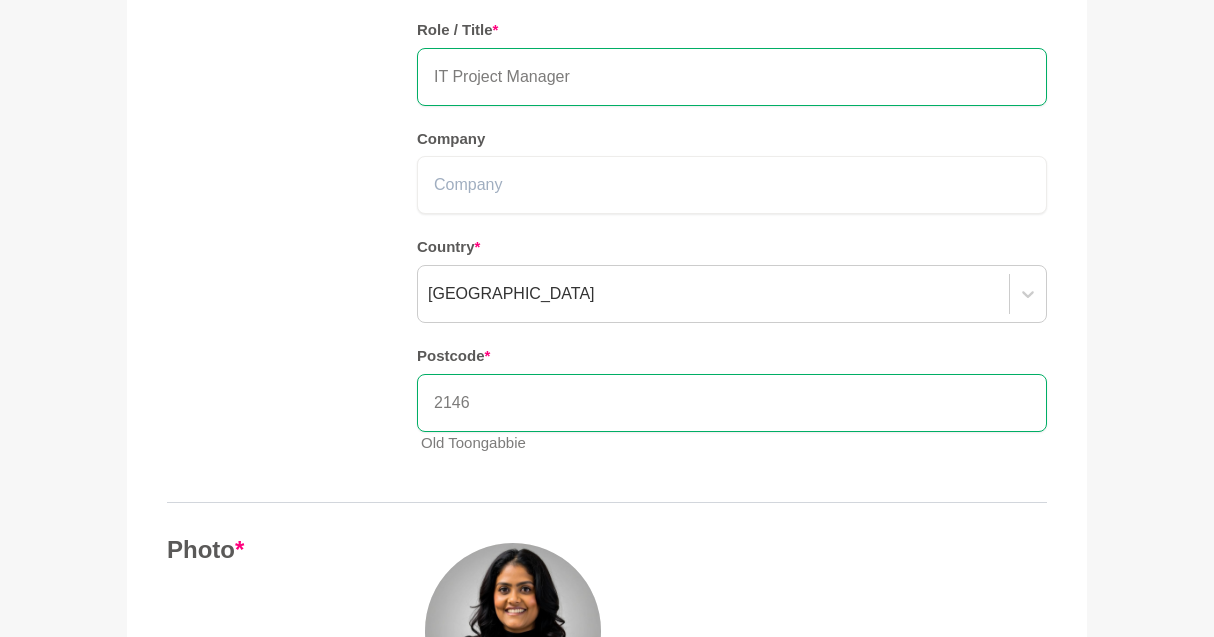 click on "Old Toongabbie" at bounding box center (734, 443) 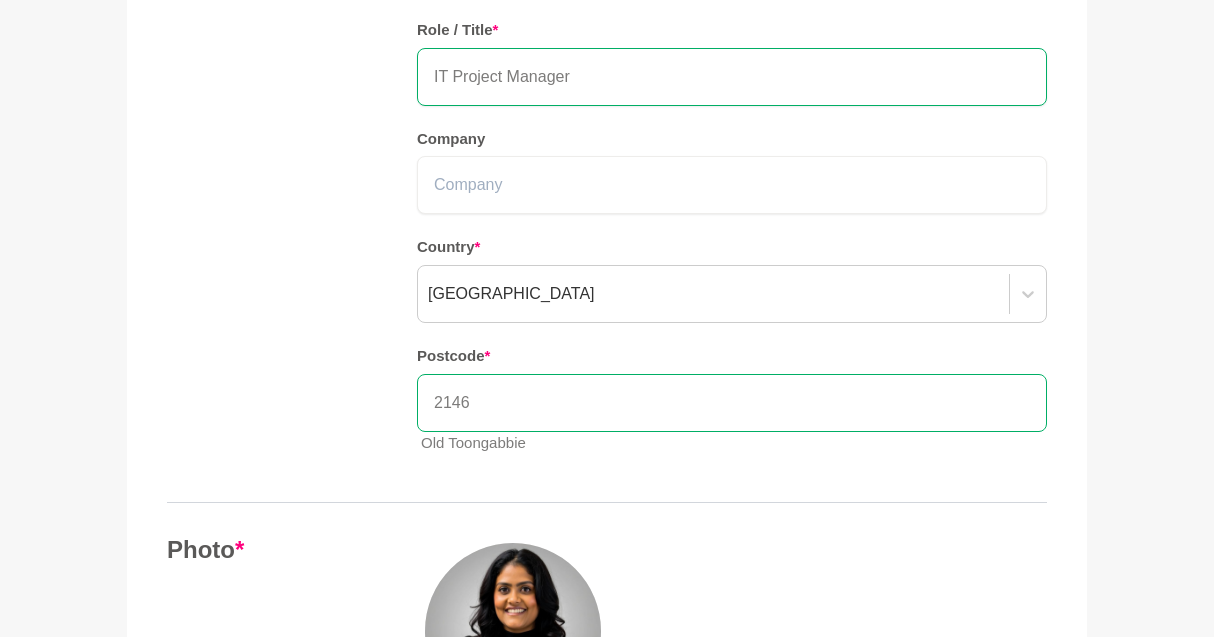 click on "2146" at bounding box center (732, 403) 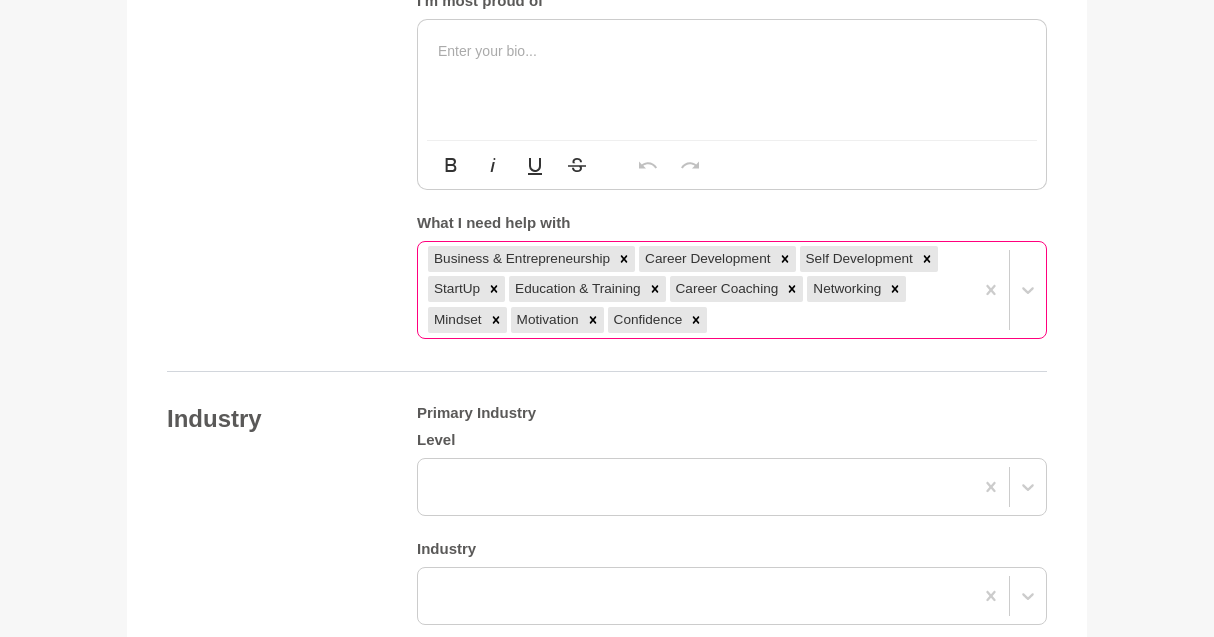scroll, scrollTop: 1626, scrollLeft: 0, axis: vertical 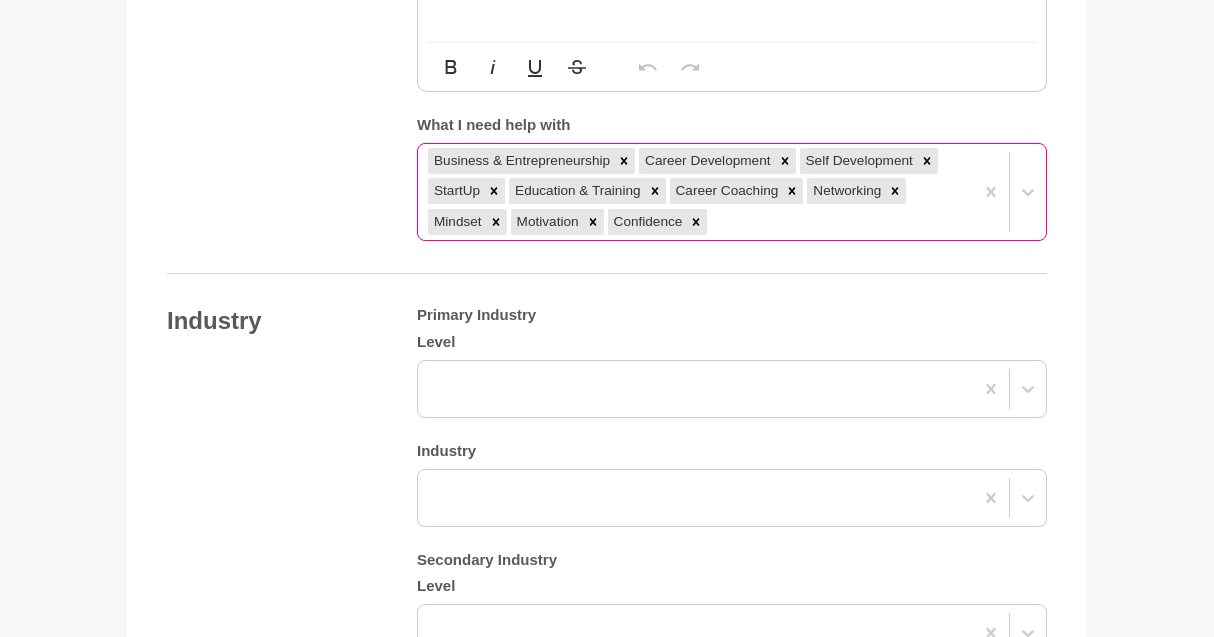 click on "Career Development" at bounding box center (706, 161) 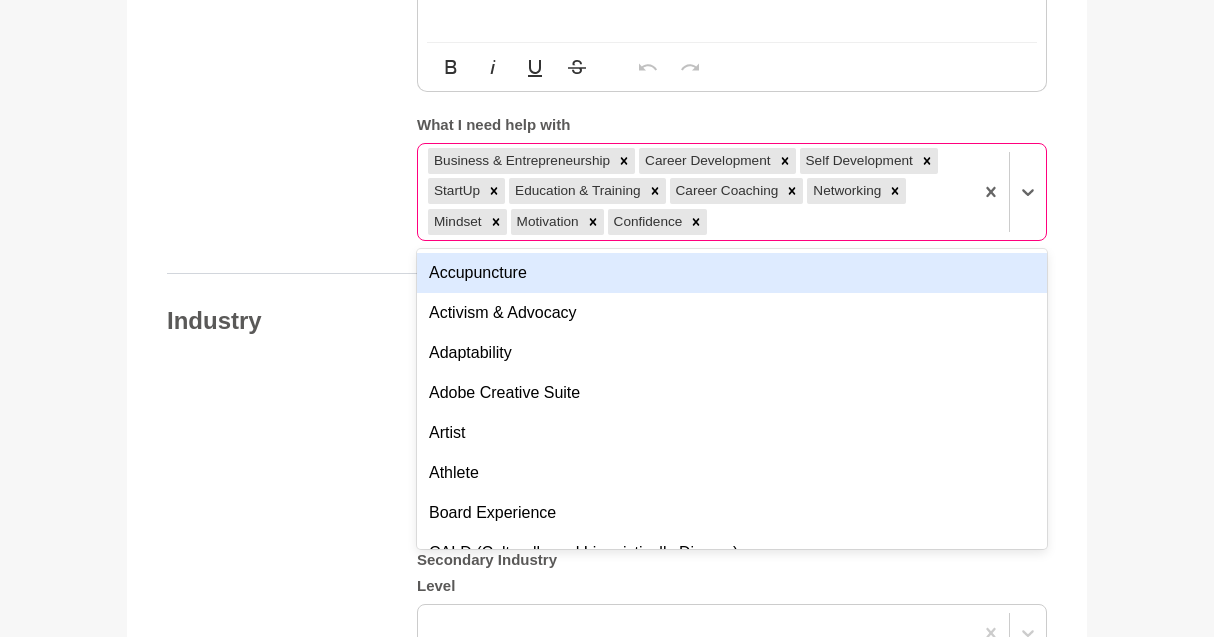 click on "Self Development" at bounding box center [858, 161] 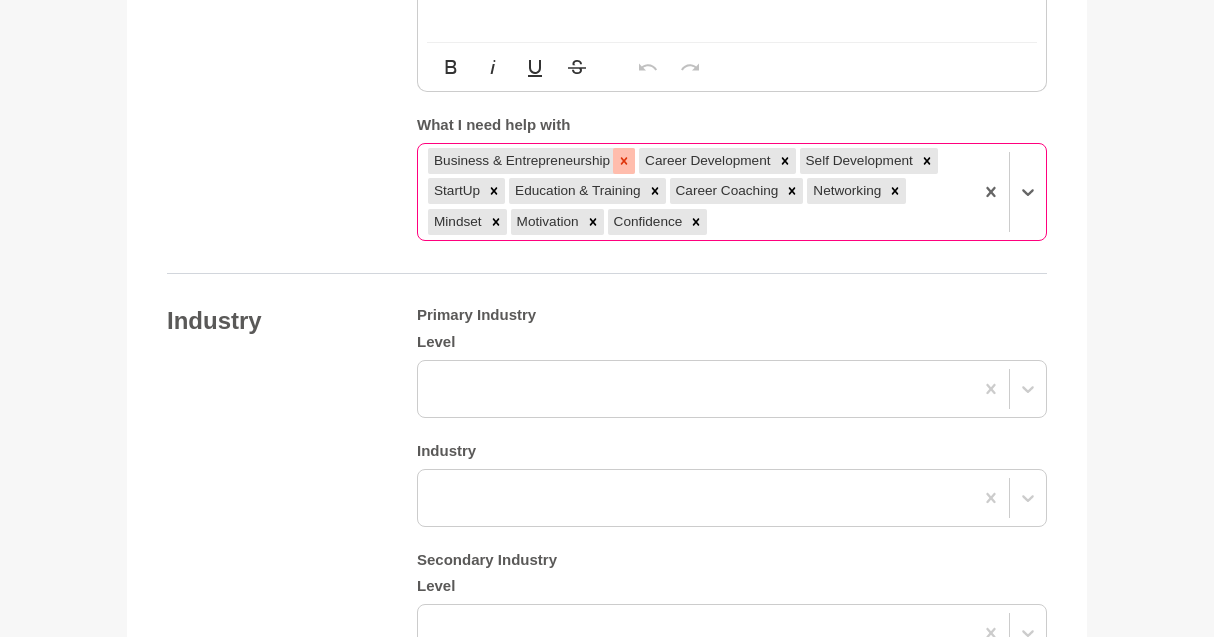 click 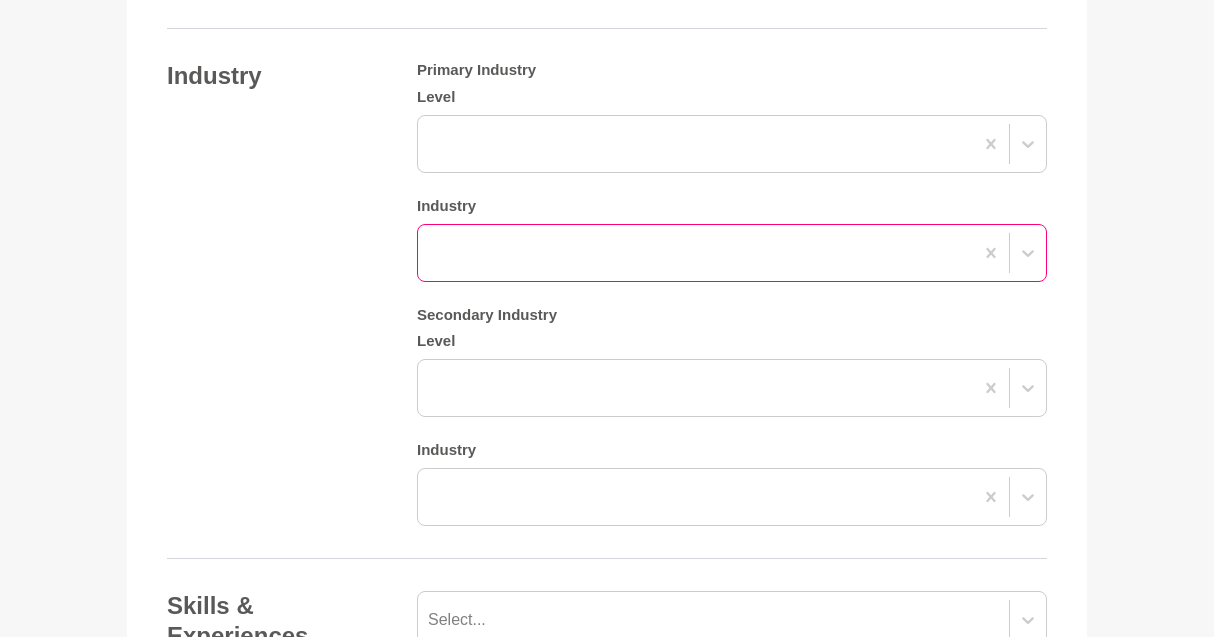 scroll, scrollTop: 1871, scrollLeft: 0, axis: vertical 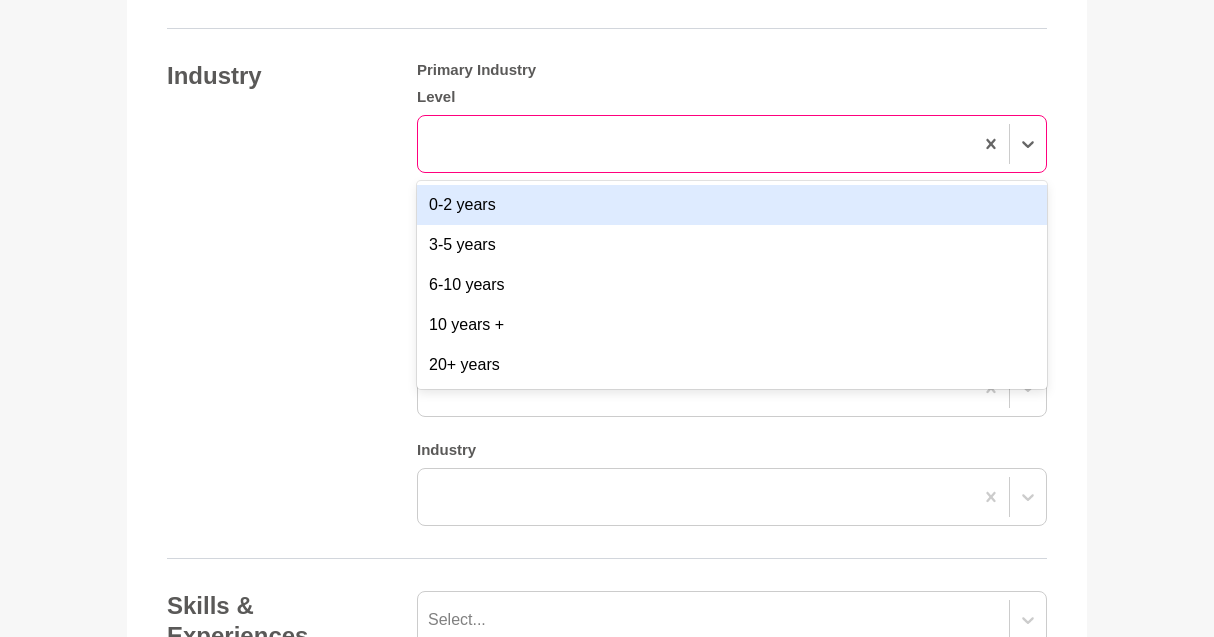 click at bounding box center [695, 144] 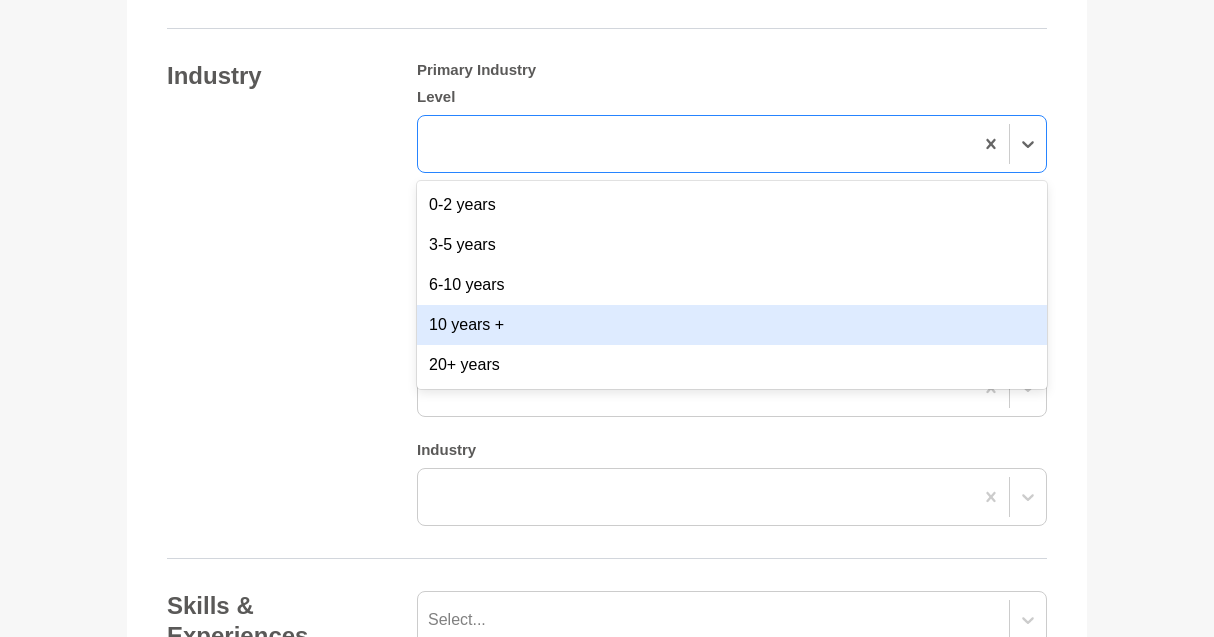 click on "10 years +" at bounding box center (732, 325) 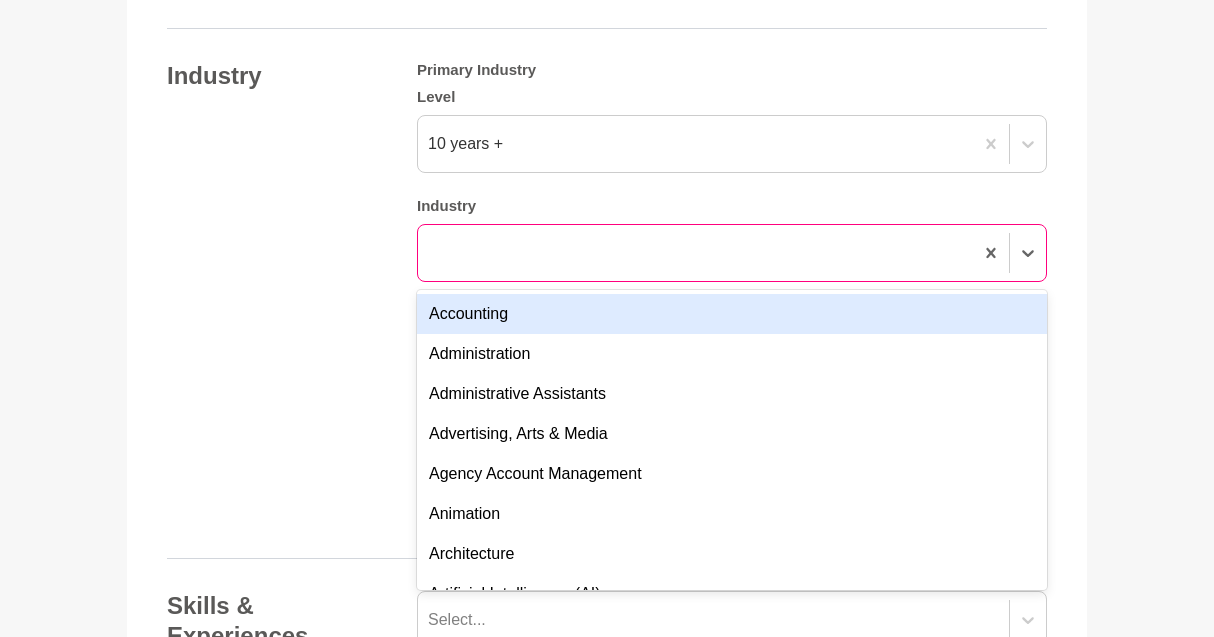 click at bounding box center (695, 253) 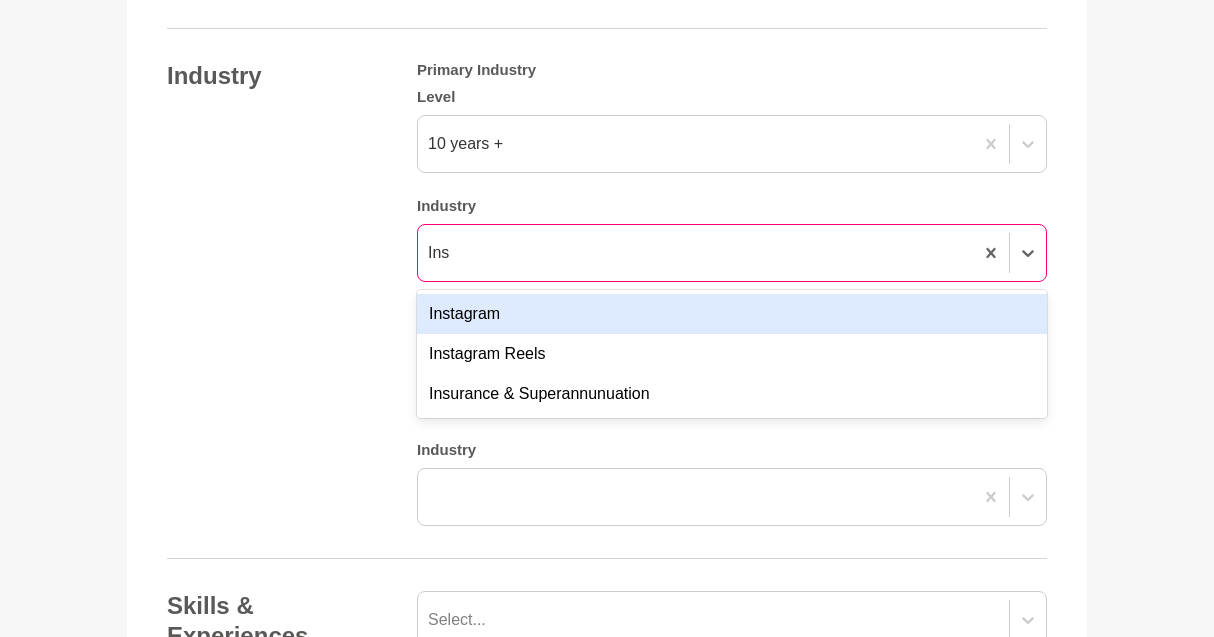 type on "Insu" 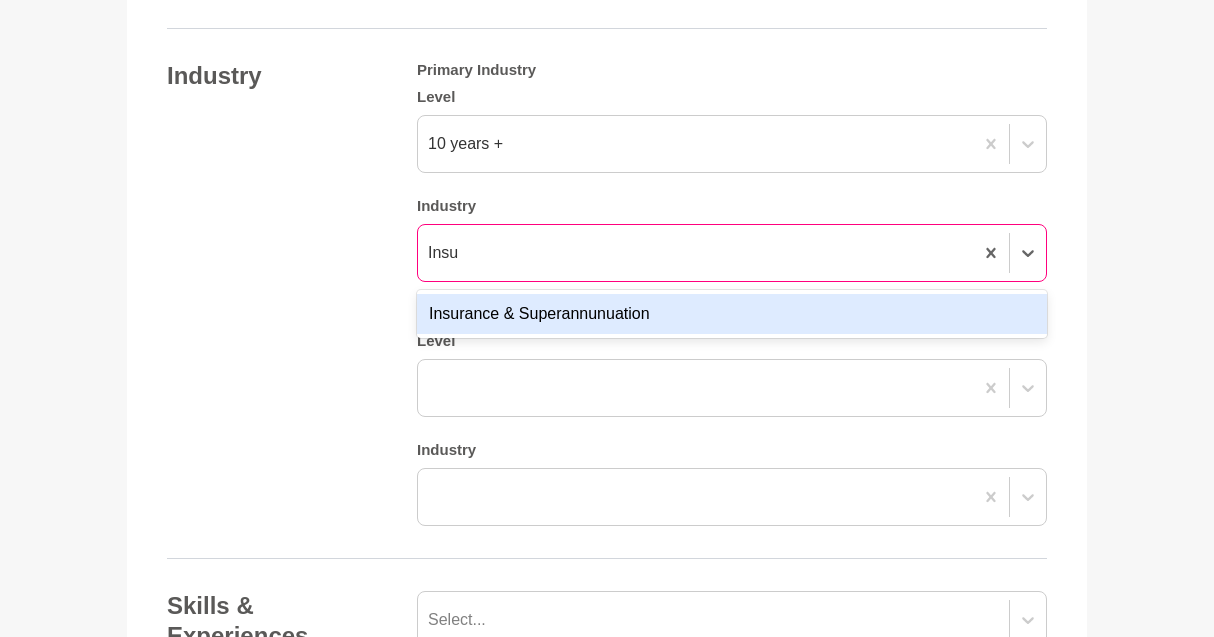 type 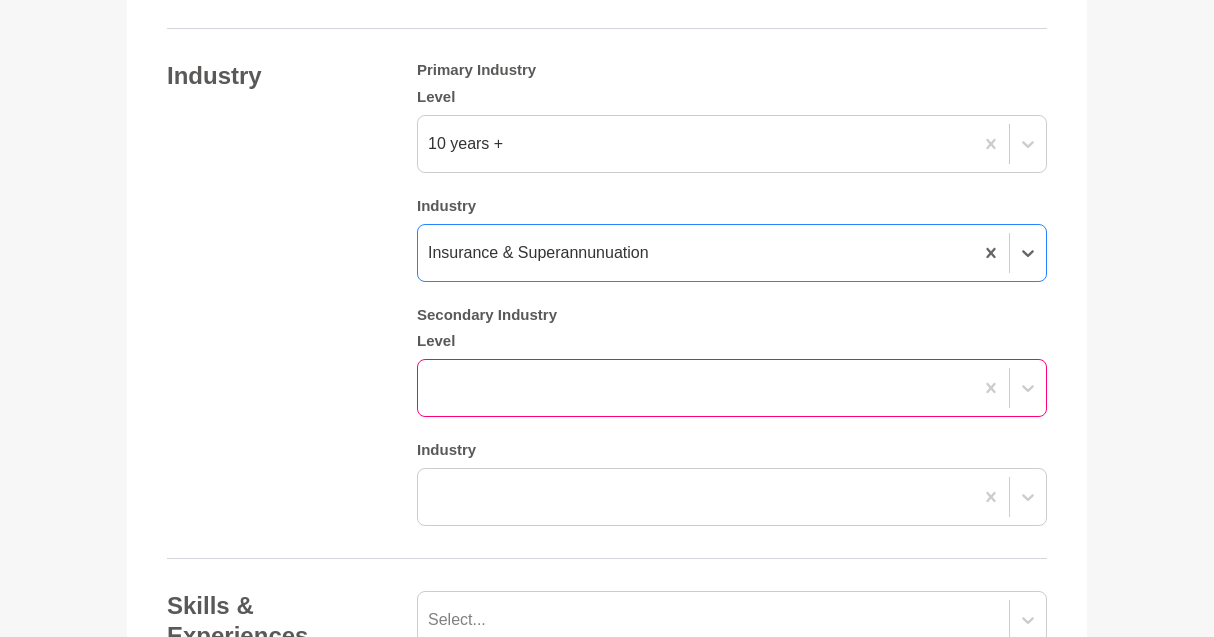 click at bounding box center [695, 388] 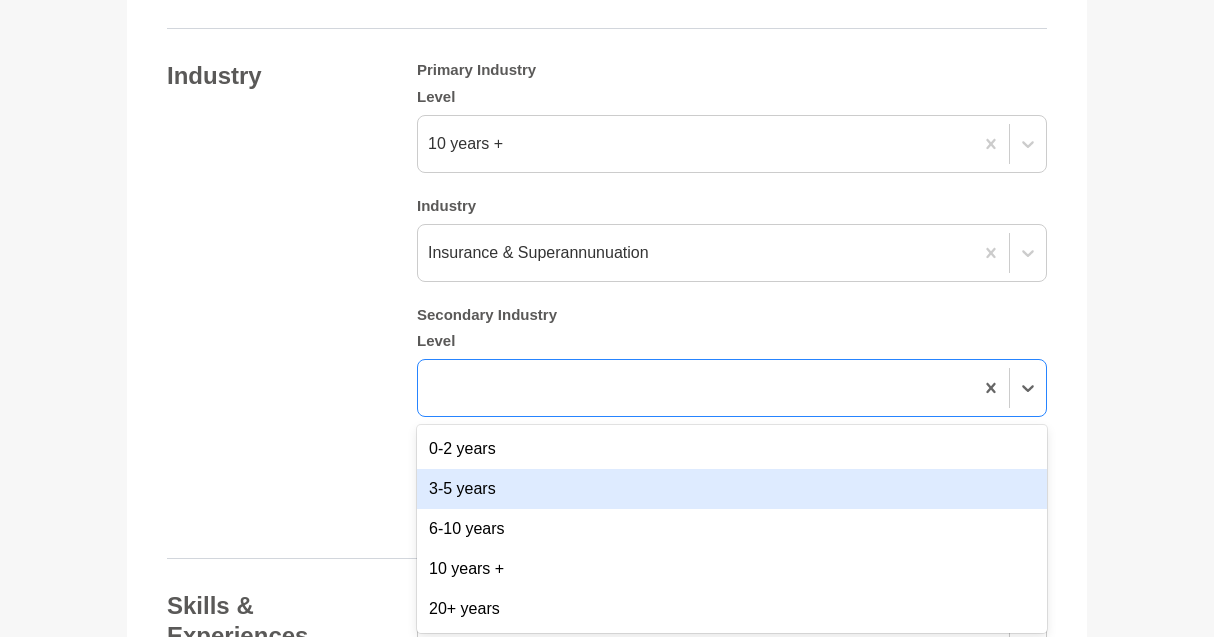 click on "3-5 years" at bounding box center [732, 489] 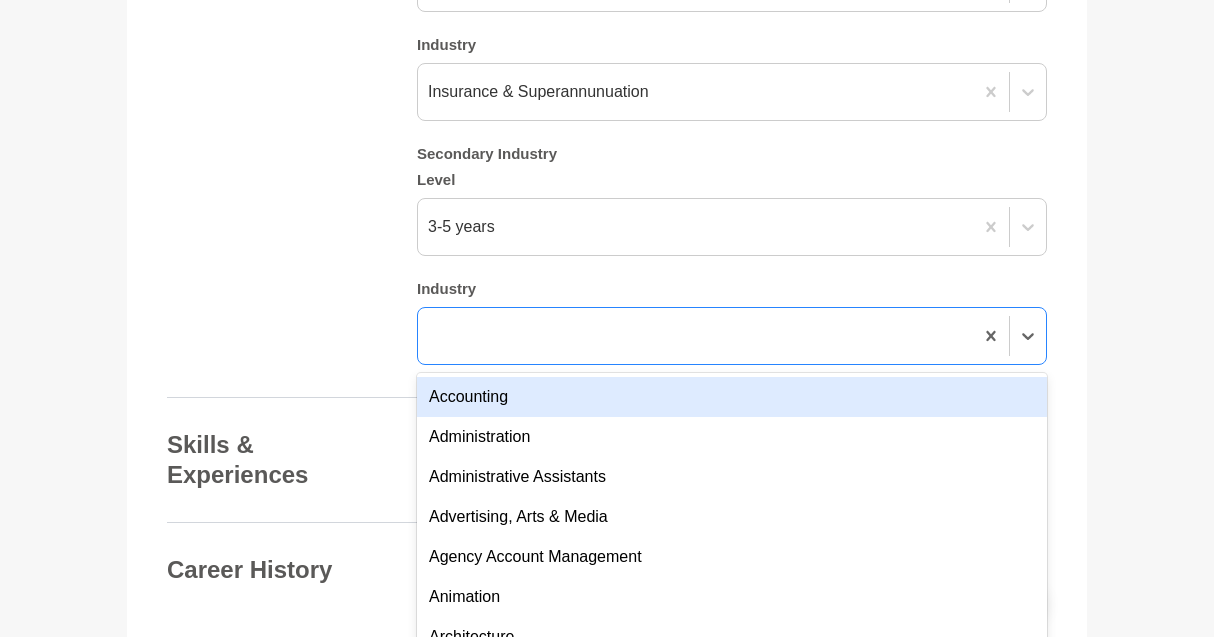 click on "option Accounting focused, 1 of 144. 144 results available. Use Up and Down to choose options, press Enter to select the currently focused option, press Escape to exit the menu, press Tab to select the option and exit the menu. Accounting Administration Administrative Assistants Advertising, Arts & Media Agency Account Management Animation Architecture Artificial Intelligence (AI) Author Banking, Investment & Finance Bookkeeping Branding Business & Entrepreneurship Business Coaching Canva Capital Raising & Funding Career Coaching Caregiver CEO & General Management Change Management ChatGPT ClinPsyD Clubhouse Coaching Compliance & Risk Construction Consulting & Professional Services Content Contracts Administration Copywriting Customer Experience Data & Analytics Design Digital Marketing Disability Support Diversity & Inclusion eCommerce Editing & Publishing Education & Training Email Marketing (EDMs) Engineering Event Management Expecting Mum Facebook ads Facilitator Fashion Fitness Coach FMCG GAICD" at bounding box center (732, 336) 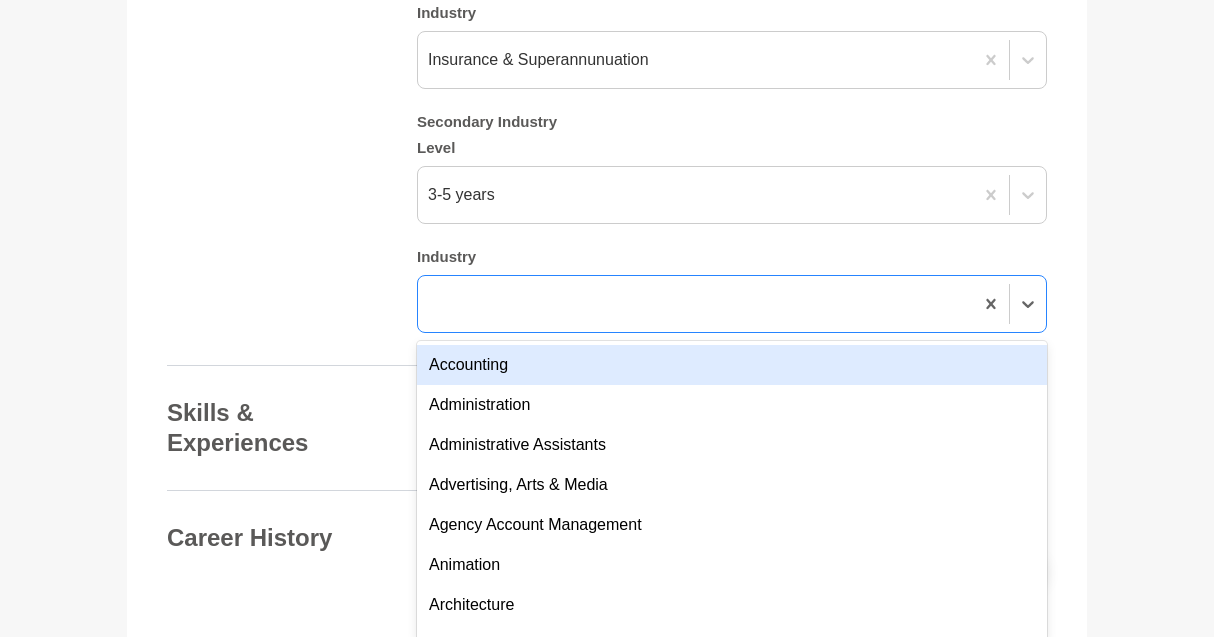 scroll, scrollTop: 2066, scrollLeft: 0, axis: vertical 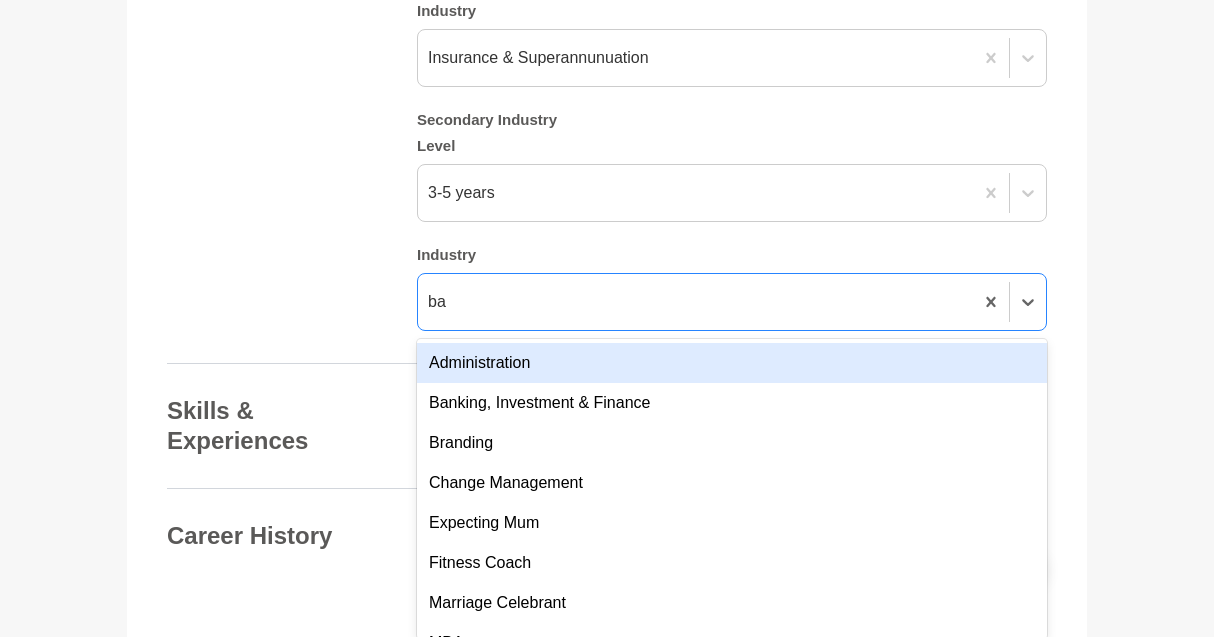 type on "ban" 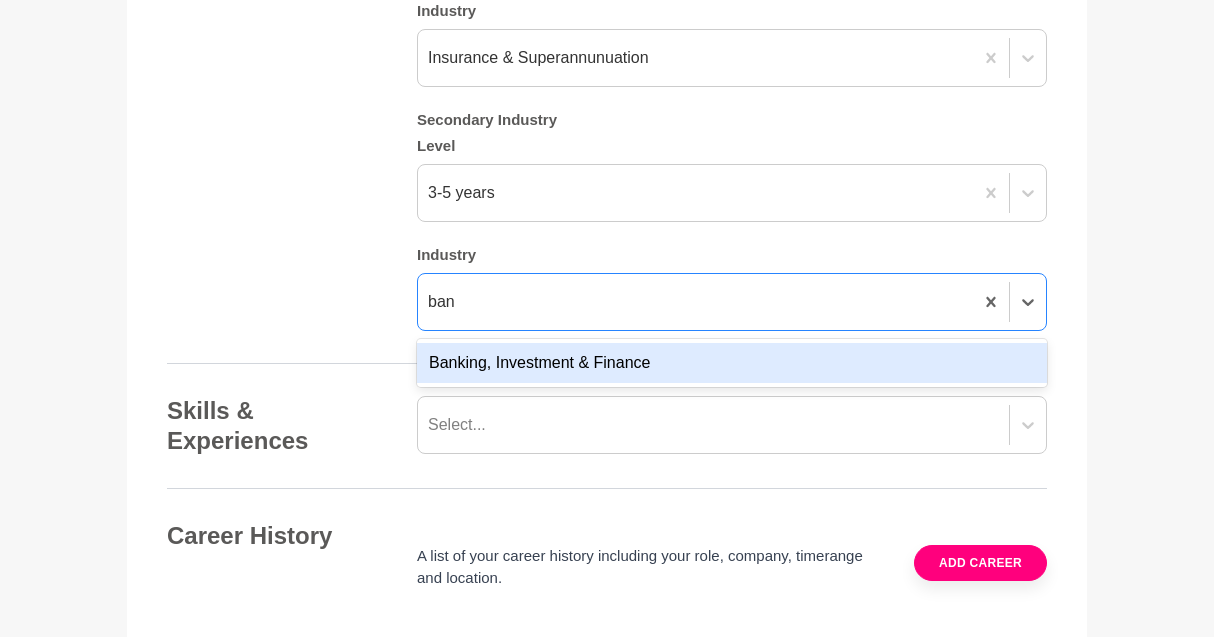 type 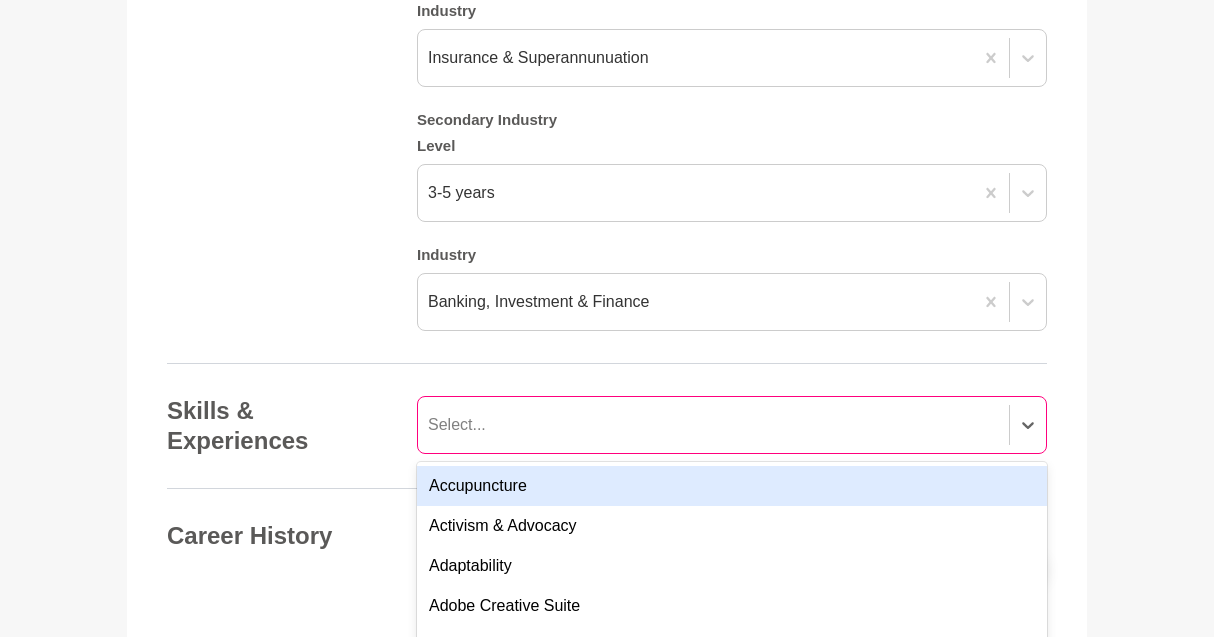 click on "option Accupuncture focused, 1 of 201. 201 results available. Use Up and Down to choose options, press Enter to select the currently focused option, press Escape to exit the menu, press Tab to select the option and exit the menu. Select... Accupuncture Activism & Advocacy Adaptability Adobe Creative Suite Artist Athlete Board Experience CALD (Culturally and Linguistically Diverse) Career Development Collaboration Communication Confidence Creativity Critical Thinking CVs & Resume Writing Cybersecurity Dietician Dubsado Emotional Intelligence Empathy Environmental, Social & Governance (ESG) Hall Of Fame Human Design Influence Innovation Interior Design Inventor [DEMOGRAPHIC_DATA] Management Motivation Museums and Heritage Negotiation Networking Opportunities Partnerships Personal Branding Persuasion Politics & International Relations Presentation Skills Problem Solving Productivity Public Speaking Redundancy Resilience Self Development Side Hustle Spirituality Stakeholder Management Storytelling Team Building FMCG" at bounding box center (732, 425) 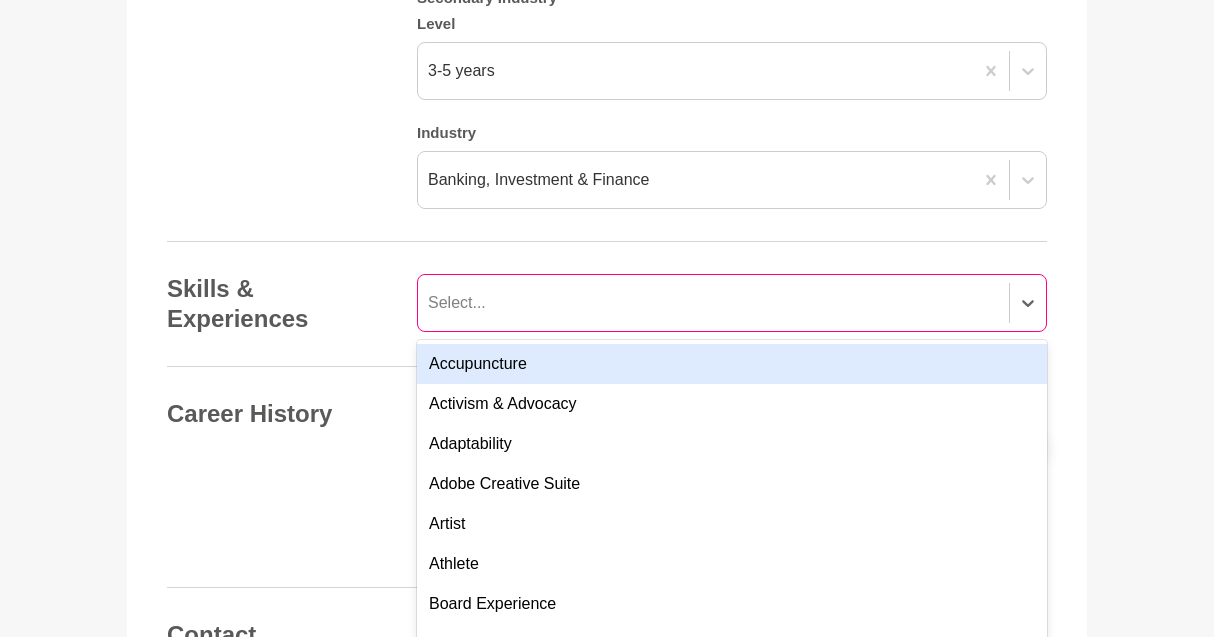 scroll, scrollTop: 2189, scrollLeft: 0, axis: vertical 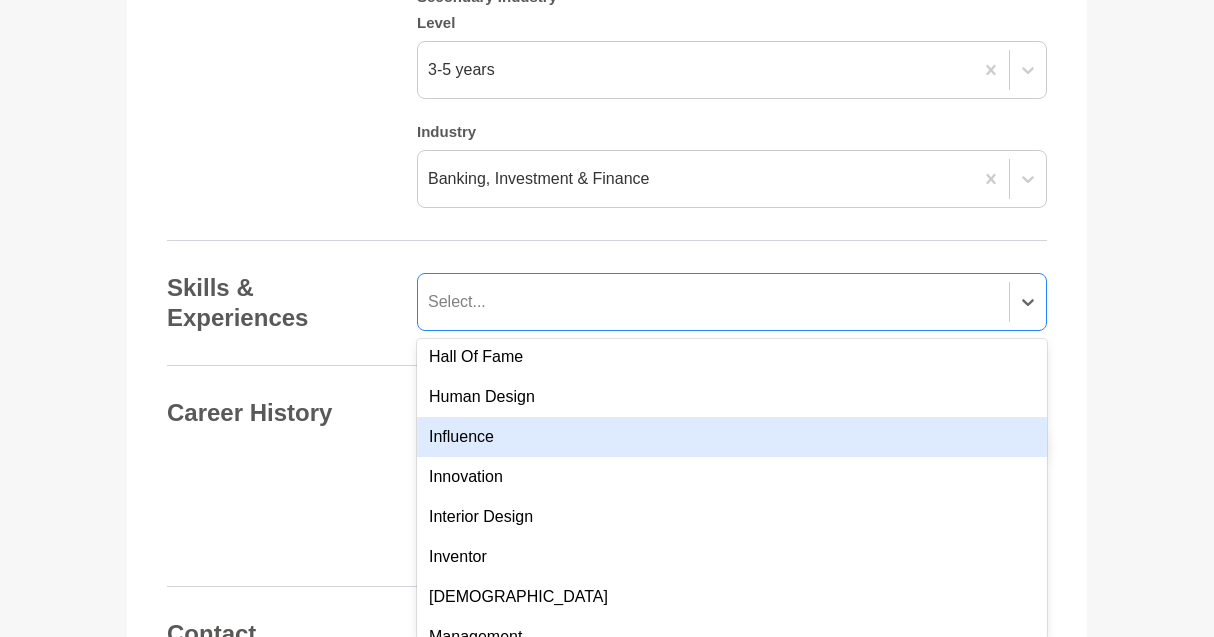 click on "Influence" at bounding box center (732, 437) 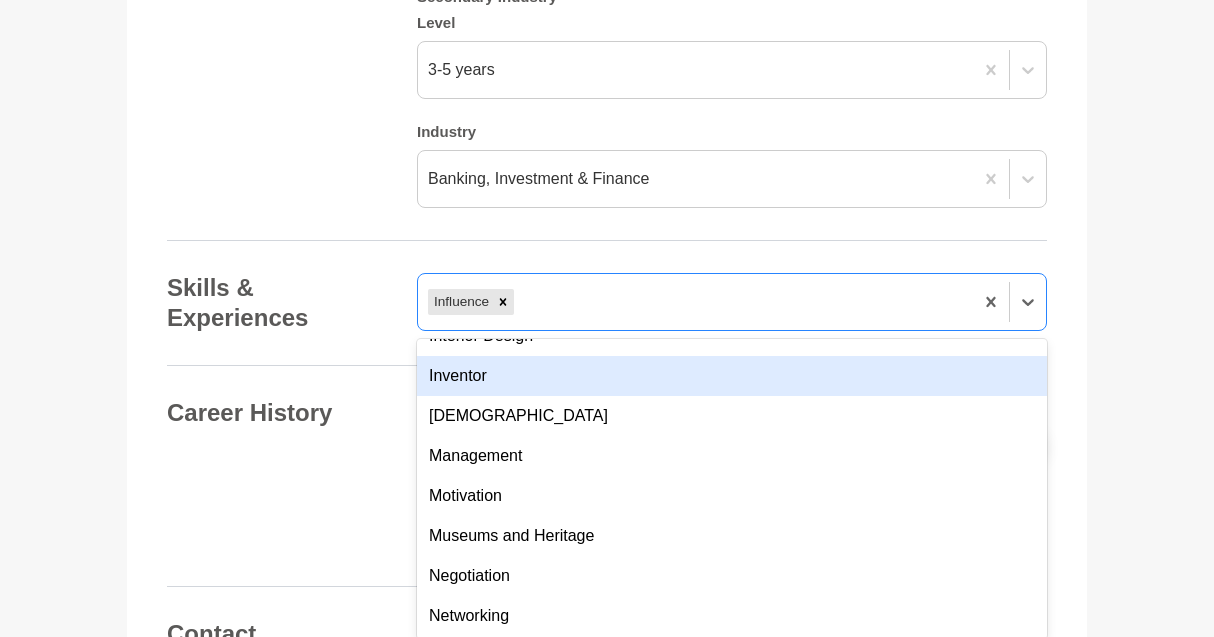 scroll, scrollTop: 1010, scrollLeft: 0, axis: vertical 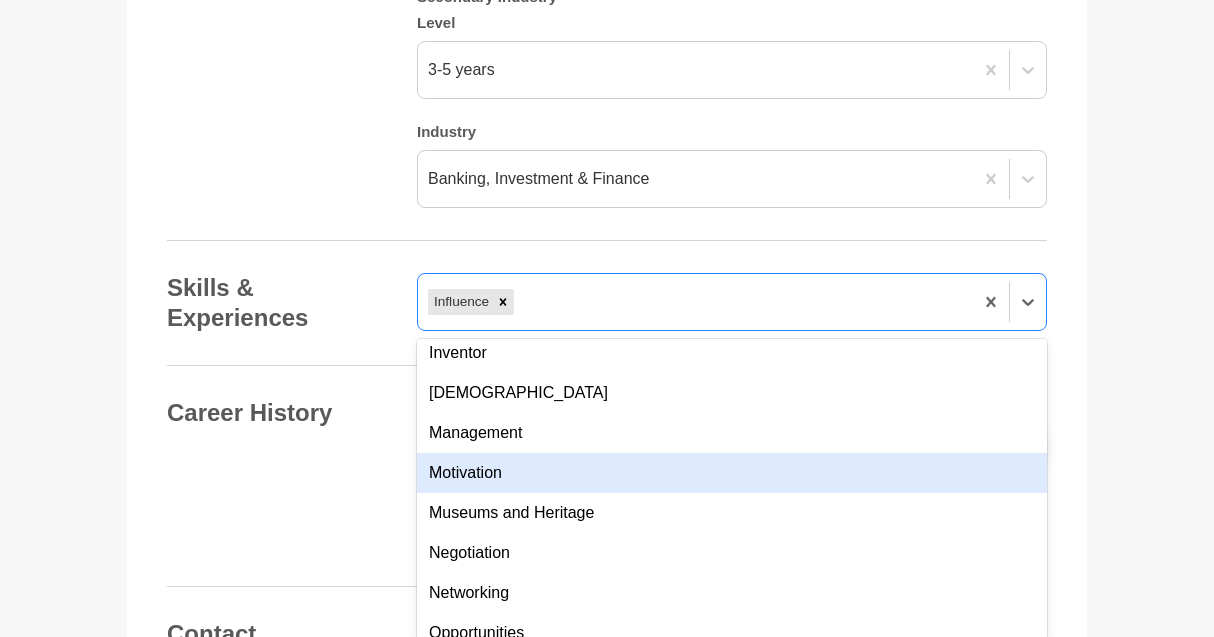 click on "Motivation" at bounding box center (732, 473) 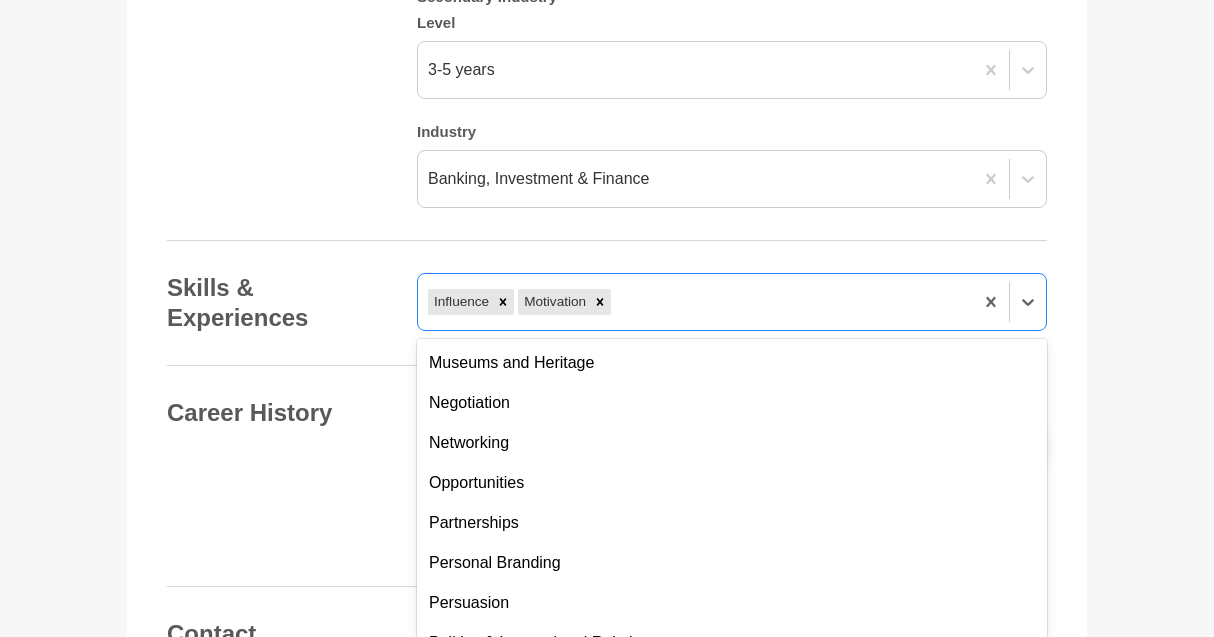 scroll, scrollTop: 1122, scrollLeft: 0, axis: vertical 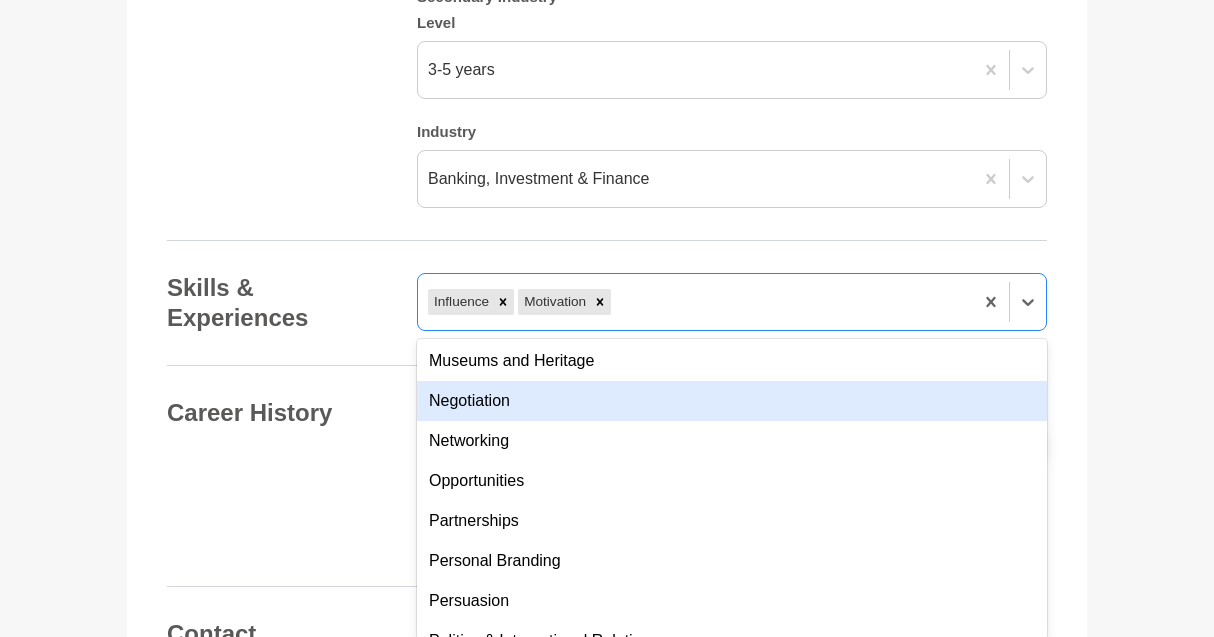 click on "Negotiation" at bounding box center (732, 401) 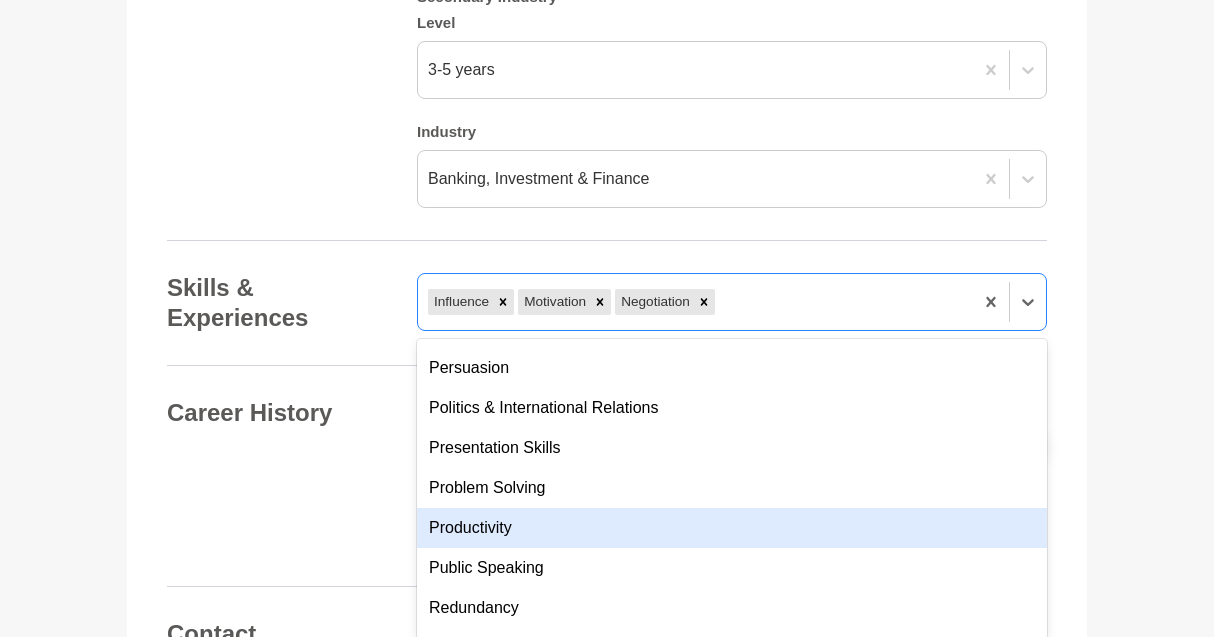 scroll, scrollTop: 1318, scrollLeft: 0, axis: vertical 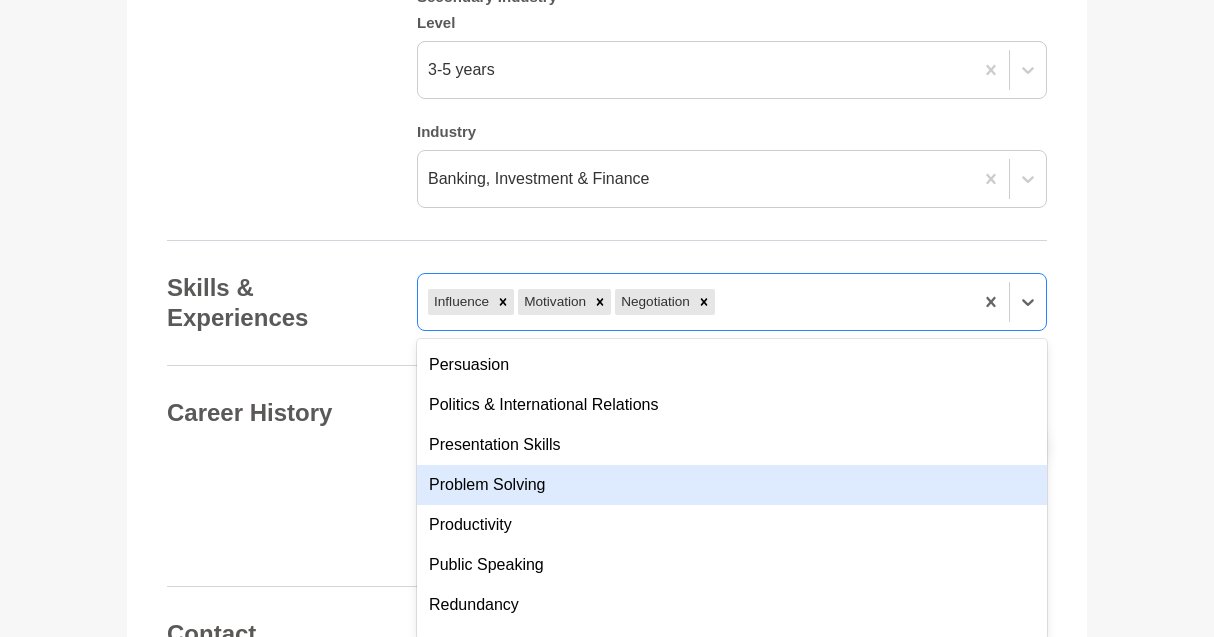 click on "Problem Solving" at bounding box center [732, 485] 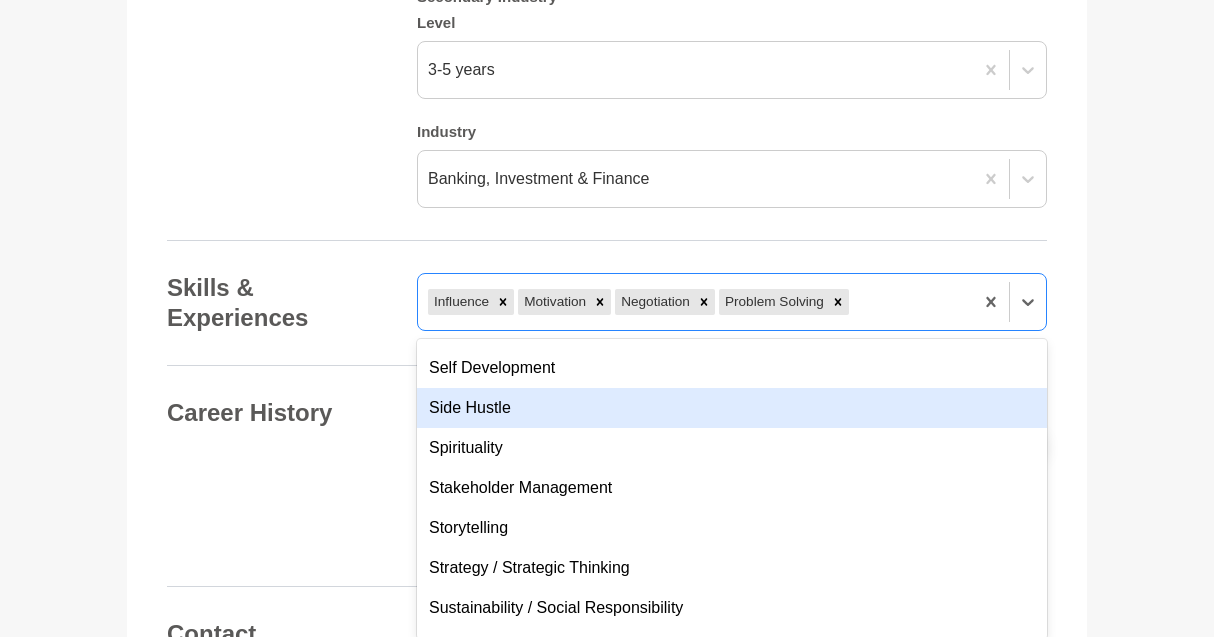 scroll, scrollTop: 1598, scrollLeft: 0, axis: vertical 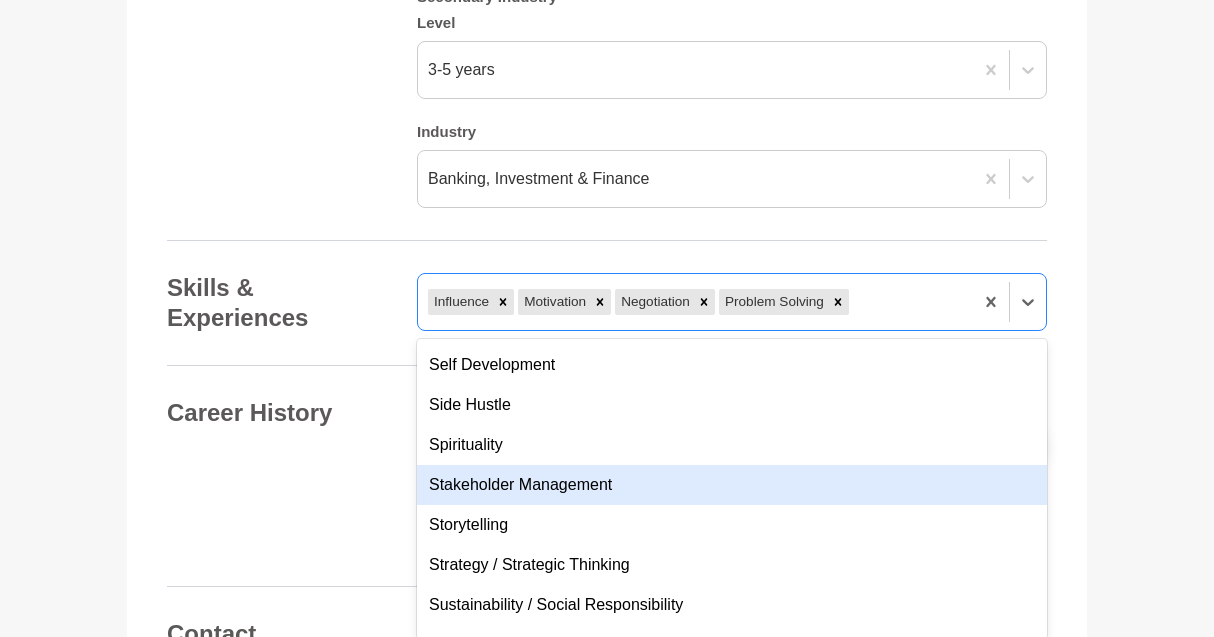 click on "Stakeholder Management" at bounding box center (732, 485) 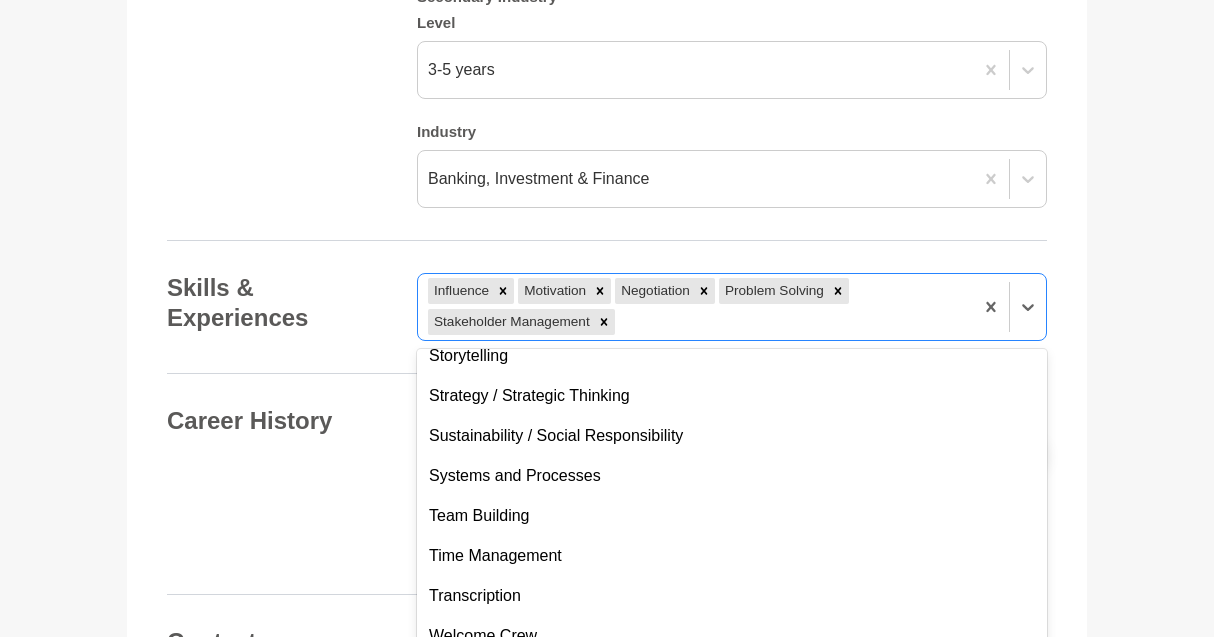 scroll, scrollTop: 1739, scrollLeft: 0, axis: vertical 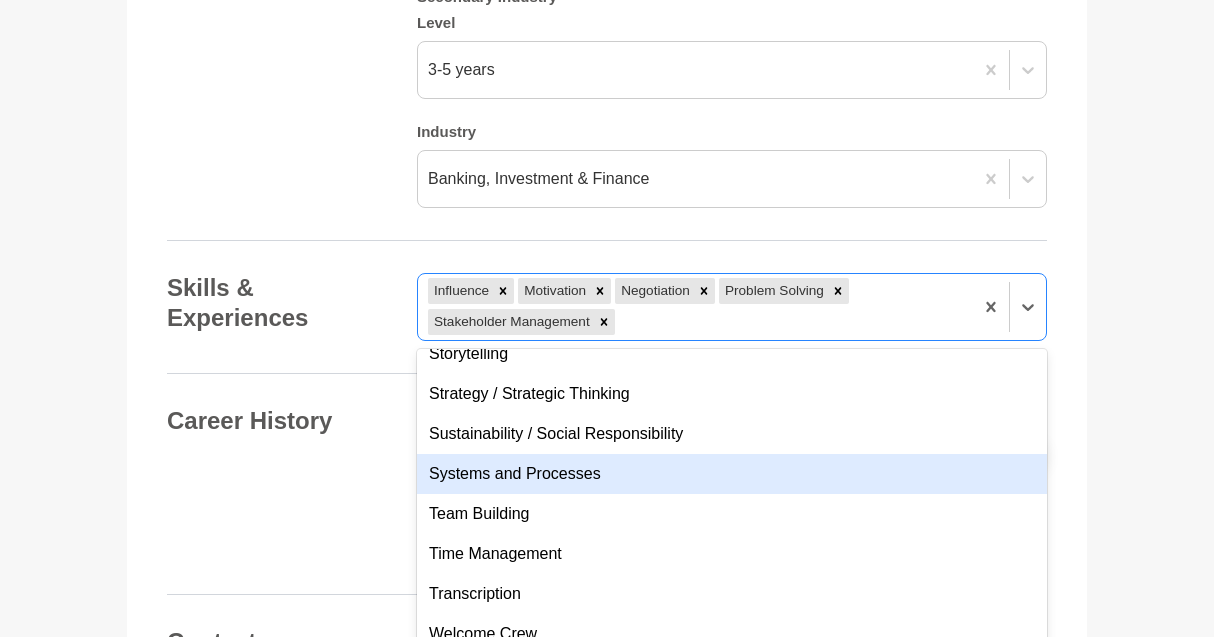 click on "Systems and Processes" at bounding box center [732, 474] 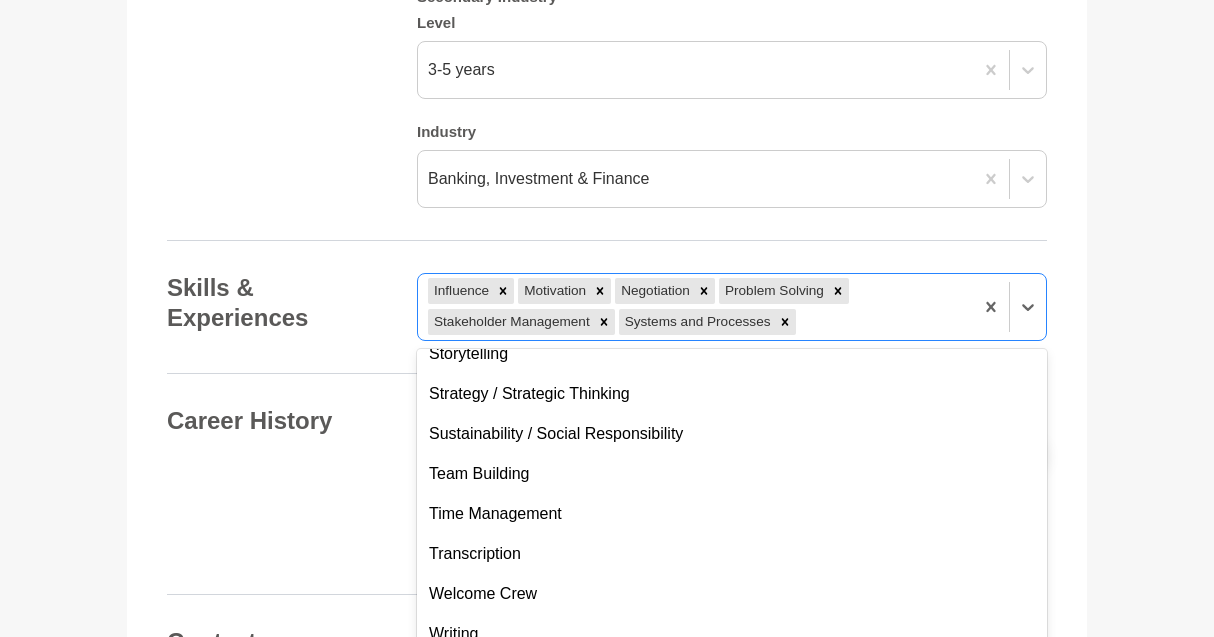 click on "Team Building" at bounding box center (732, 474) 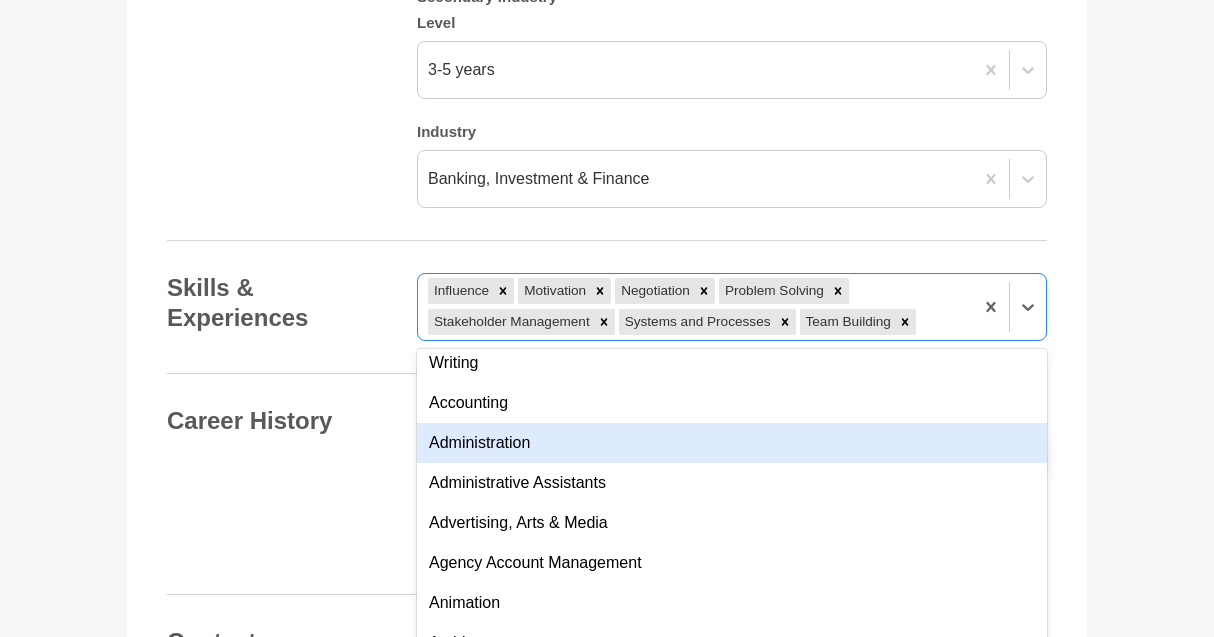 scroll, scrollTop: 1971, scrollLeft: 0, axis: vertical 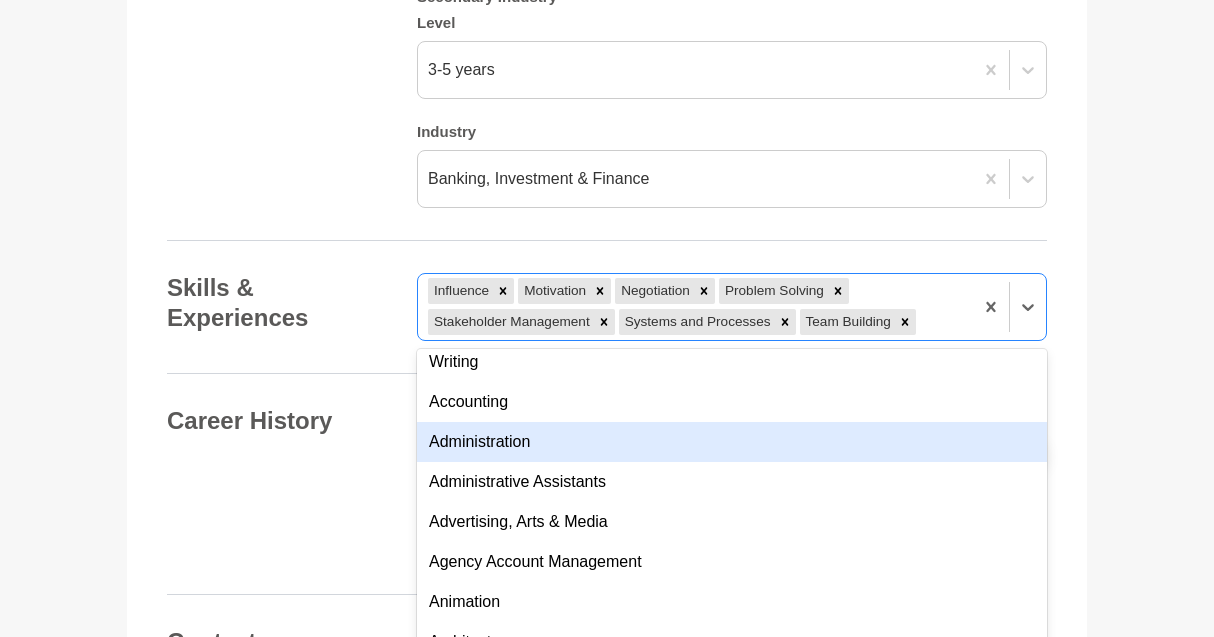 click on "Administration" at bounding box center [732, 442] 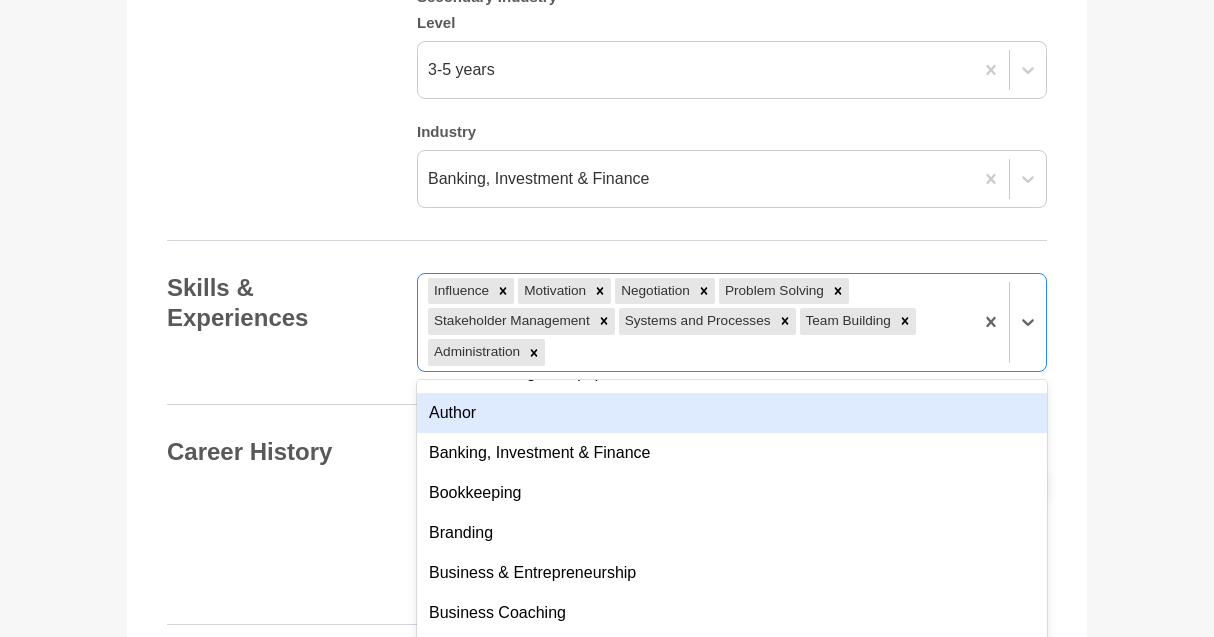 scroll, scrollTop: 2281, scrollLeft: 0, axis: vertical 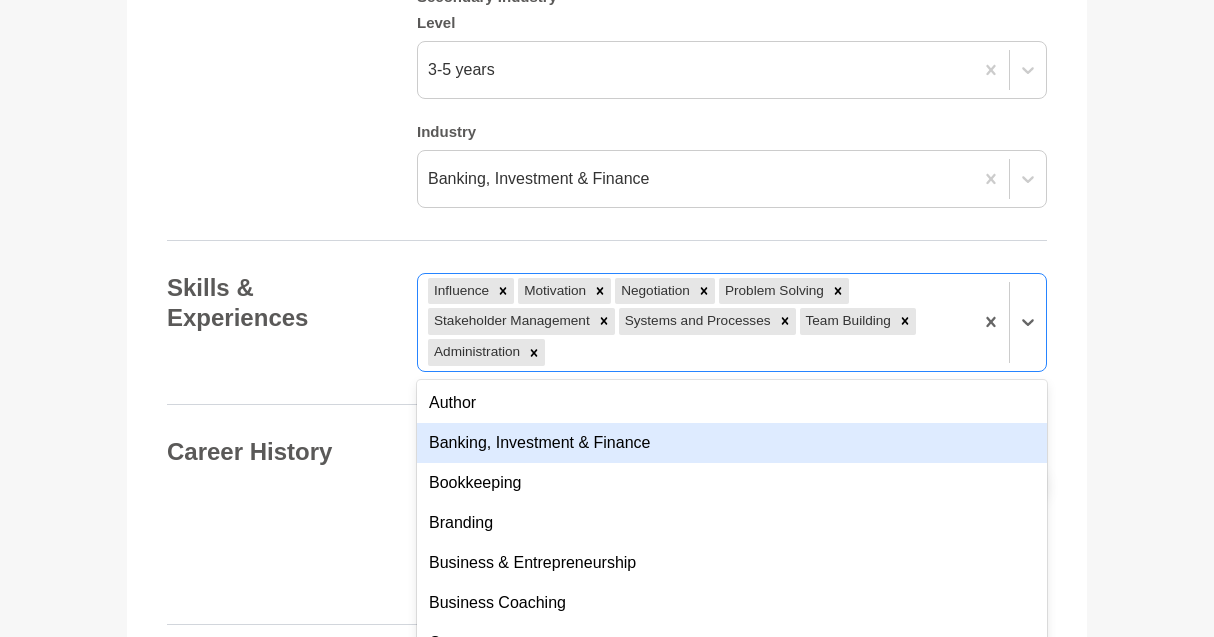 click on "Banking, Investment & Finance" at bounding box center (732, 443) 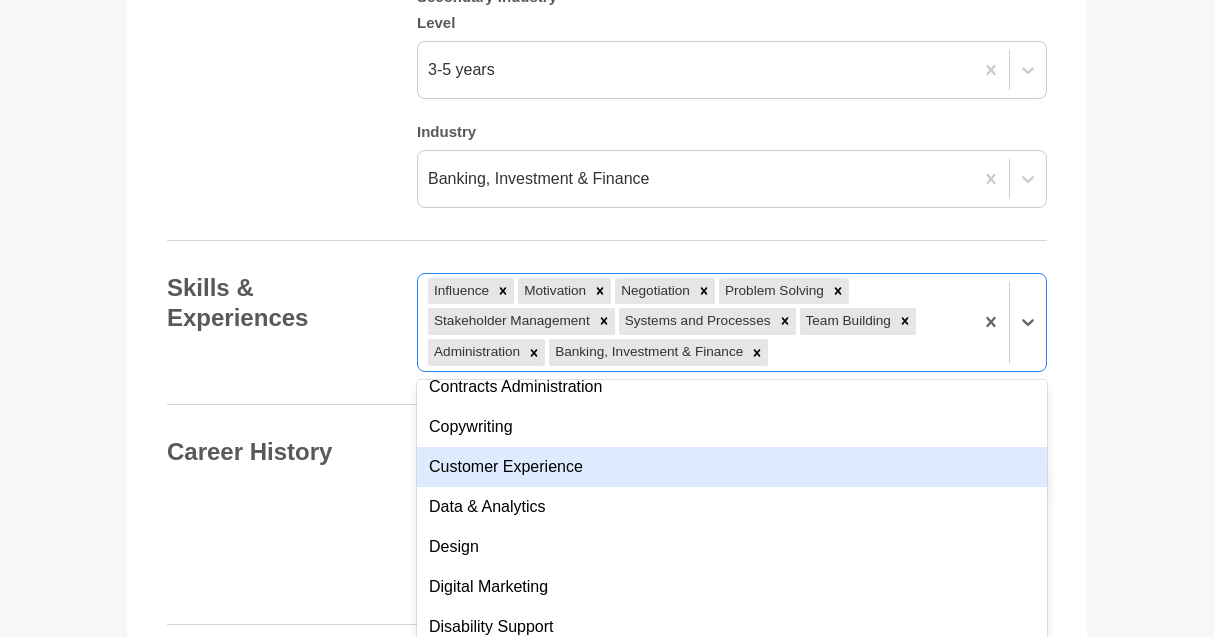 scroll, scrollTop: 3069, scrollLeft: 0, axis: vertical 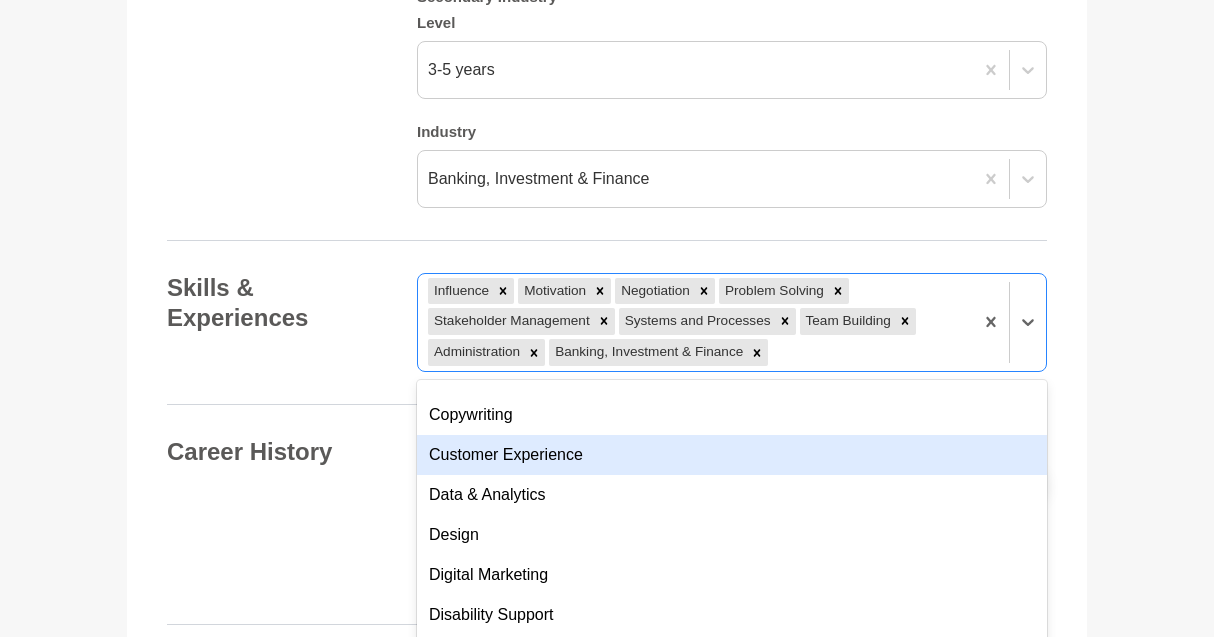 click on "Customer Experience" at bounding box center [732, 455] 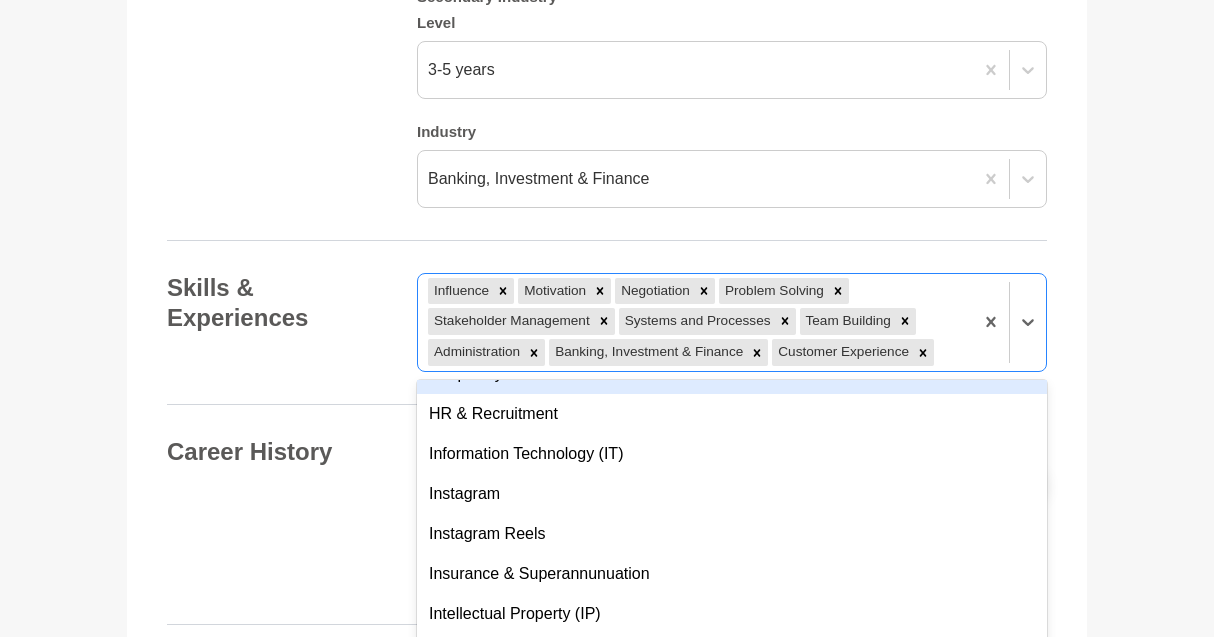 scroll, scrollTop: 4169, scrollLeft: 0, axis: vertical 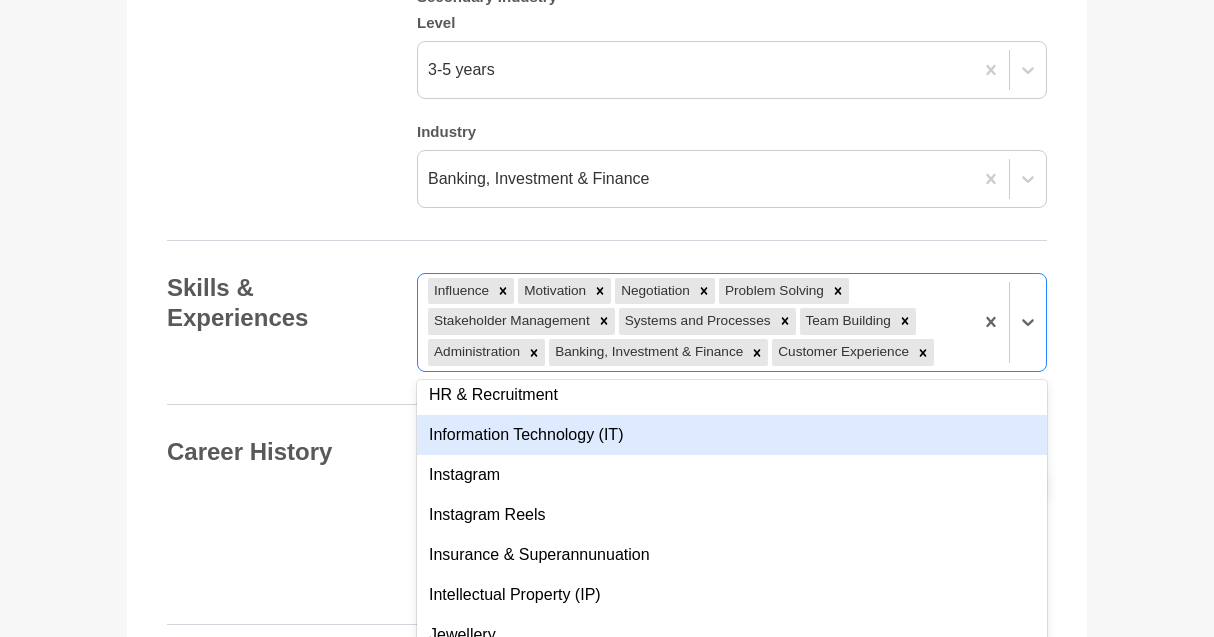 click on "Information Technology (IT)" at bounding box center [732, 435] 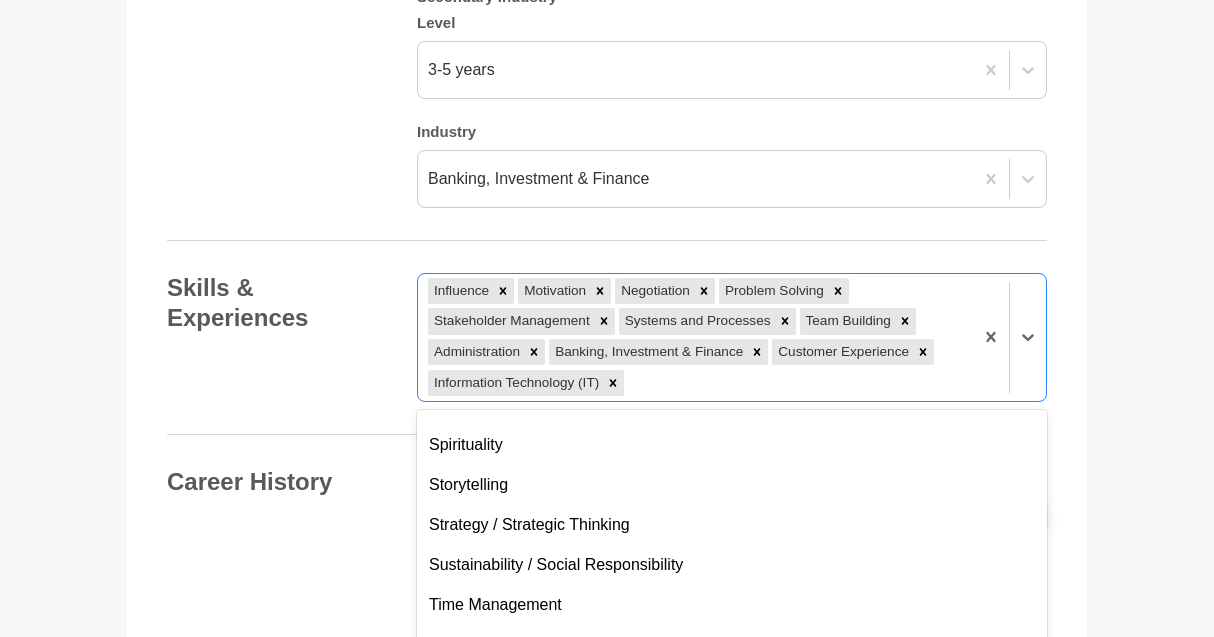scroll, scrollTop: 1663, scrollLeft: 0, axis: vertical 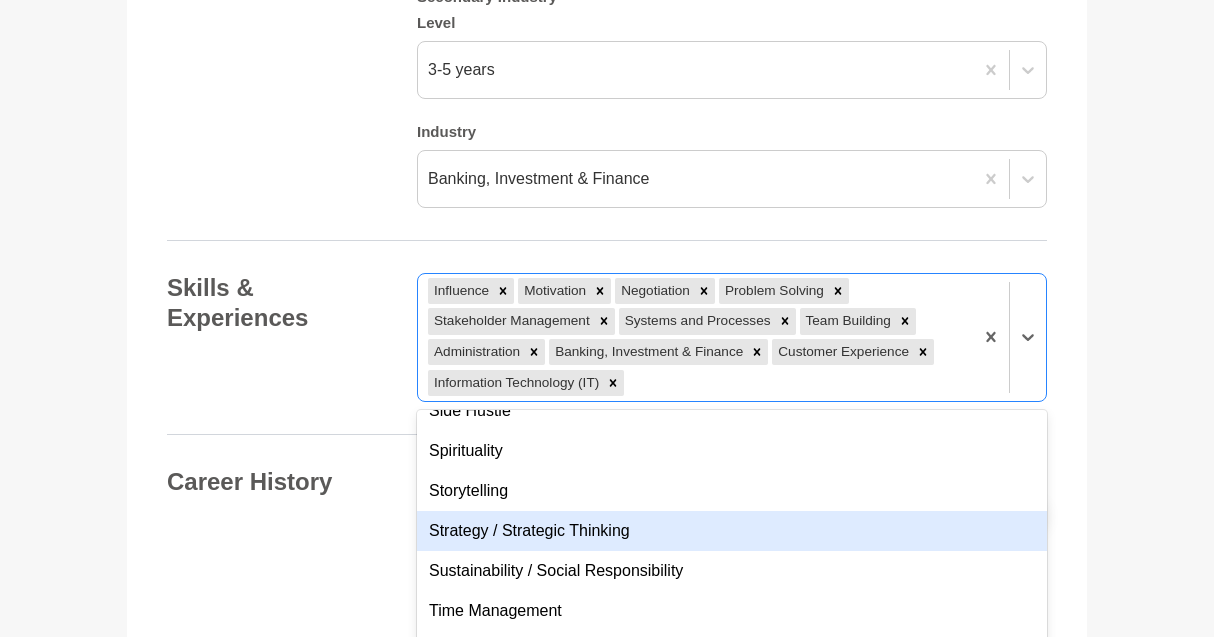 click on "Strategy / Strategic Thinking" at bounding box center [732, 531] 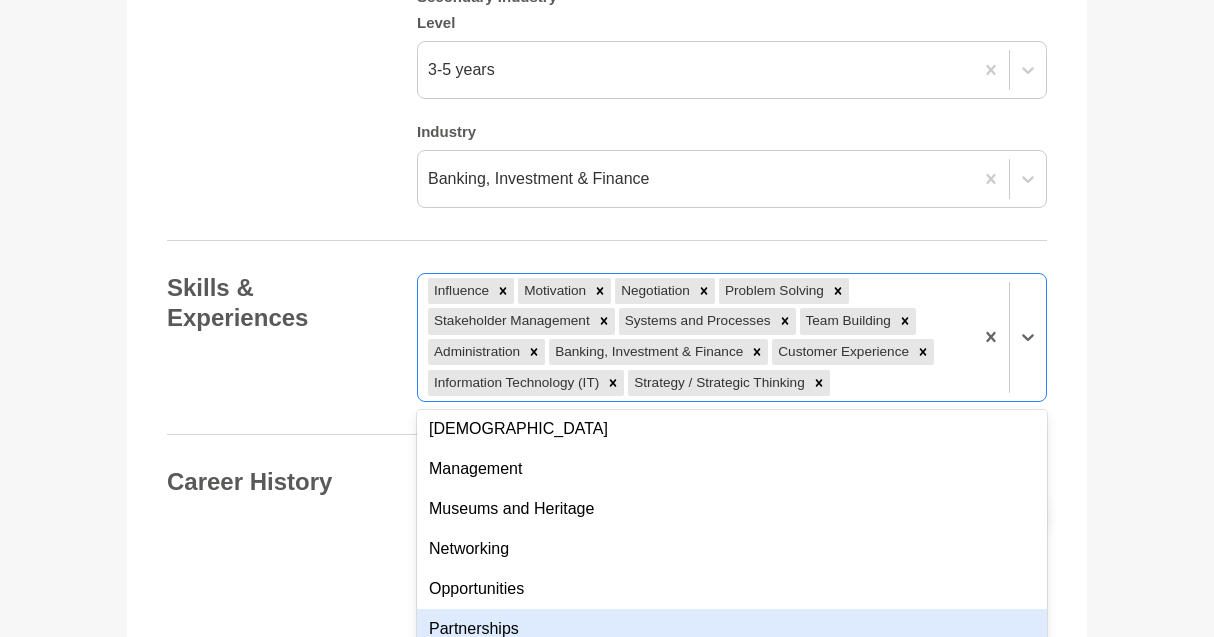 scroll, scrollTop: 1039, scrollLeft: 0, axis: vertical 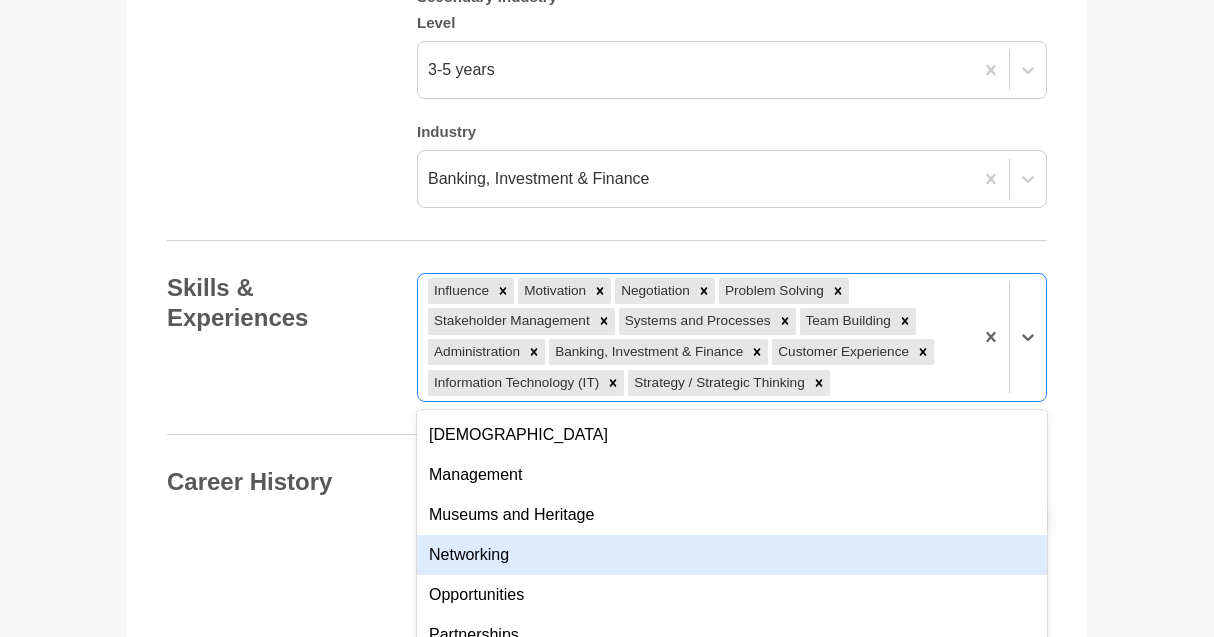 click on "Networking" at bounding box center (732, 555) 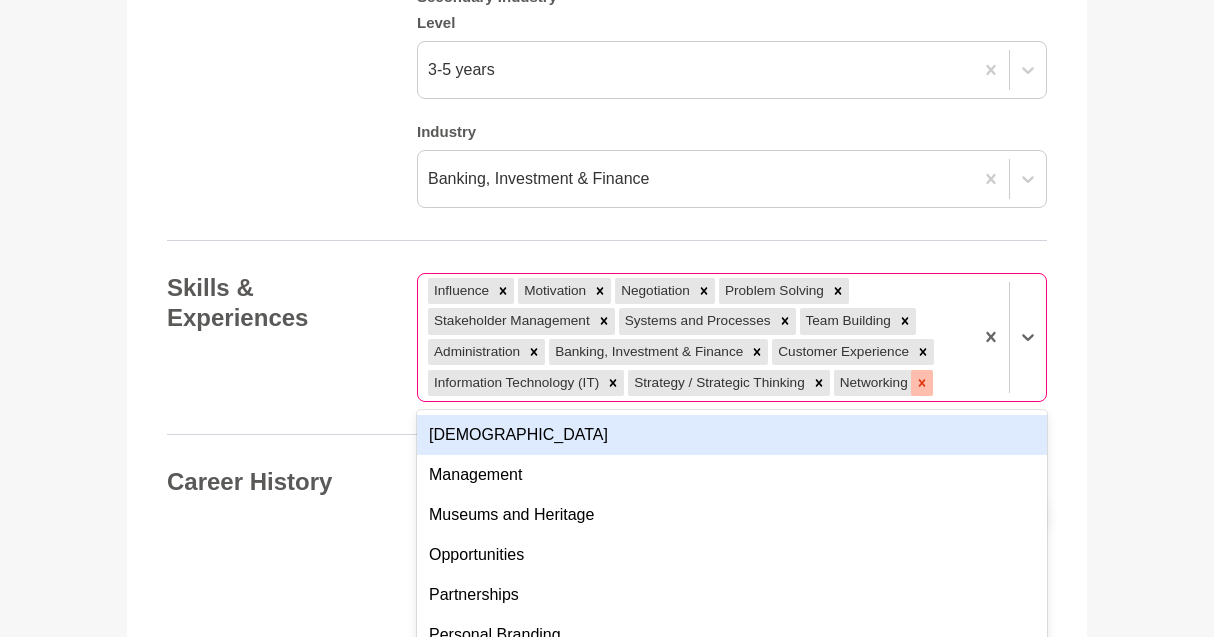 click 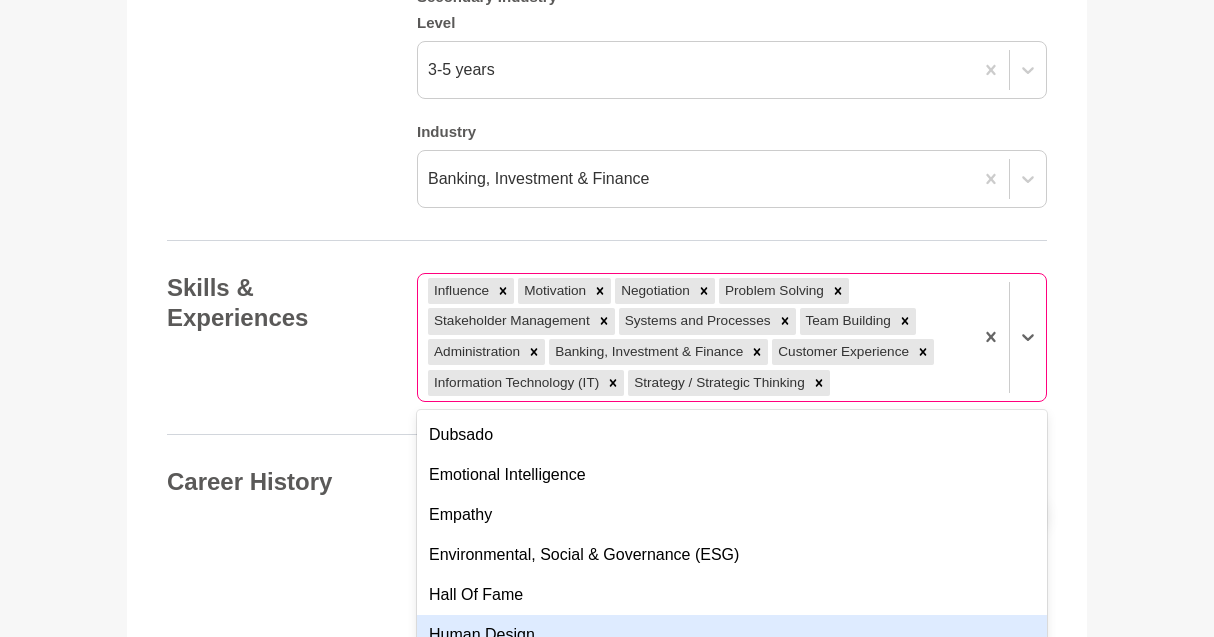 scroll, scrollTop: 669, scrollLeft: 0, axis: vertical 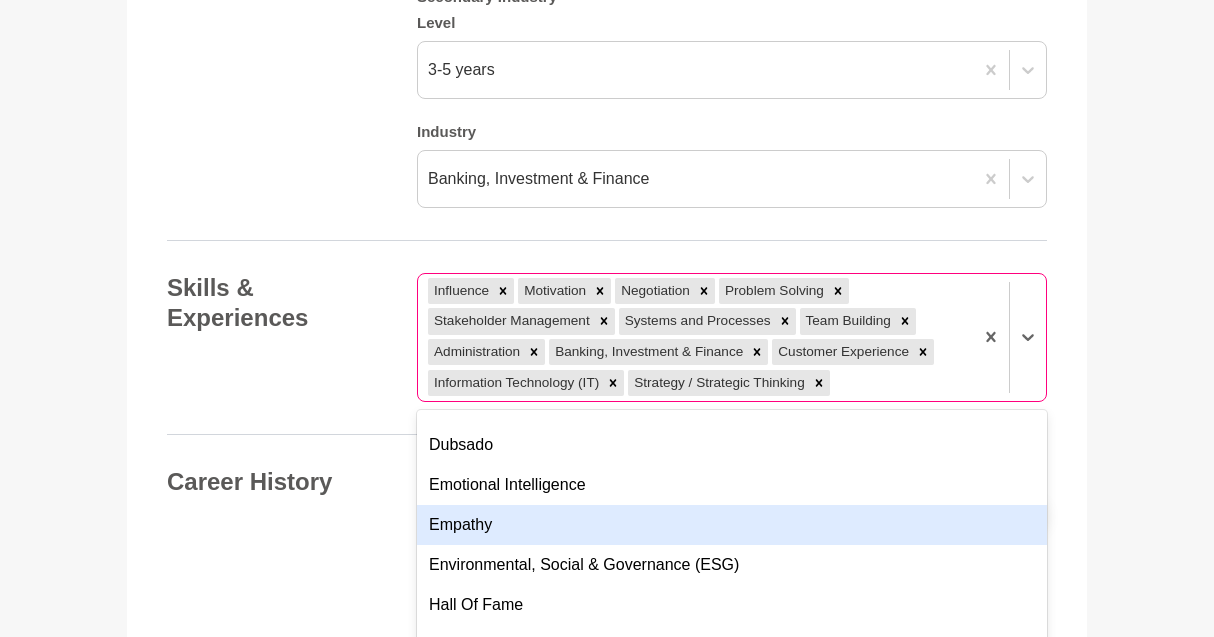 click on "Empathy" at bounding box center (732, 525) 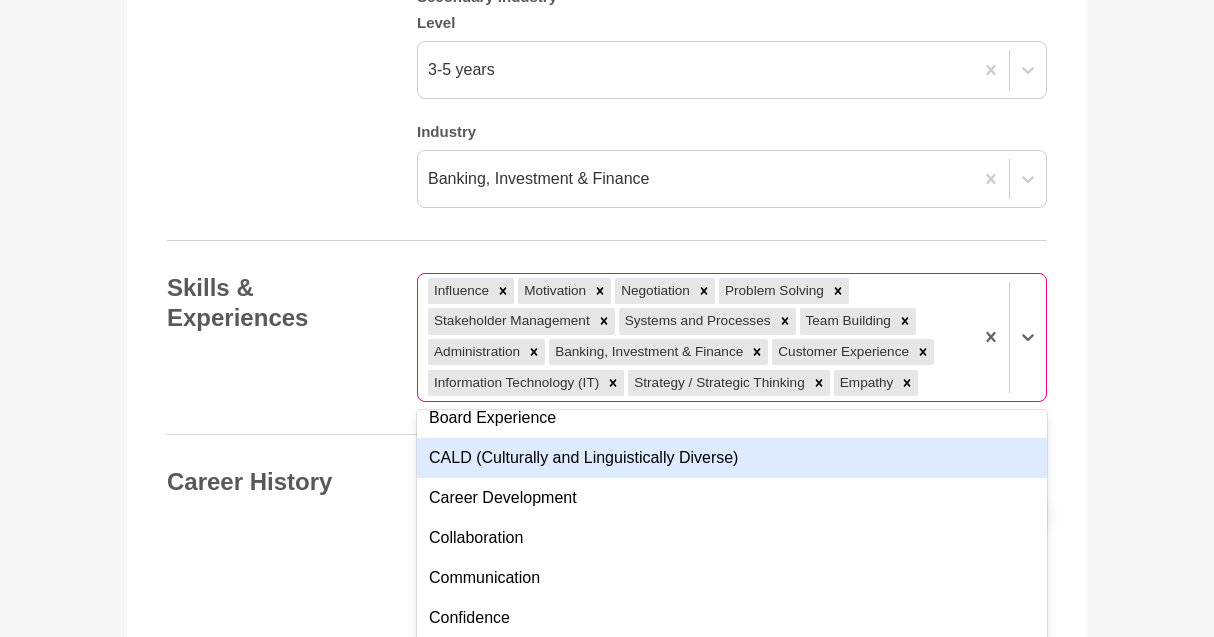 scroll, scrollTop: 265, scrollLeft: 0, axis: vertical 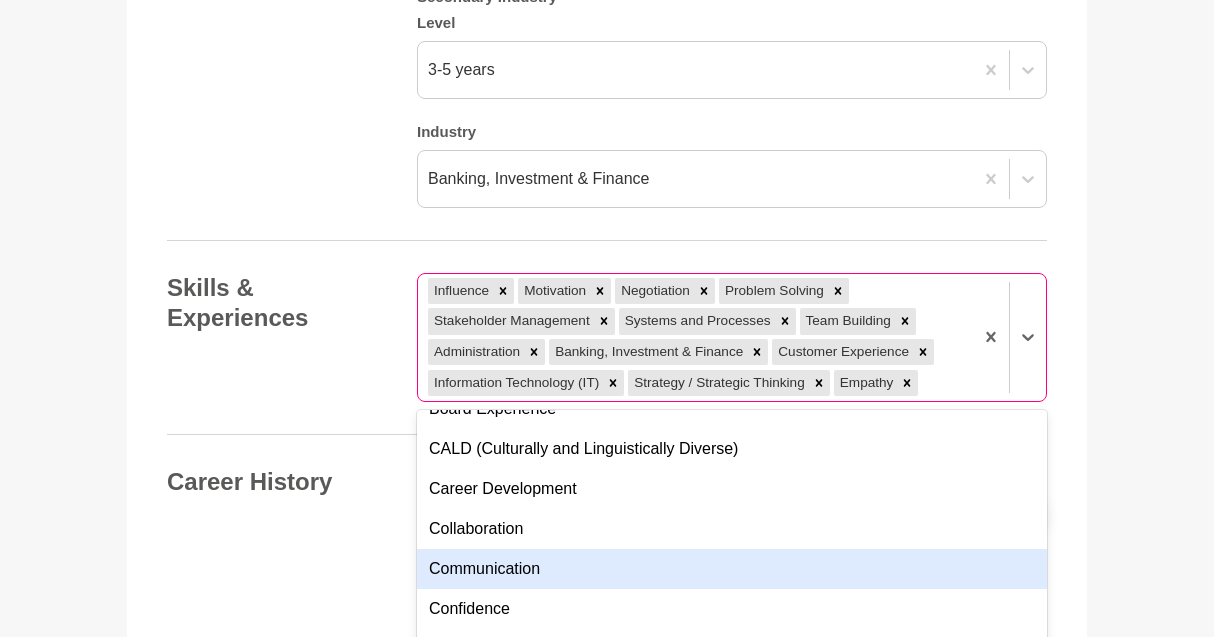 click on "Communication" at bounding box center [732, 569] 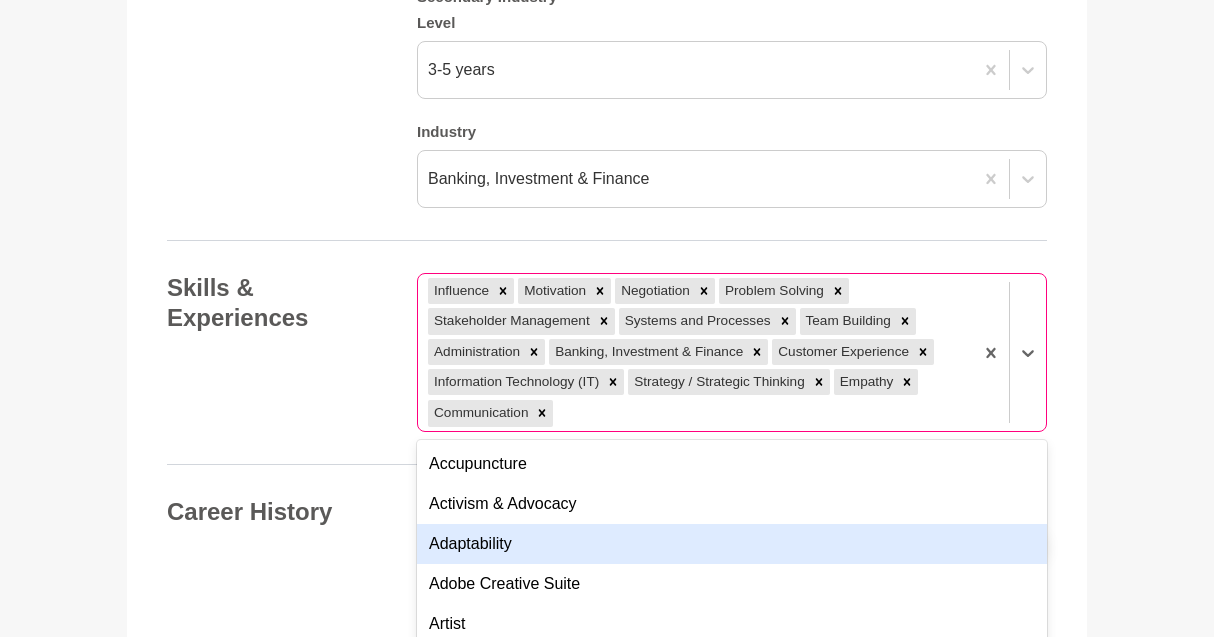 scroll, scrollTop: 0, scrollLeft: 0, axis: both 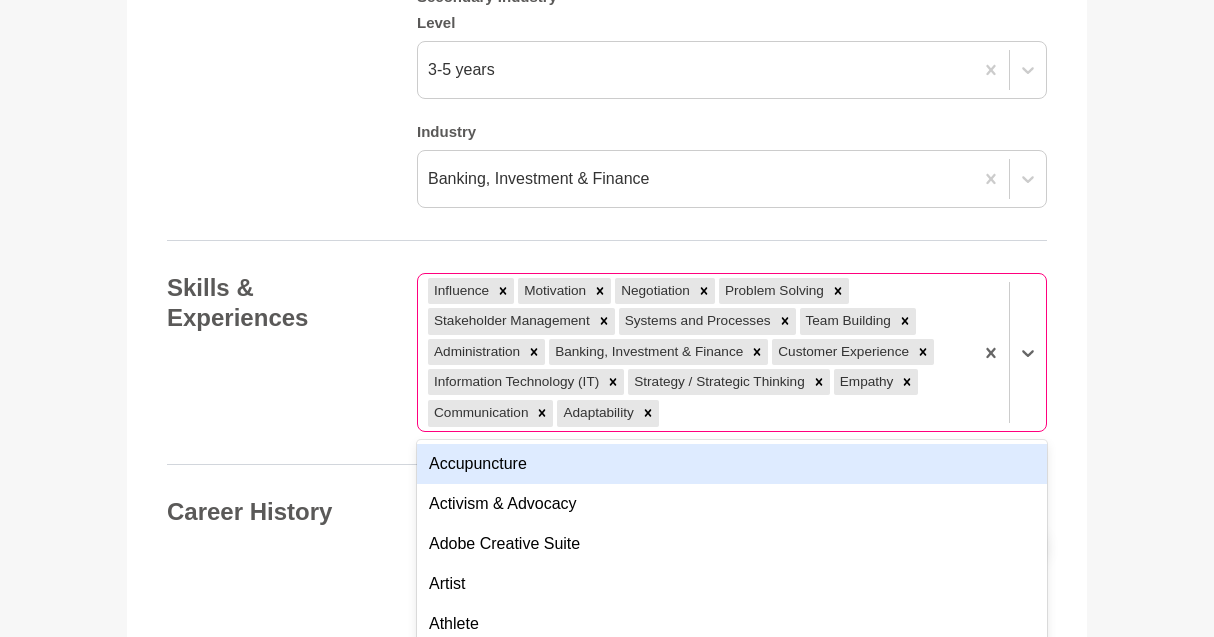 click on "Your details Name  * [PERSON_NAME] Role / Title  * IT Project Manager Company Country  * [GEOGRAPHIC_DATA] Postcode  * 2146 Old Toongabbie {"address_components":[{"long_name":"2146","short_name":"2146","types":["postal_code"]},{"long_name":"Old Toongabbie","short_name":"Old Toongabbie","types":["locality","political"]},{"long_name":"[GEOGRAPHIC_DATA]","short_name":"[GEOGRAPHIC_DATA]","types":["administrative_area_level_1","political"]},{"long_name":"[GEOGRAPHIC_DATA]","short_name":"AU","types":["country","political"]}],"formatted_address":"[GEOGRAPHIC_DATA], [GEOGRAPHIC_DATA]","geometry":{"bounds":{"northeast":{"[GEOGRAPHIC_DATA]},"southwest":{"[GEOGRAPHIC_DATA]}},"location":{"[GEOGRAPHIC_DATA]},"location_type":"APPROXIMATE","viewport":{"northeast":{"[GEOGRAPHIC_DATA]},"southwest":{"[GEOGRAPHIC_DATA]}}},"place_id":"[GEOGRAPHIC_DATA]-iEmsRMJS6P2t9ARw","postcode_localities":["[GEOGRAPHIC_DATA]","[GEOGRAPHIC_DATA]","[GEOGRAPHIC_DATA]"],"types":["postal_code"]} Photo  * About me *" at bounding box center (607, -300) 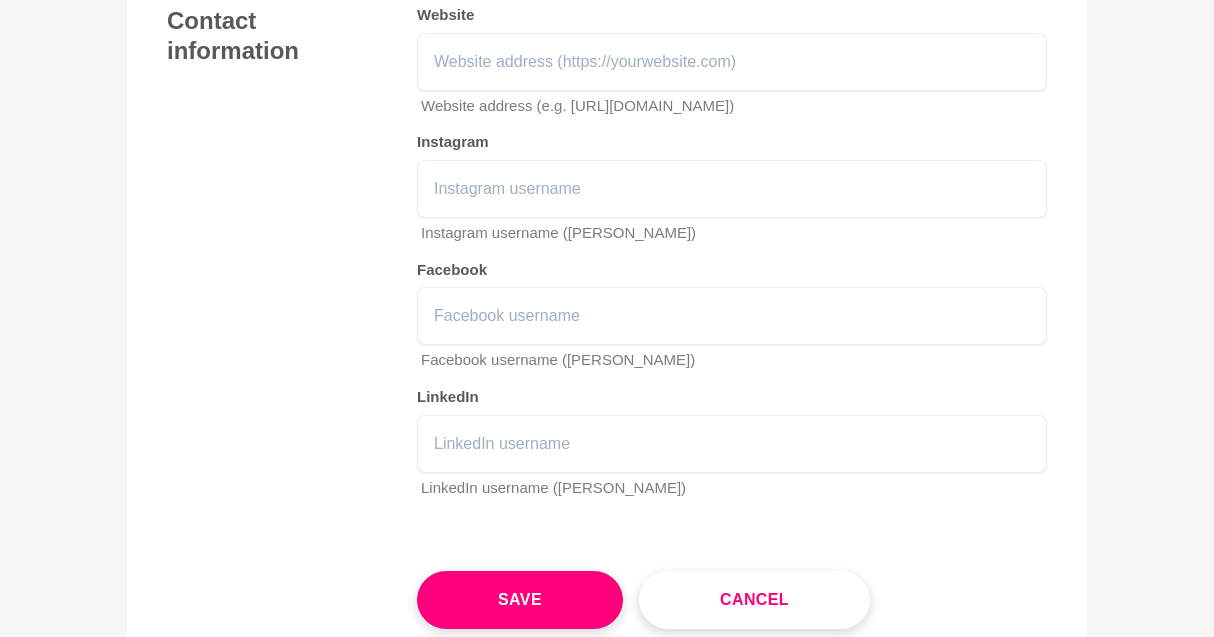 scroll, scrollTop: 2920, scrollLeft: 0, axis: vertical 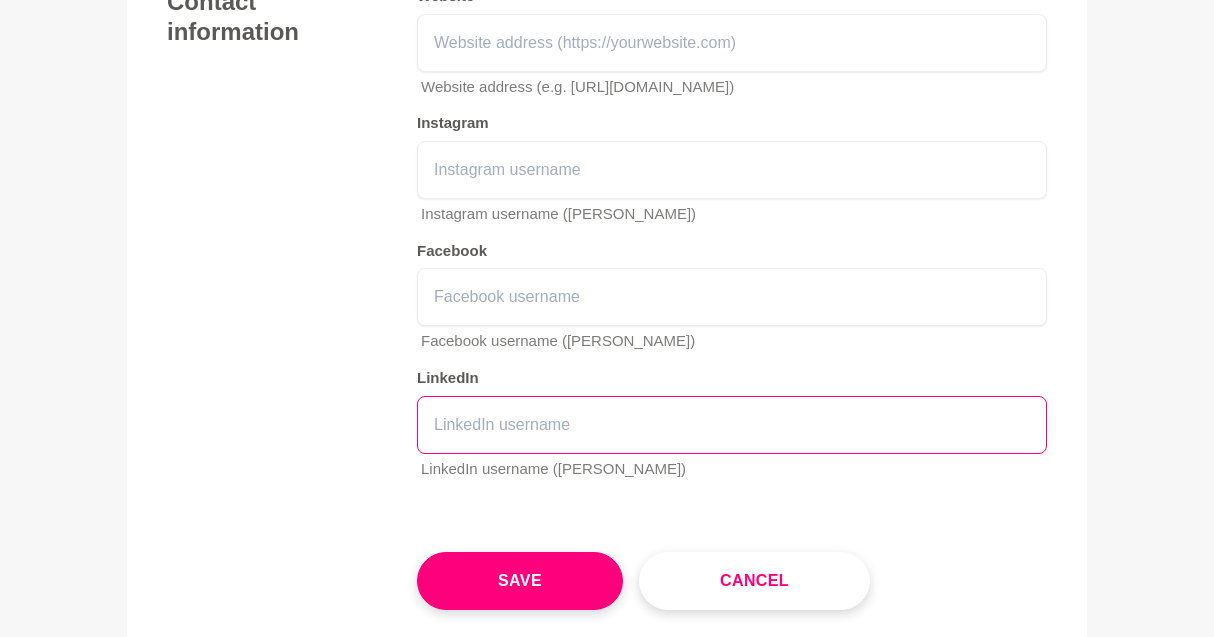 click at bounding box center [732, 425] 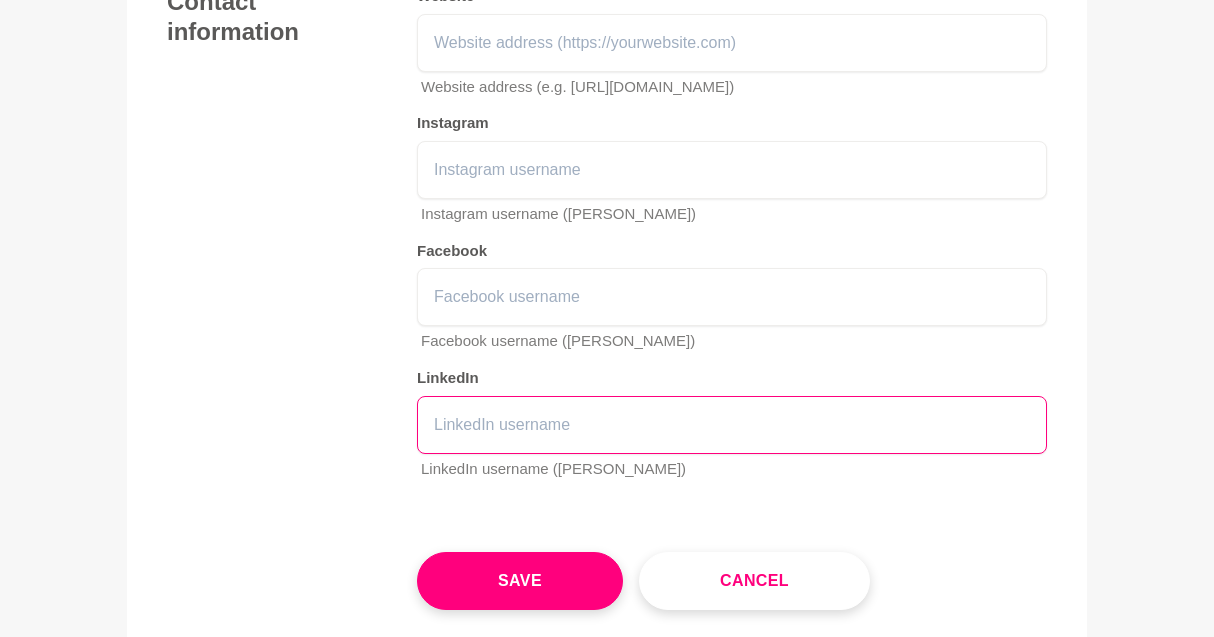 type on "v" 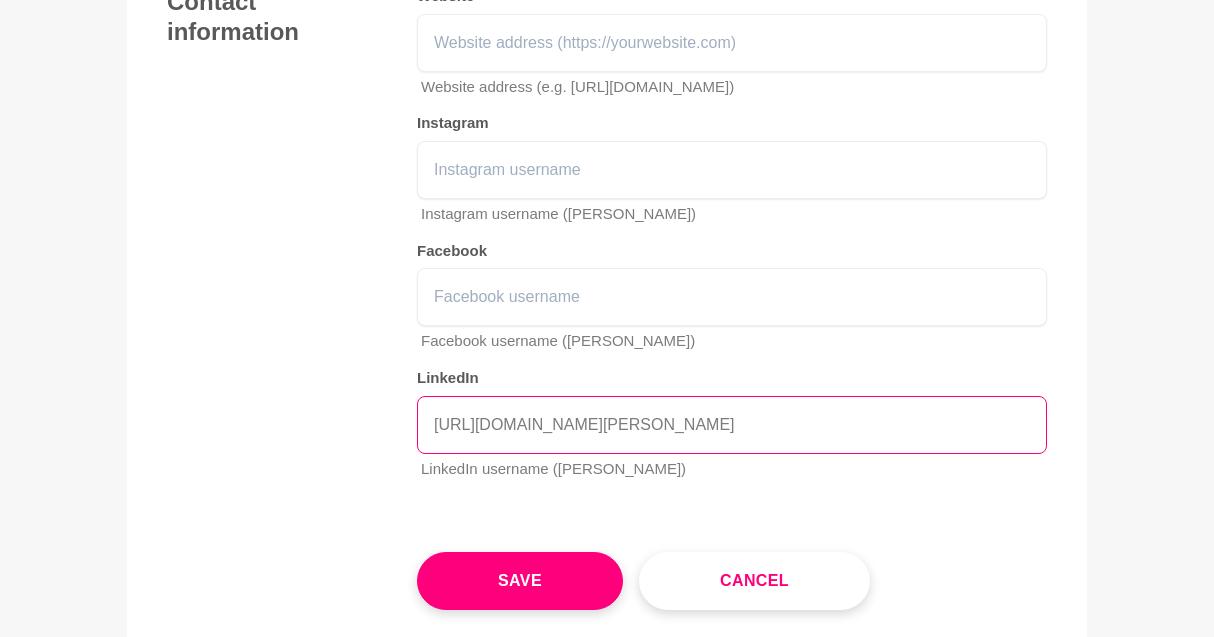 click on "[URL][DOMAIN_NAME][PERSON_NAME]" at bounding box center (732, 425) 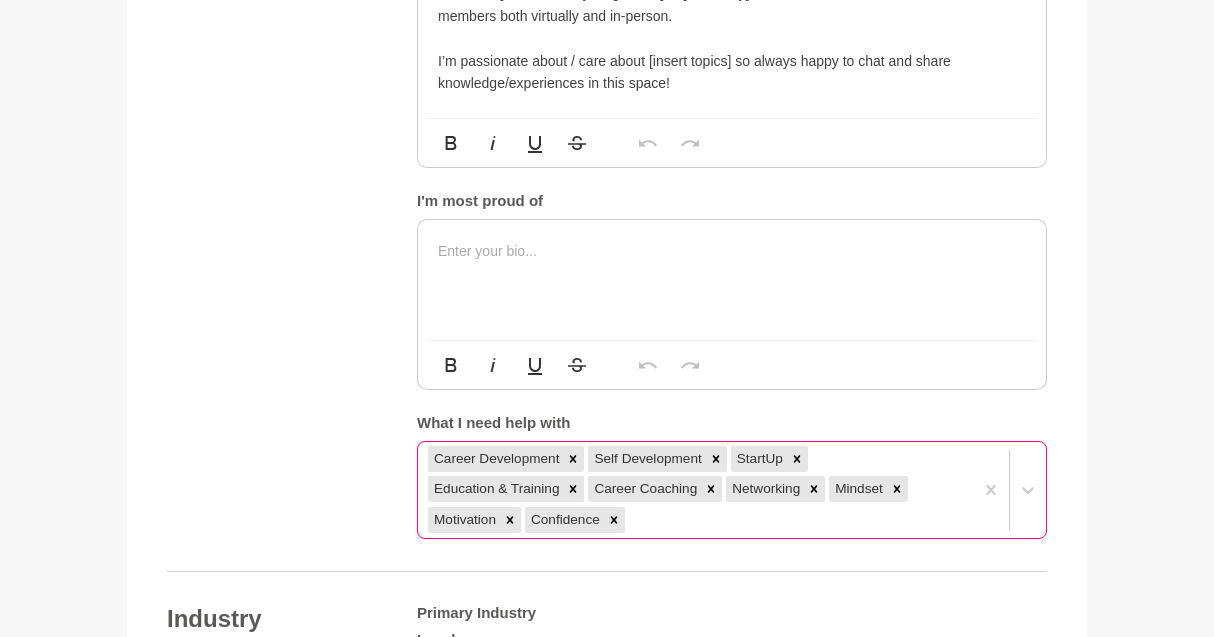 scroll, scrollTop: 1048, scrollLeft: 0, axis: vertical 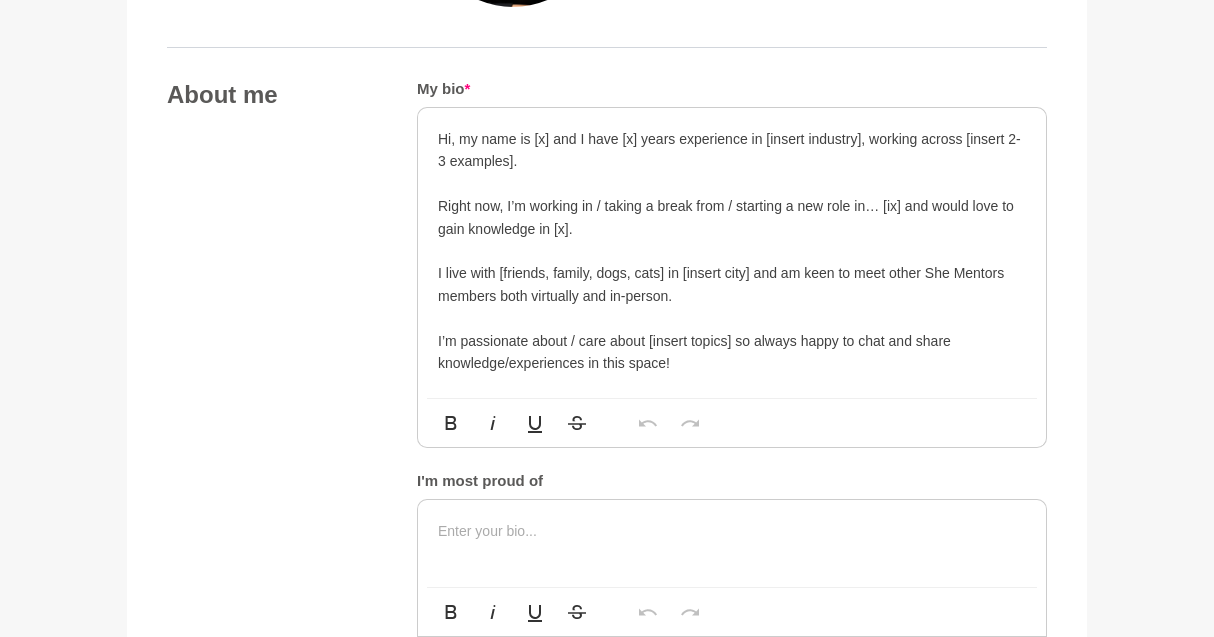 type on "[PERSON_NAME]" 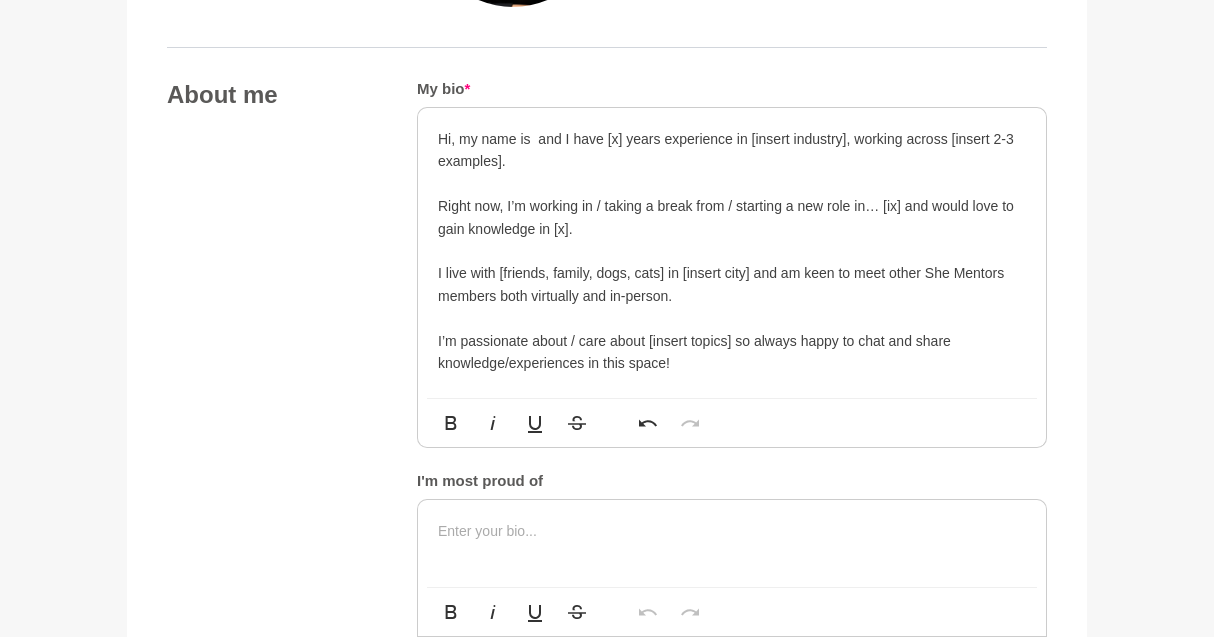 type 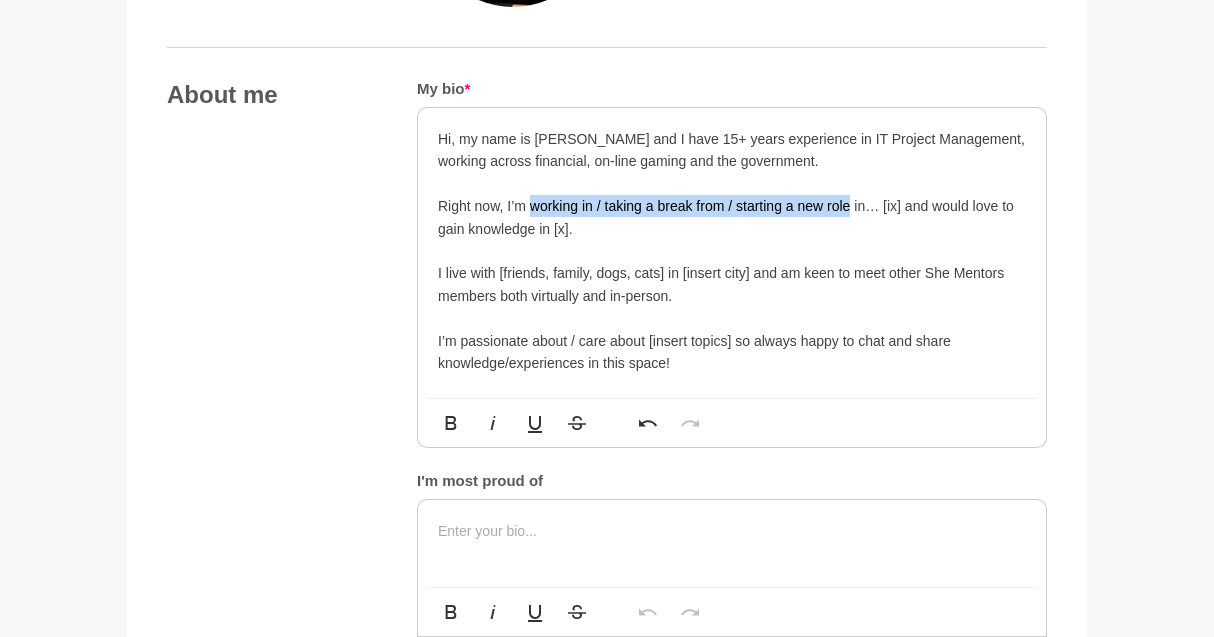 drag, startPoint x: 534, startPoint y: 191, endPoint x: 850, endPoint y: 198, distance: 316.0775 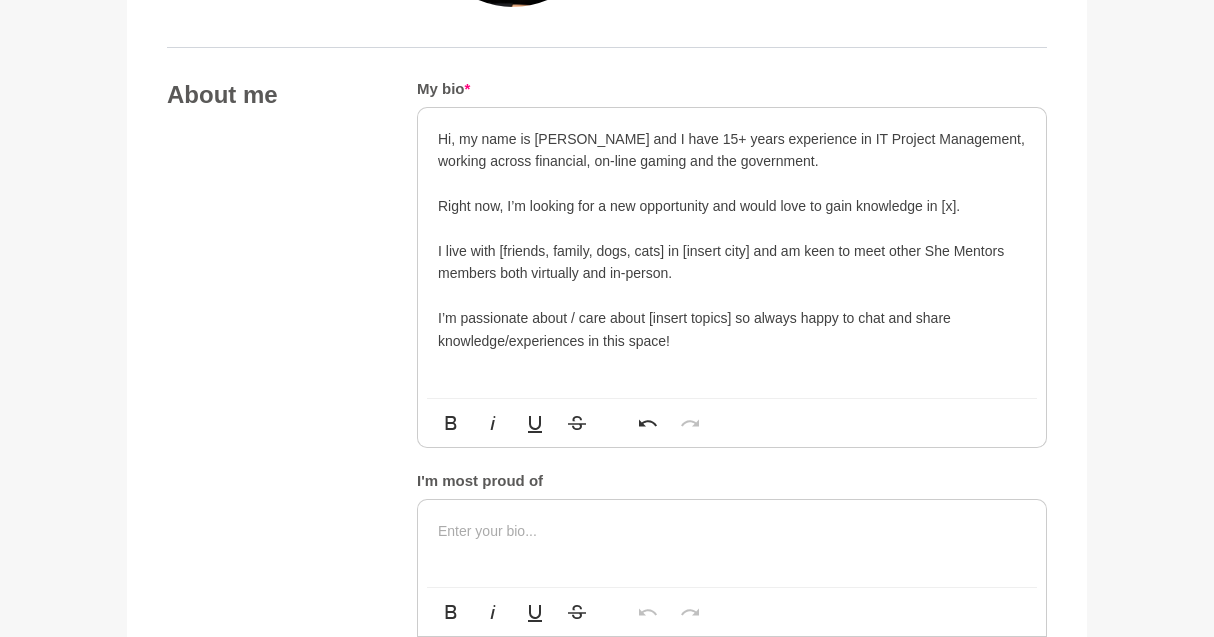 click on "Right now, I’m looking for a new opportunity and would love to gain knowledge in [x]." at bounding box center (732, 206) 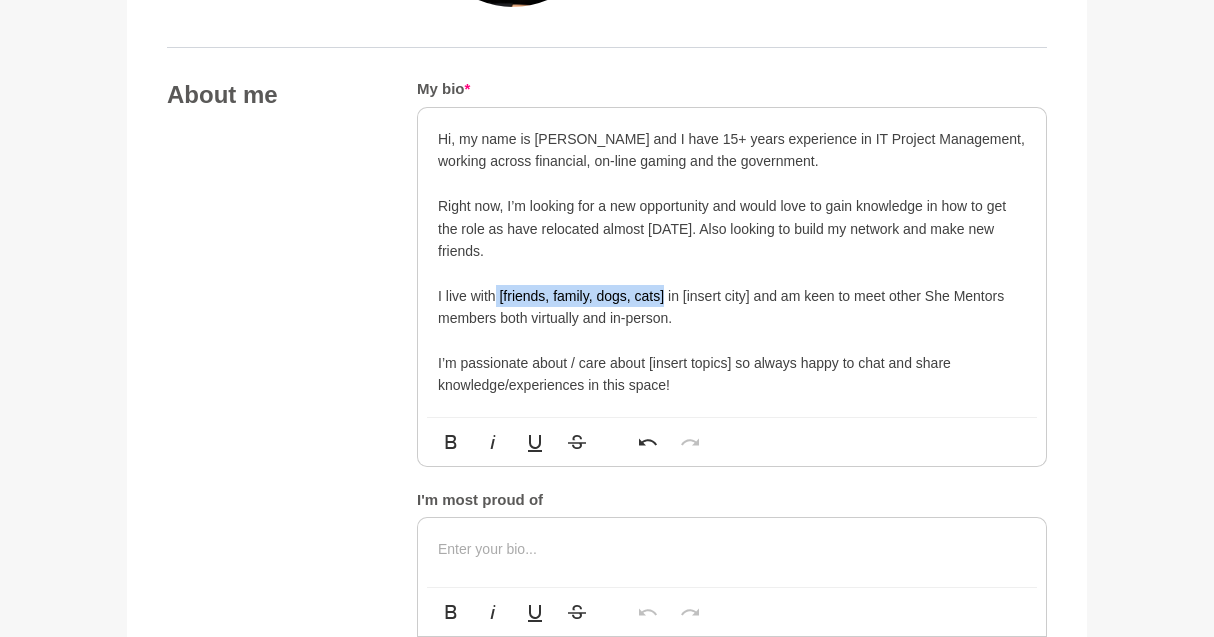 drag, startPoint x: 663, startPoint y: 282, endPoint x: 497, endPoint y: 290, distance: 166.19266 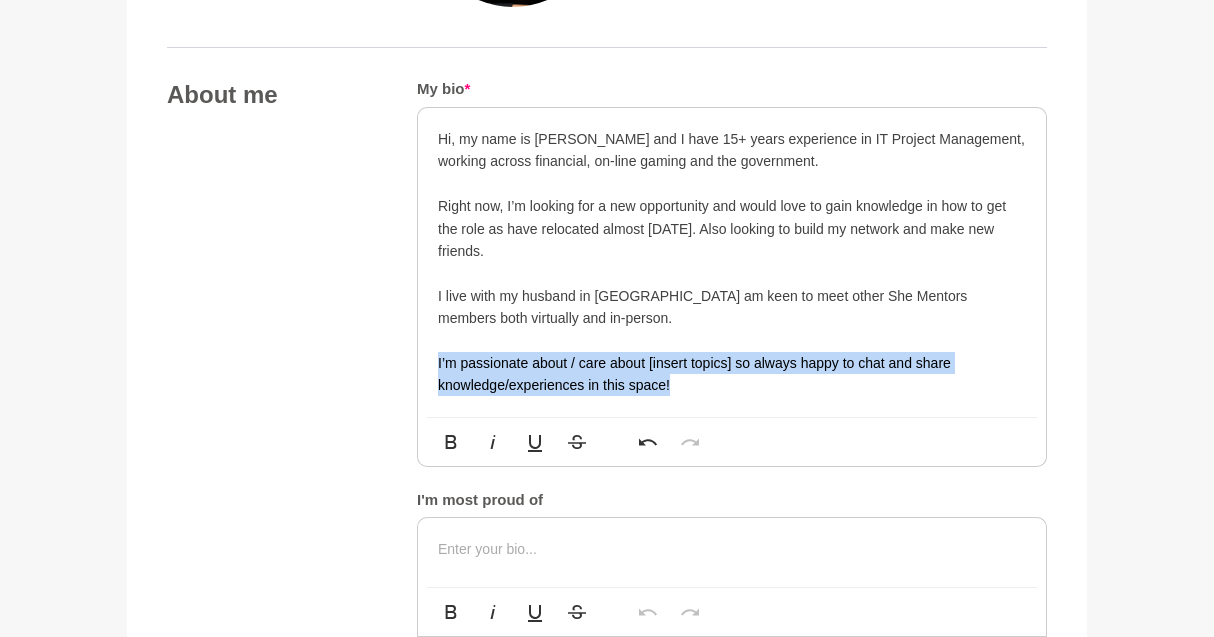 drag, startPoint x: 690, startPoint y: 386, endPoint x: 433, endPoint y: 347, distance: 259.9423 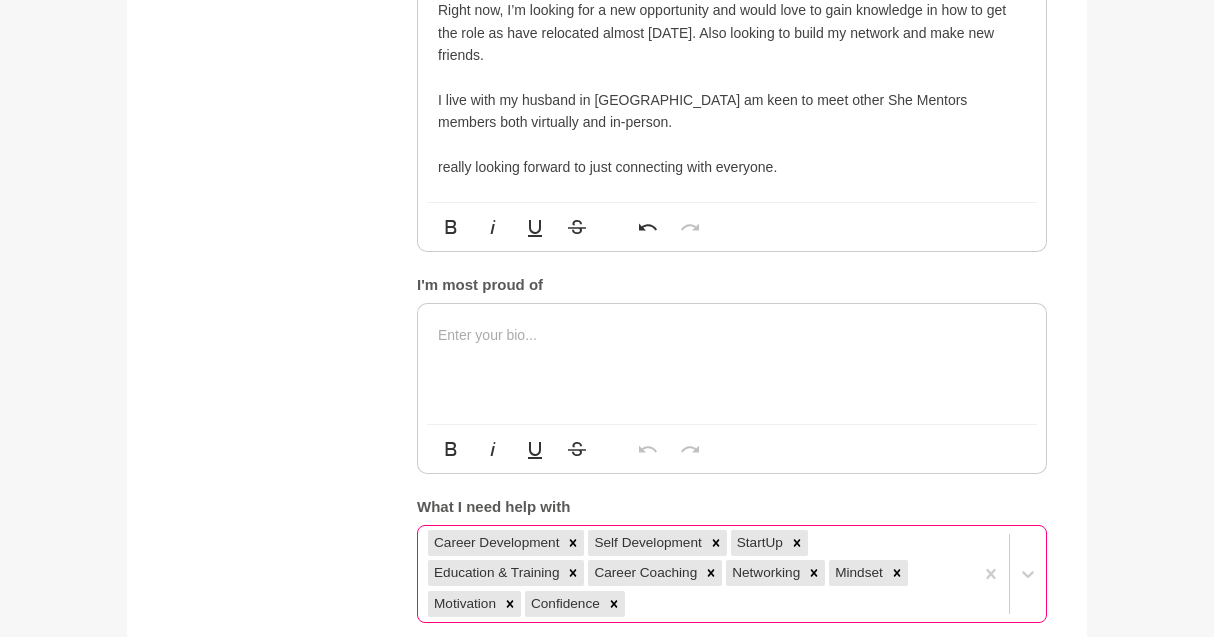 scroll, scrollTop: 1244, scrollLeft: 0, axis: vertical 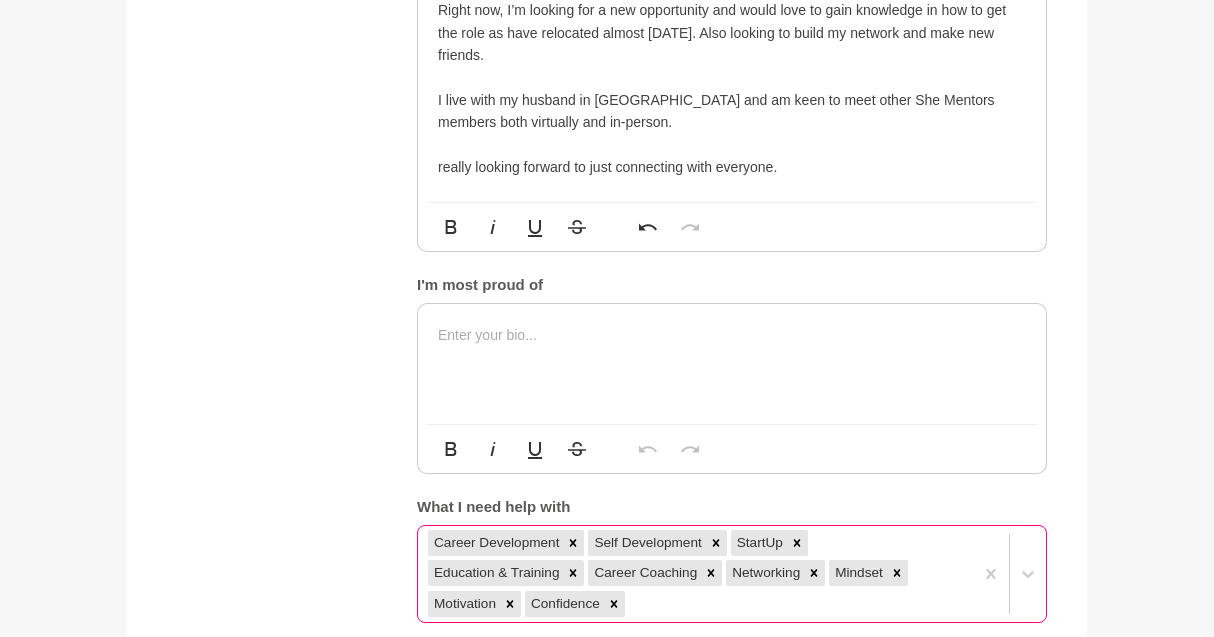 click on "really looking forward to just connecting with everyone." at bounding box center (732, 167) 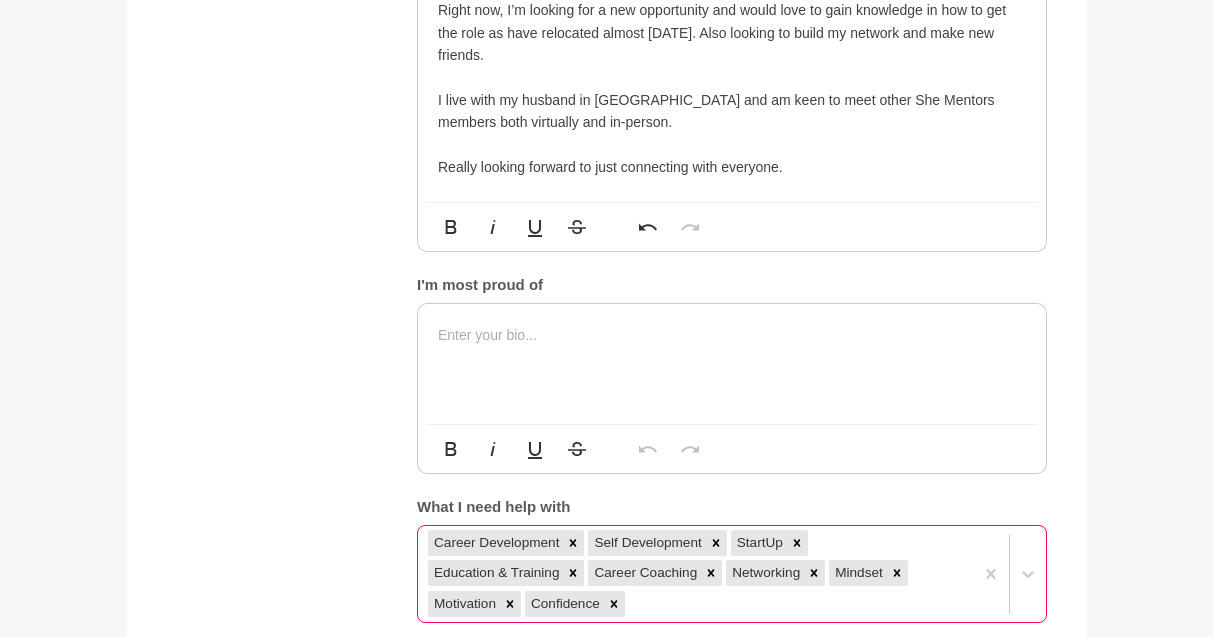 click at bounding box center [732, 364] 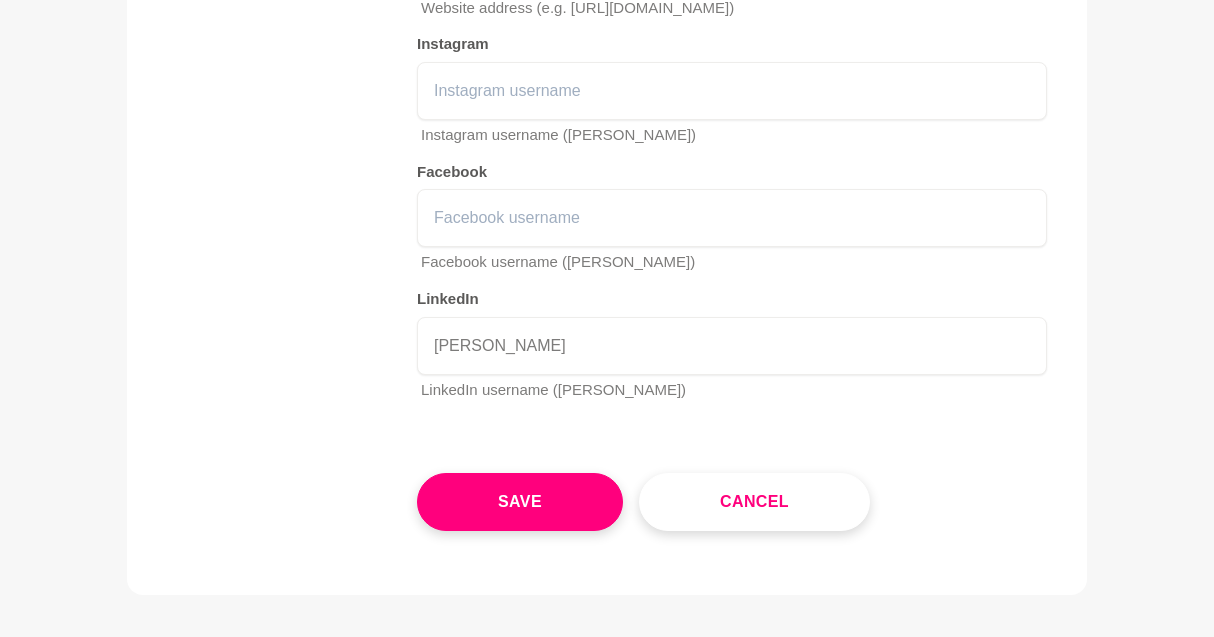 scroll, scrollTop: 2935, scrollLeft: 0, axis: vertical 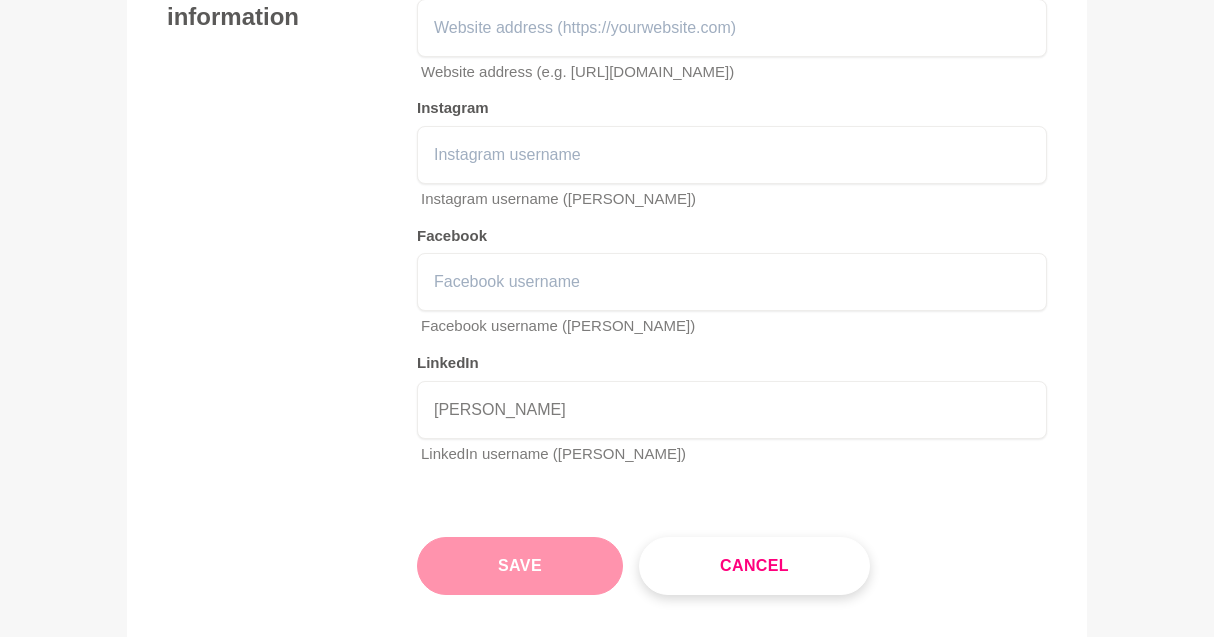 click on "Save" at bounding box center [520, 566] 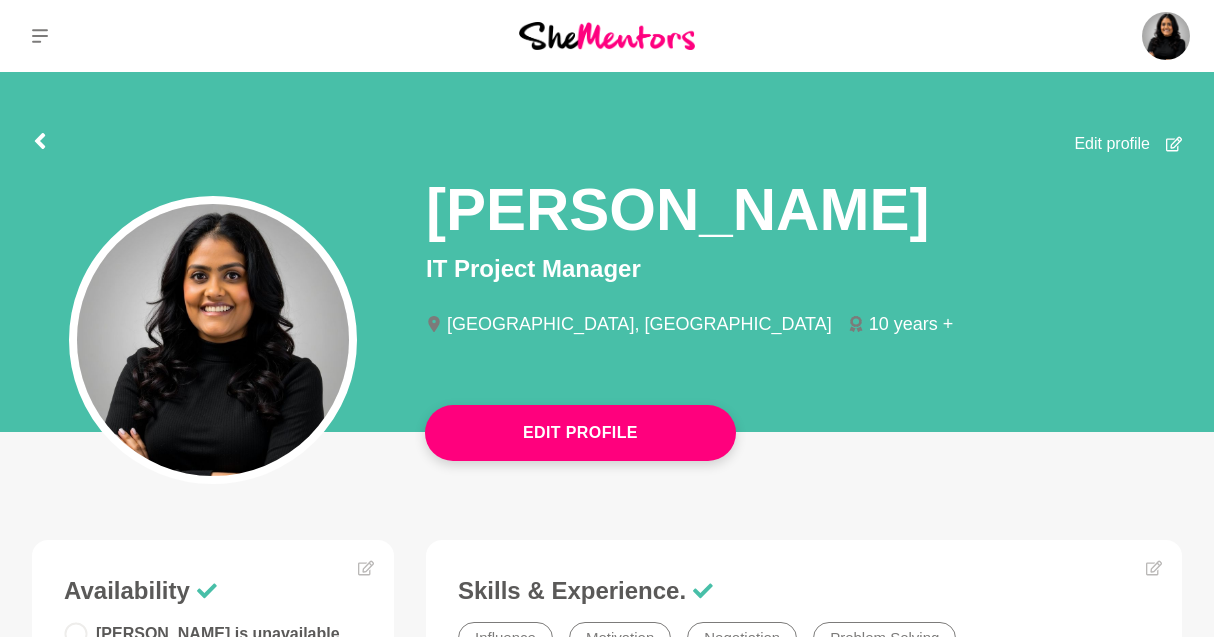 scroll, scrollTop: 0, scrollLeft: 0, axis: both 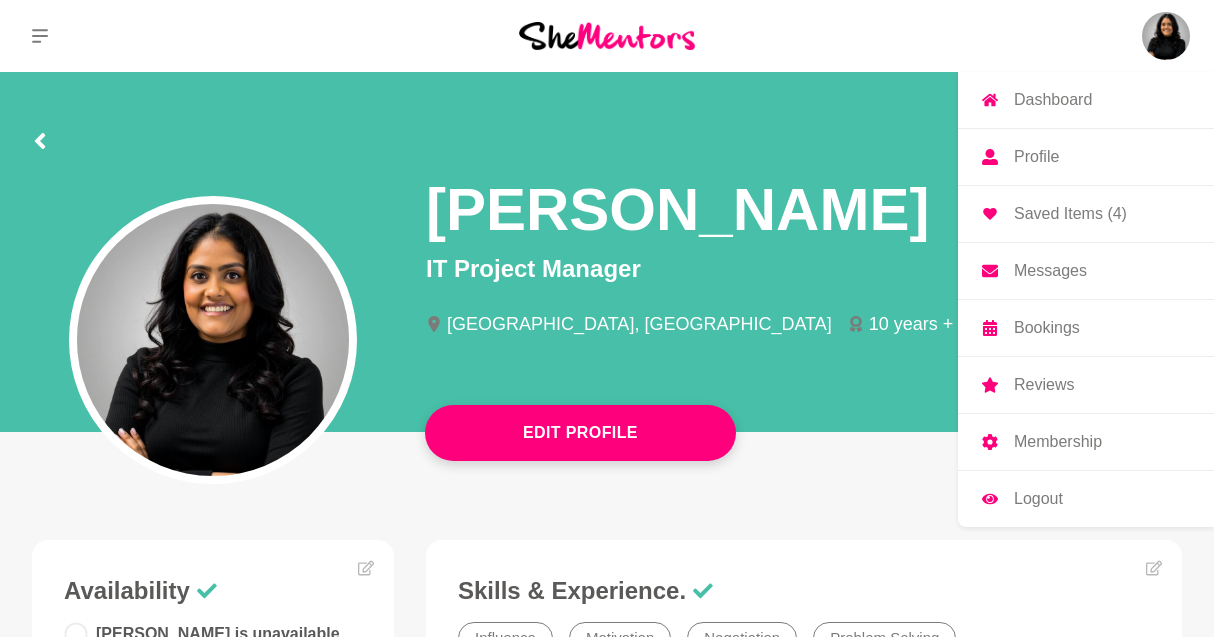 click on "Logout" at bounding box center (1086, 499) 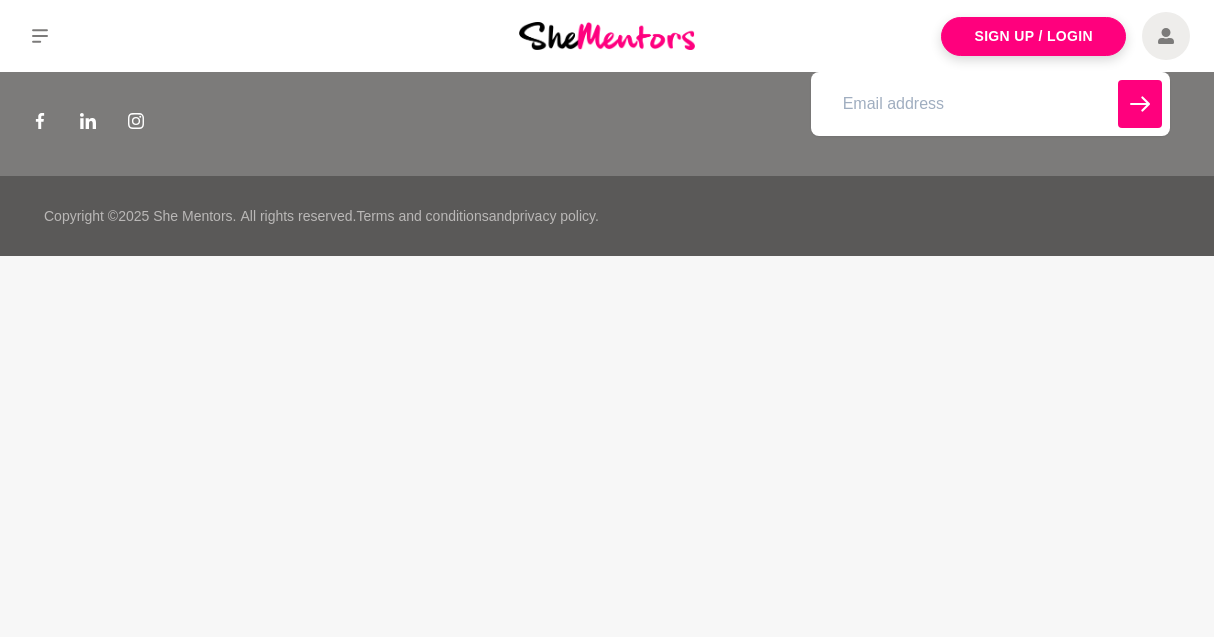 scroll, scrollTop: 0, scrollLeft: 0, axis: both 